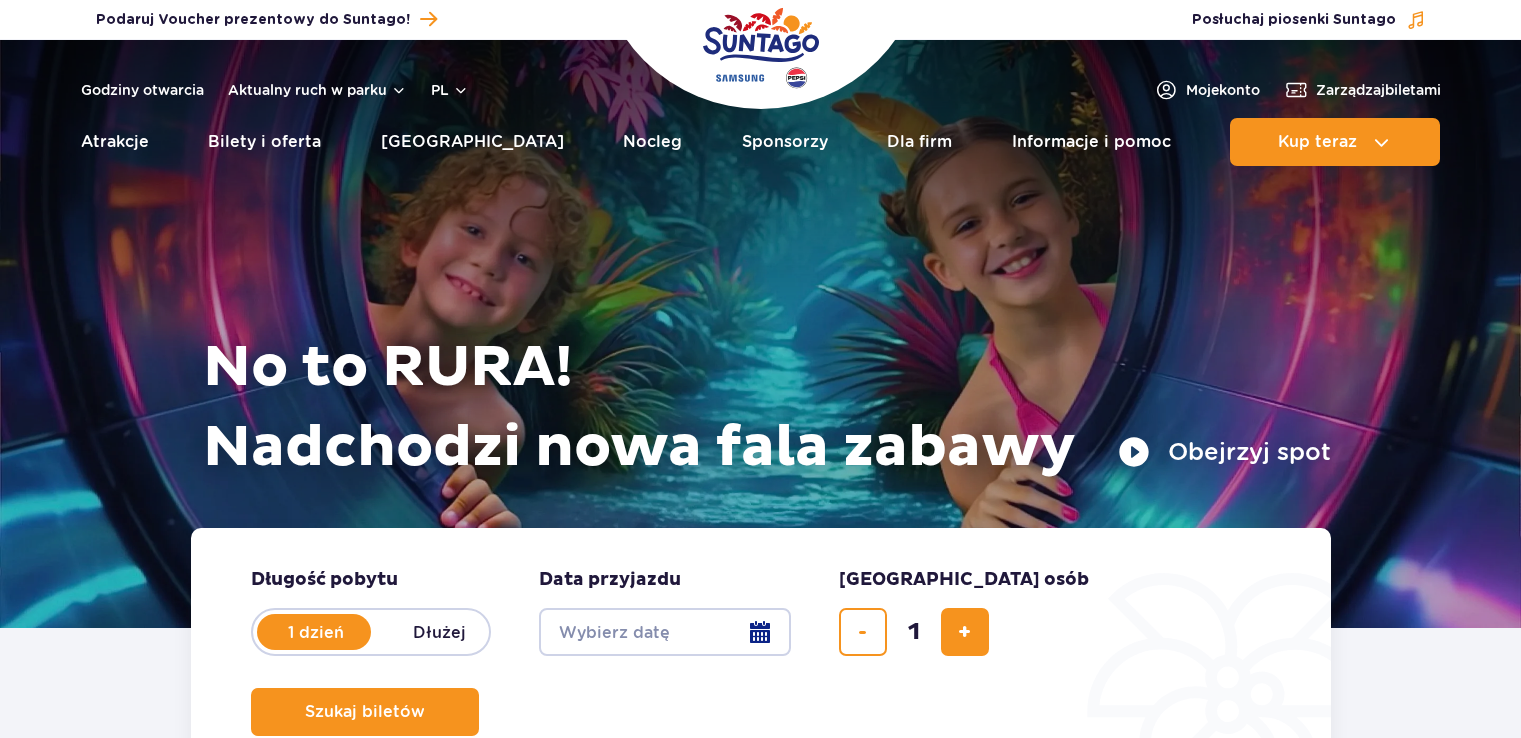 scroll, scrollTop: 0, scrollLeft: 0, axis: both 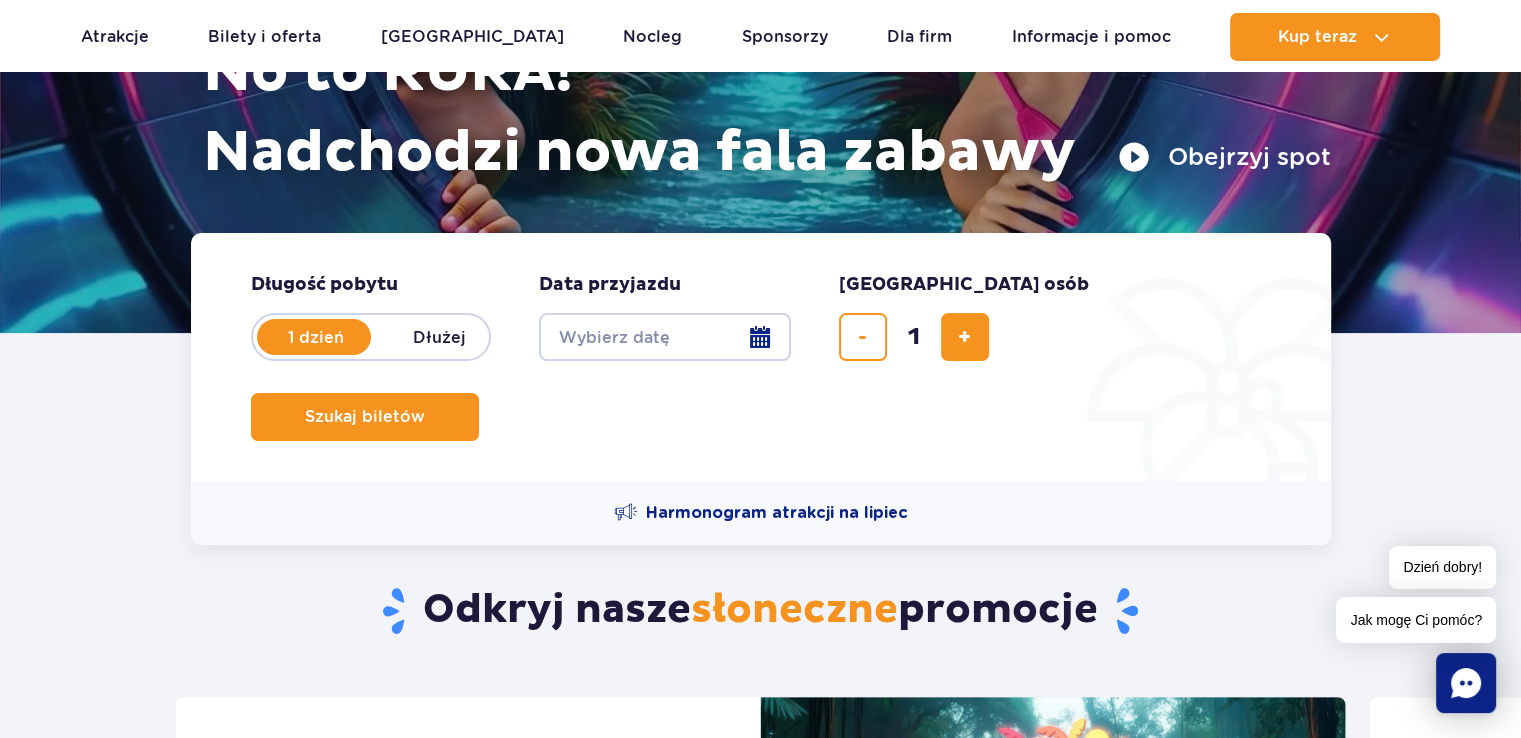 click on "Date from" at bounding box center [665, 337] 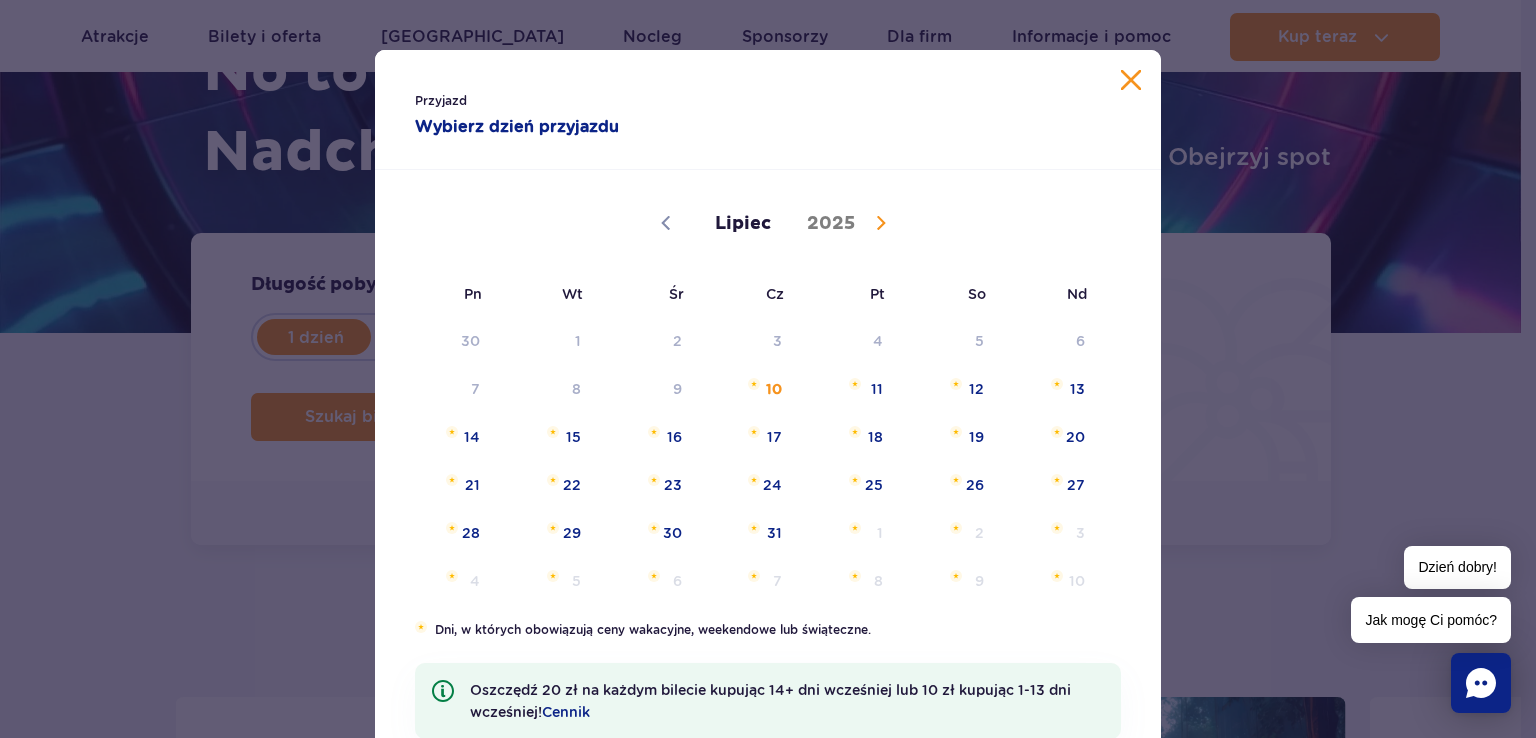 scroll, scrollTop: 91, scrollLeft: 0, axis: vertical 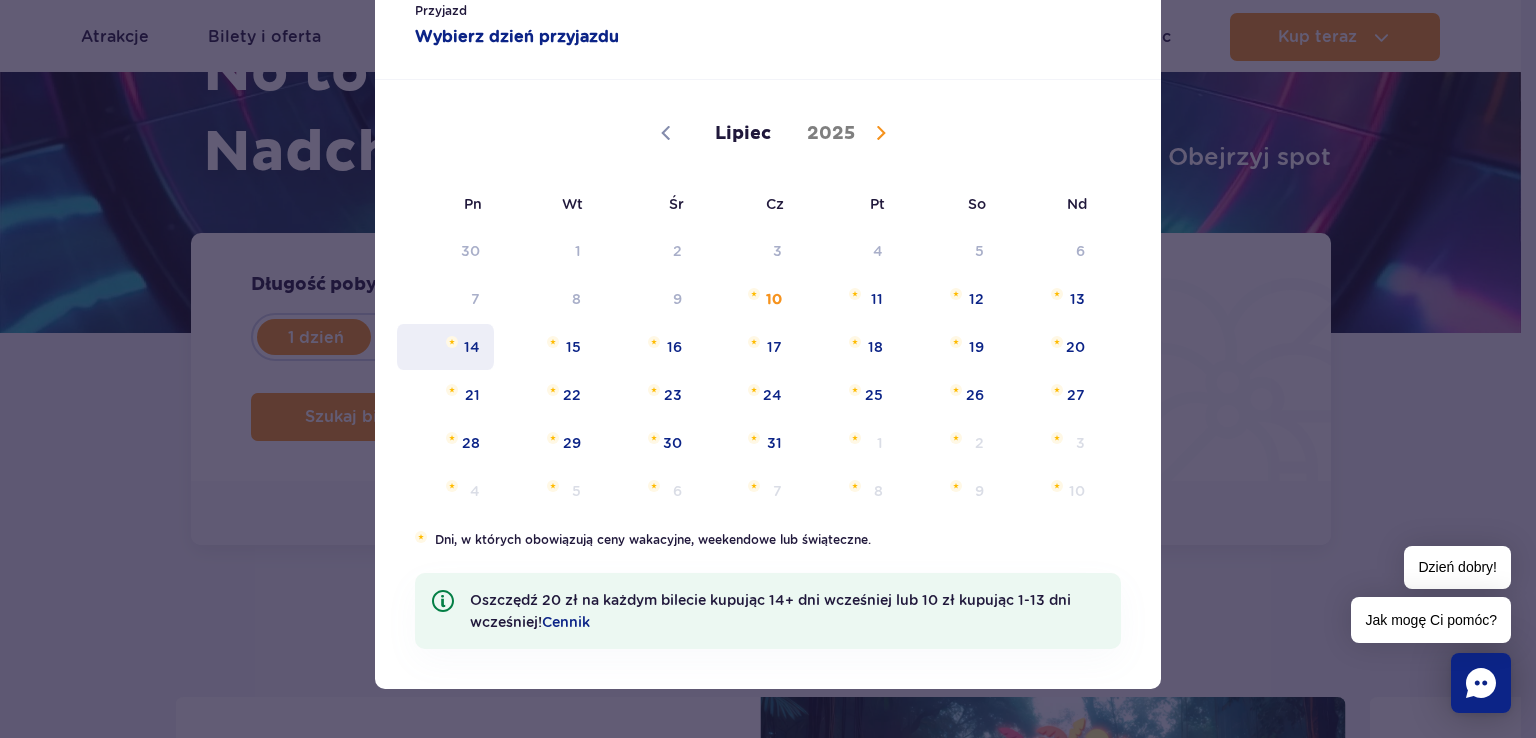 click on "14" at bounding box center (445, 347) 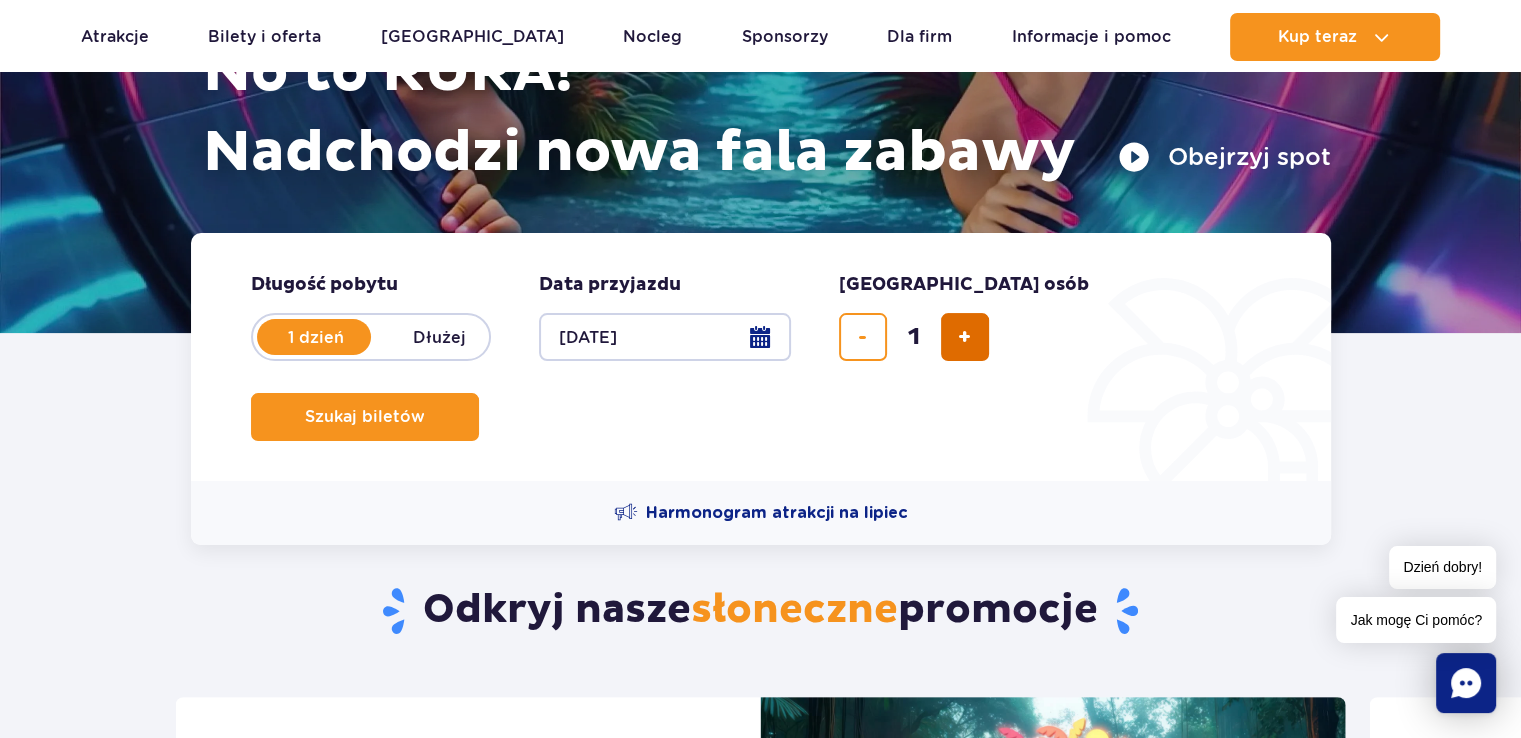 click at bounding box center [965, 337] 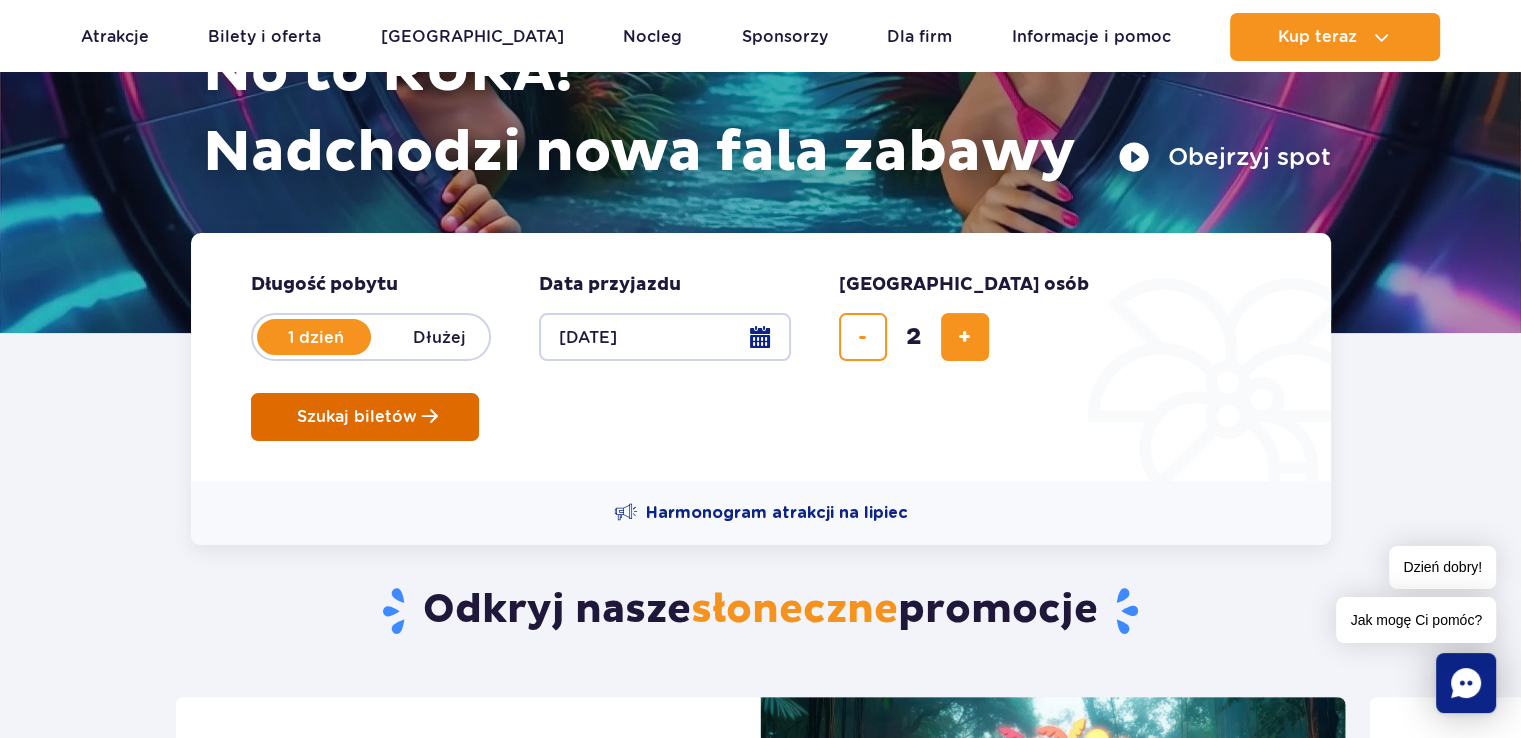 click on "Szukaj biletów" at bounding box center (357, 417) 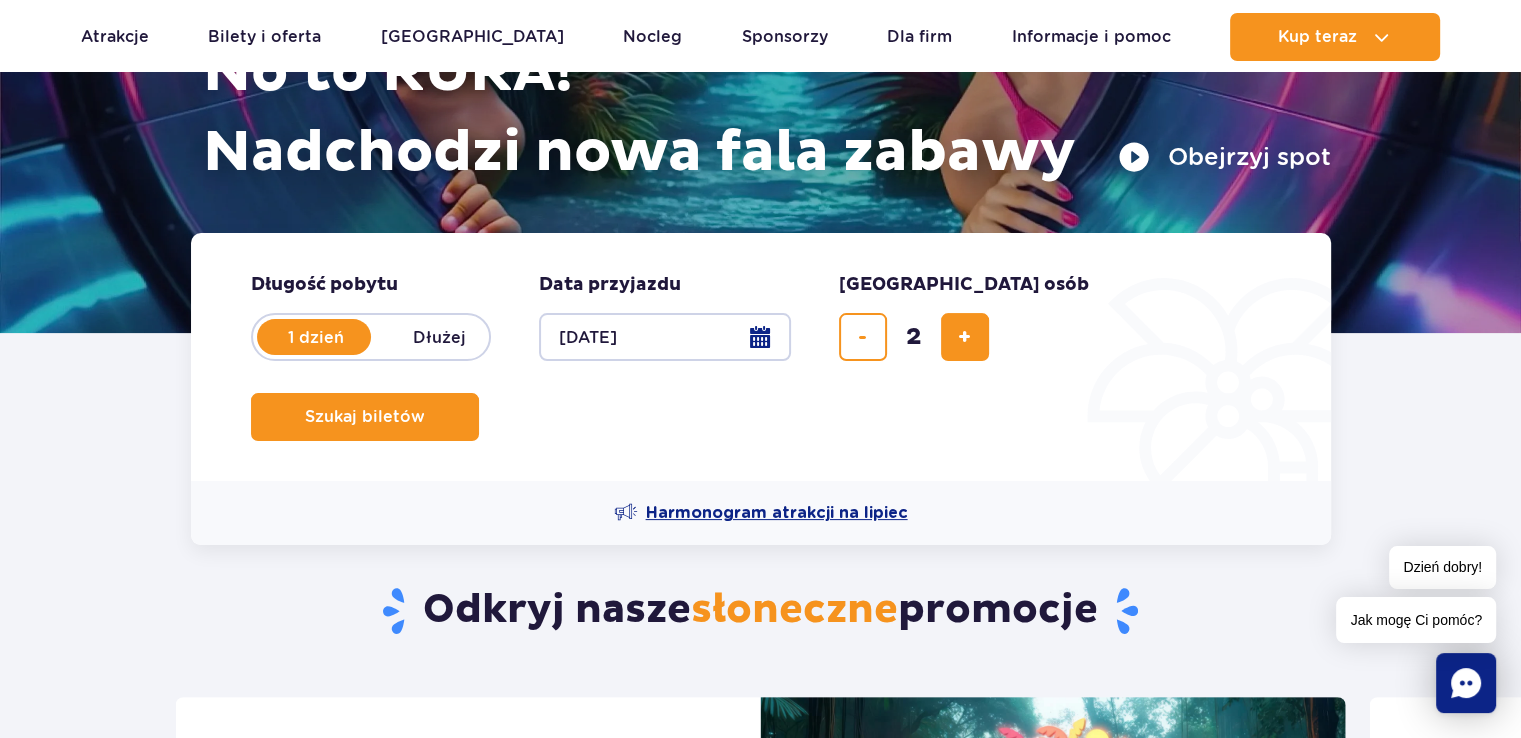 click on "Harmonogram atrakcji na lipiec" at bounding box center [777, 513] 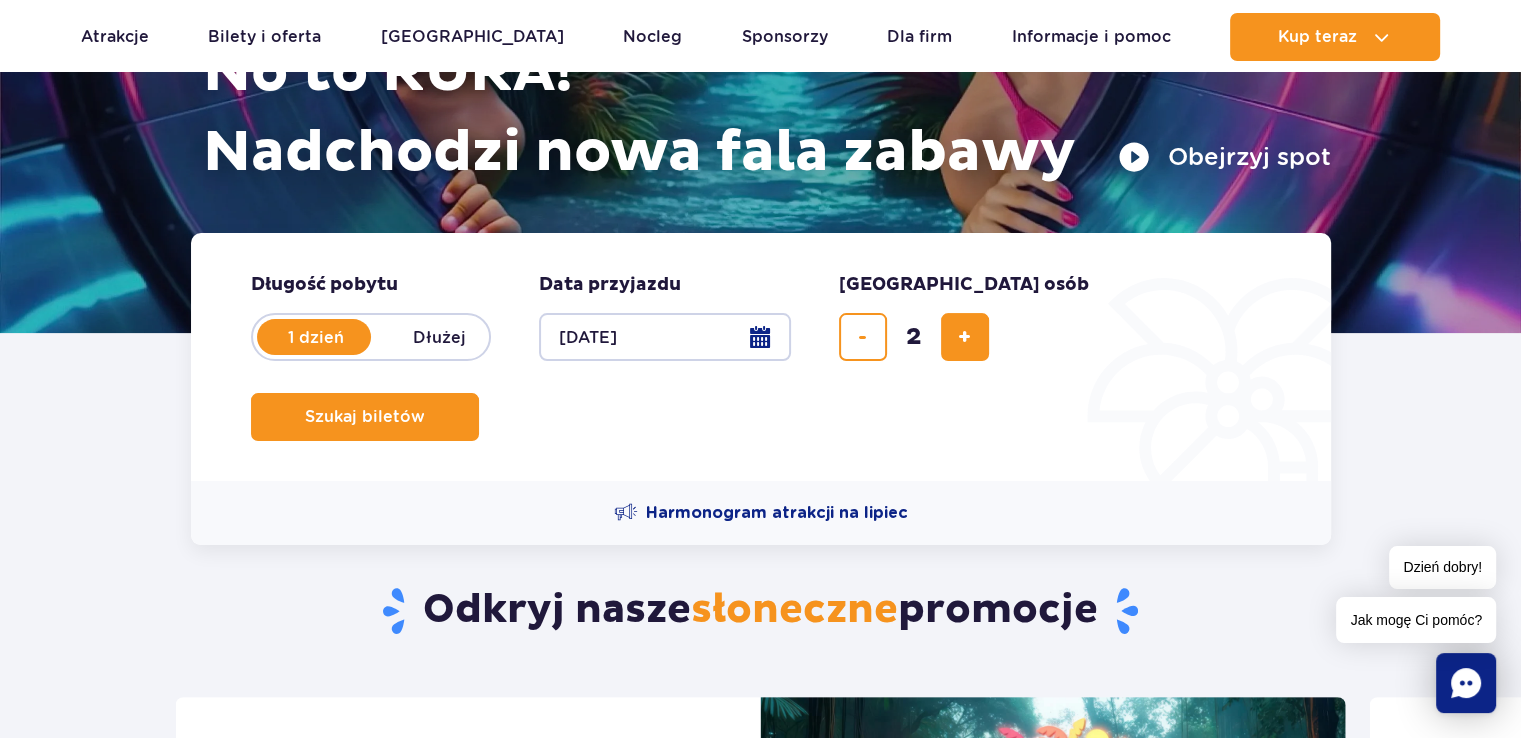 click on "14.07.25" at bounding box center [665, 337] 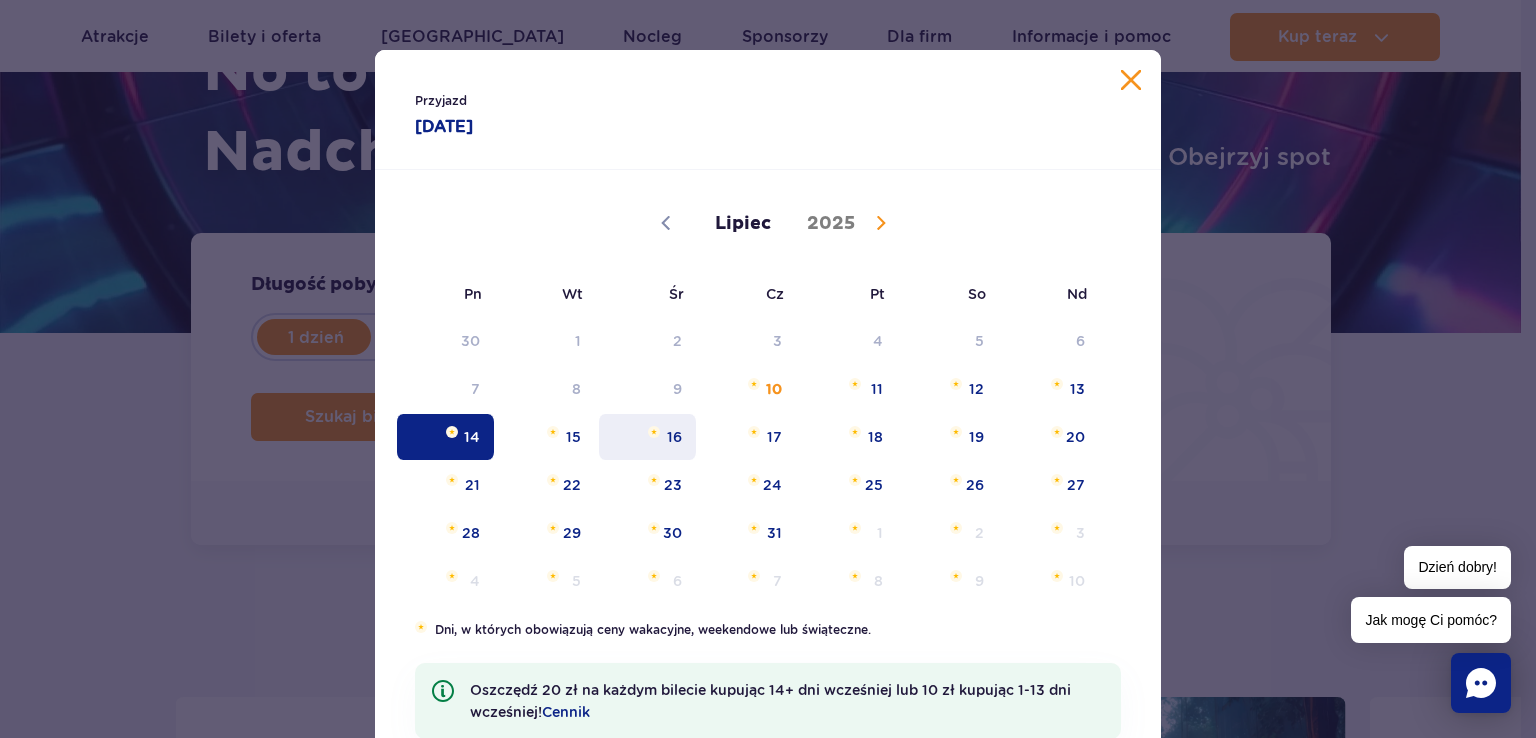 click on "16" at bounding box center (647, 437) 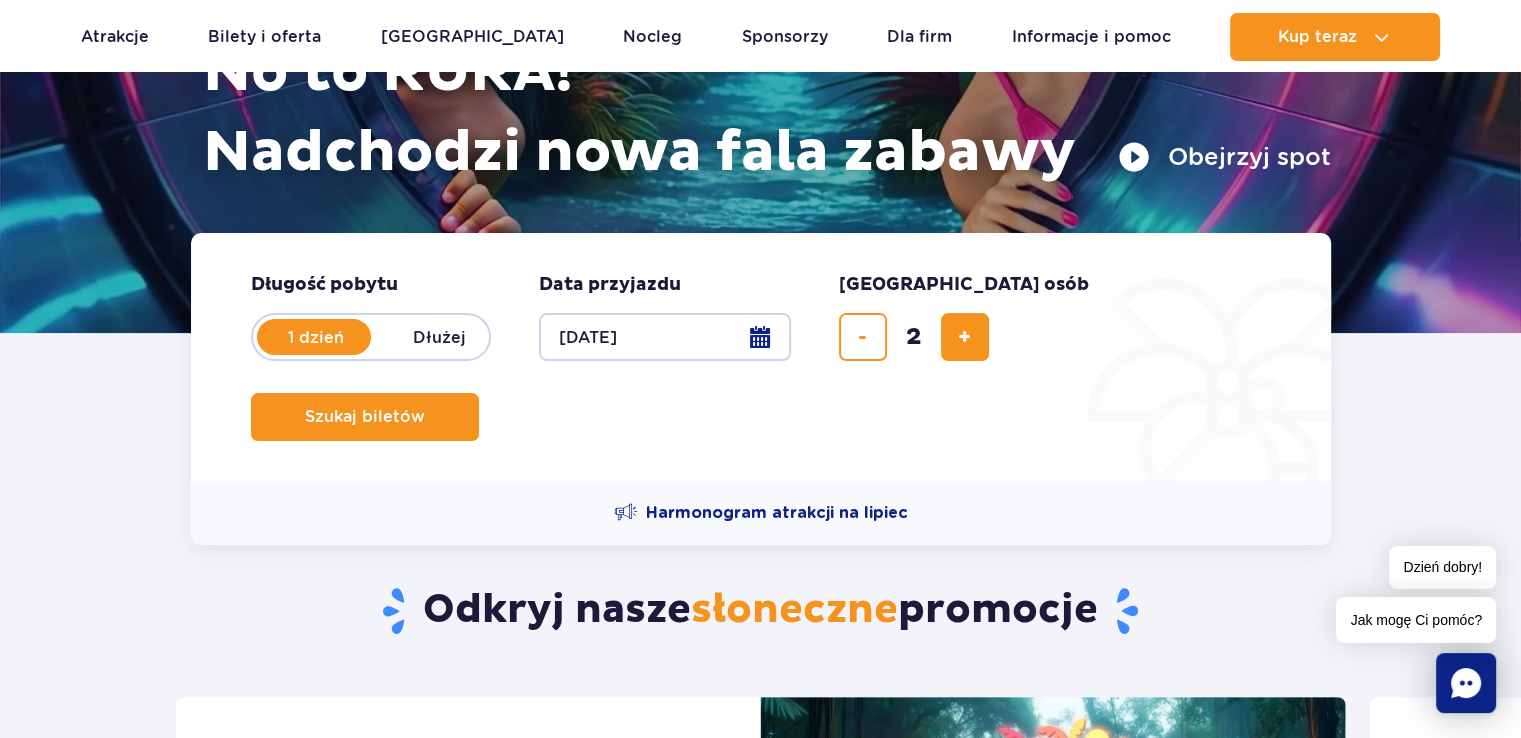 click on "16.07.25" at bounding box center [665, 337] 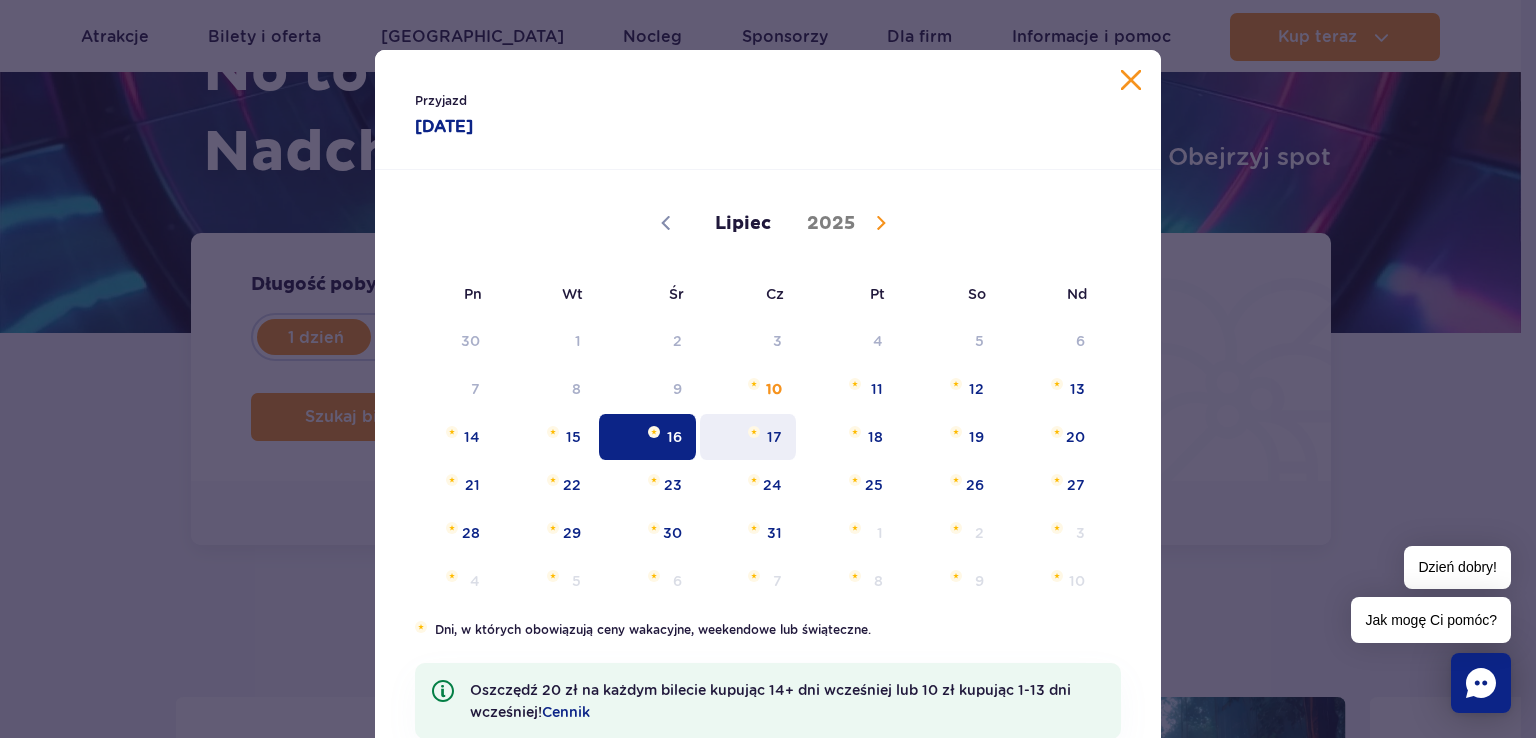 click at bounding box center (754, 432) 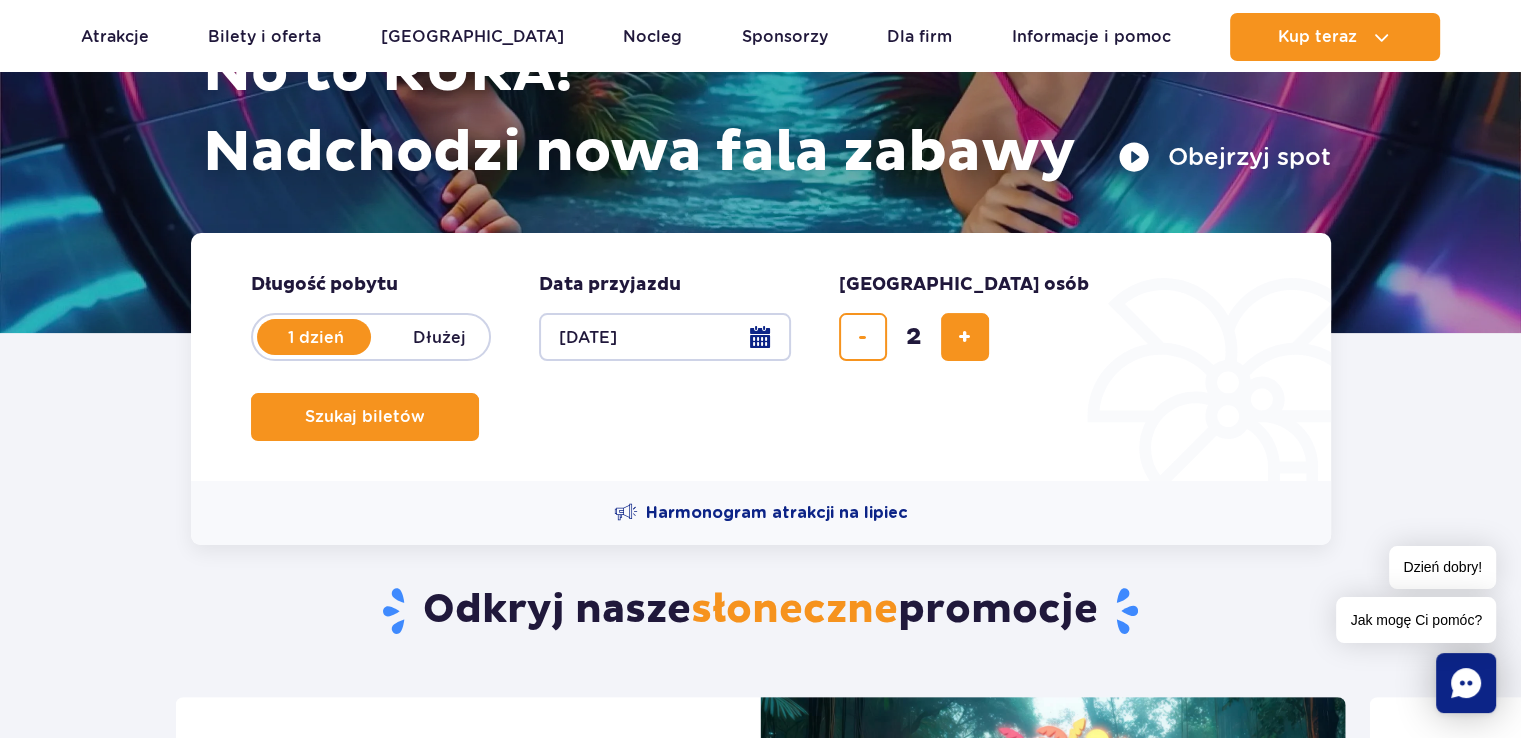 click on "[DATE]" at bounding box center (665, 337) 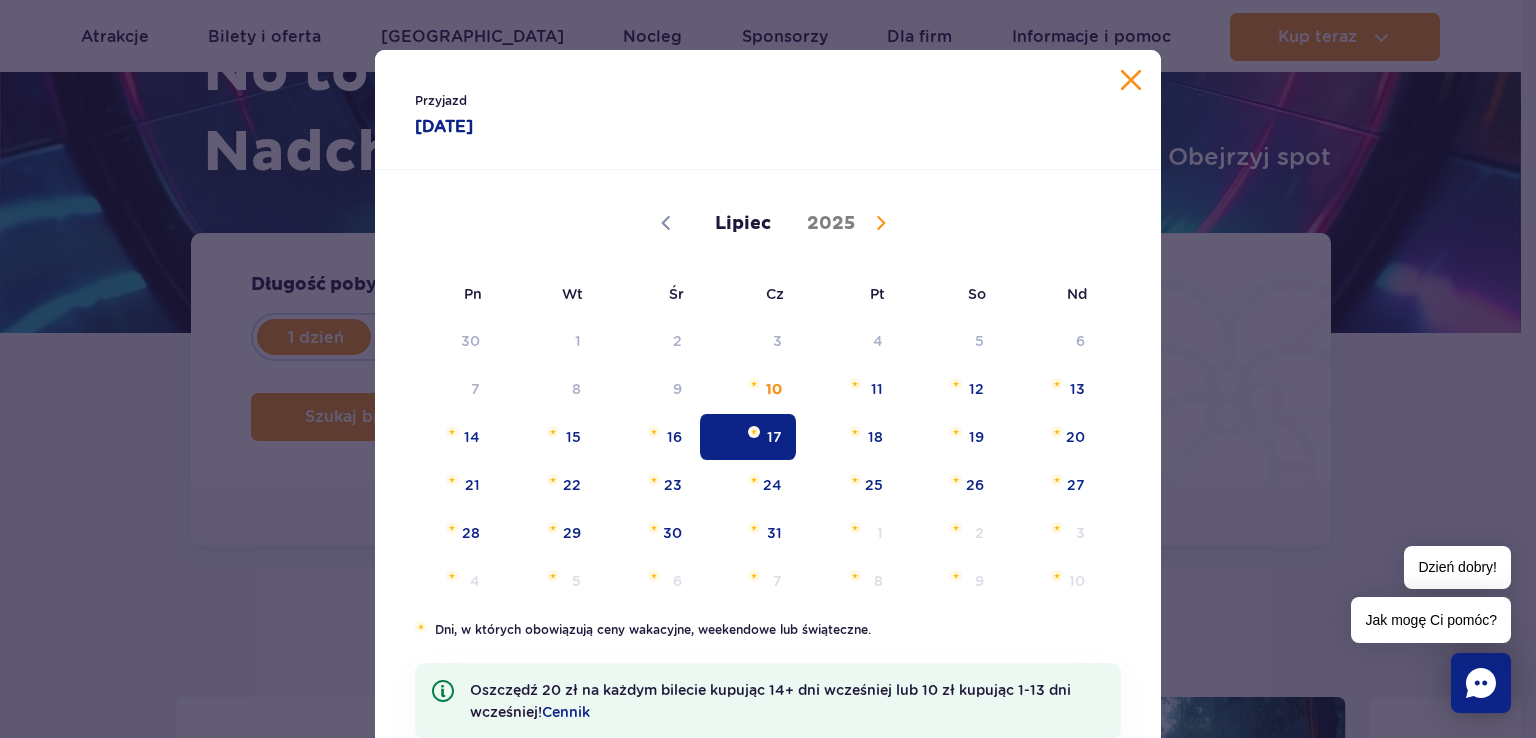 click on "17" at bounding box center [748, 437] 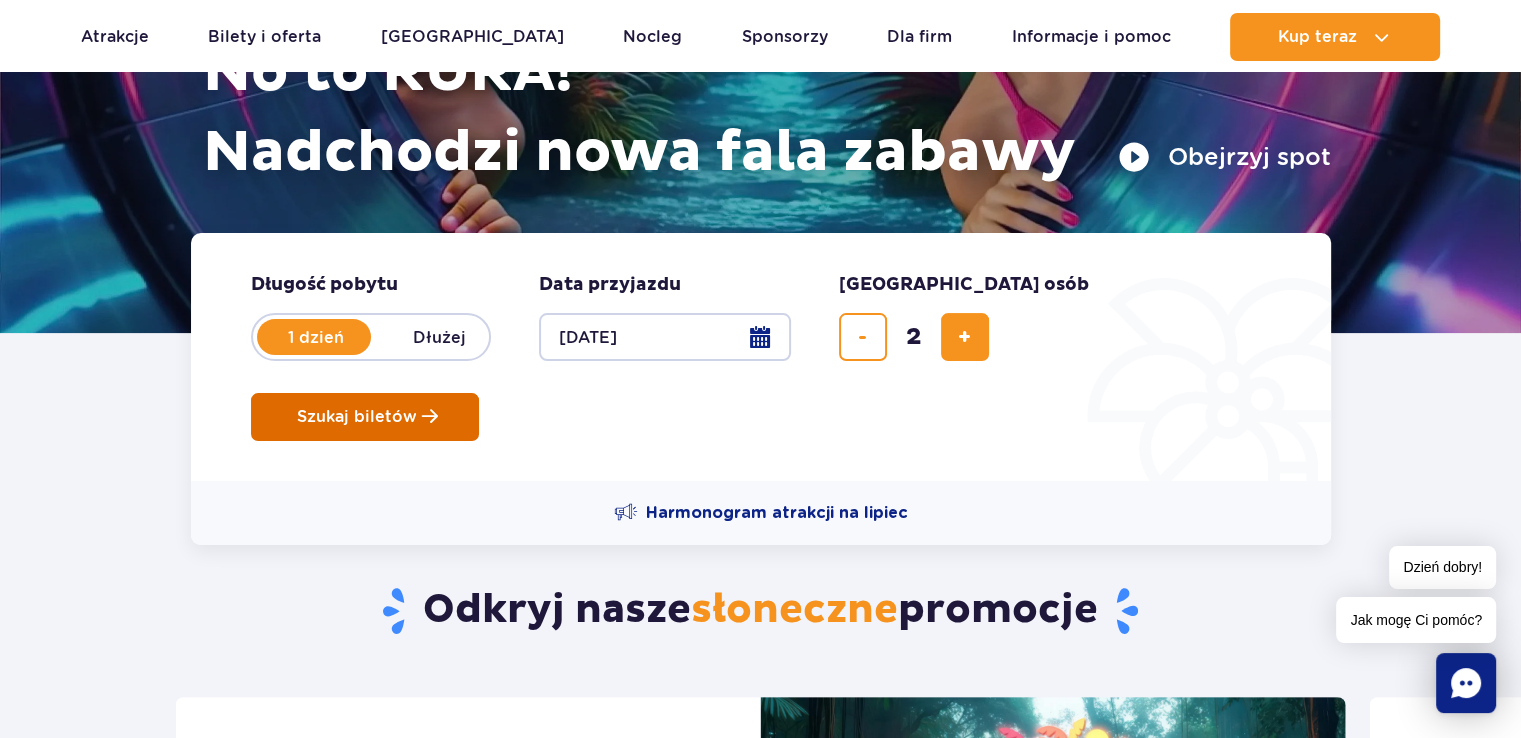 click on "Szukaj biletów" at bounding box center [357, 417] 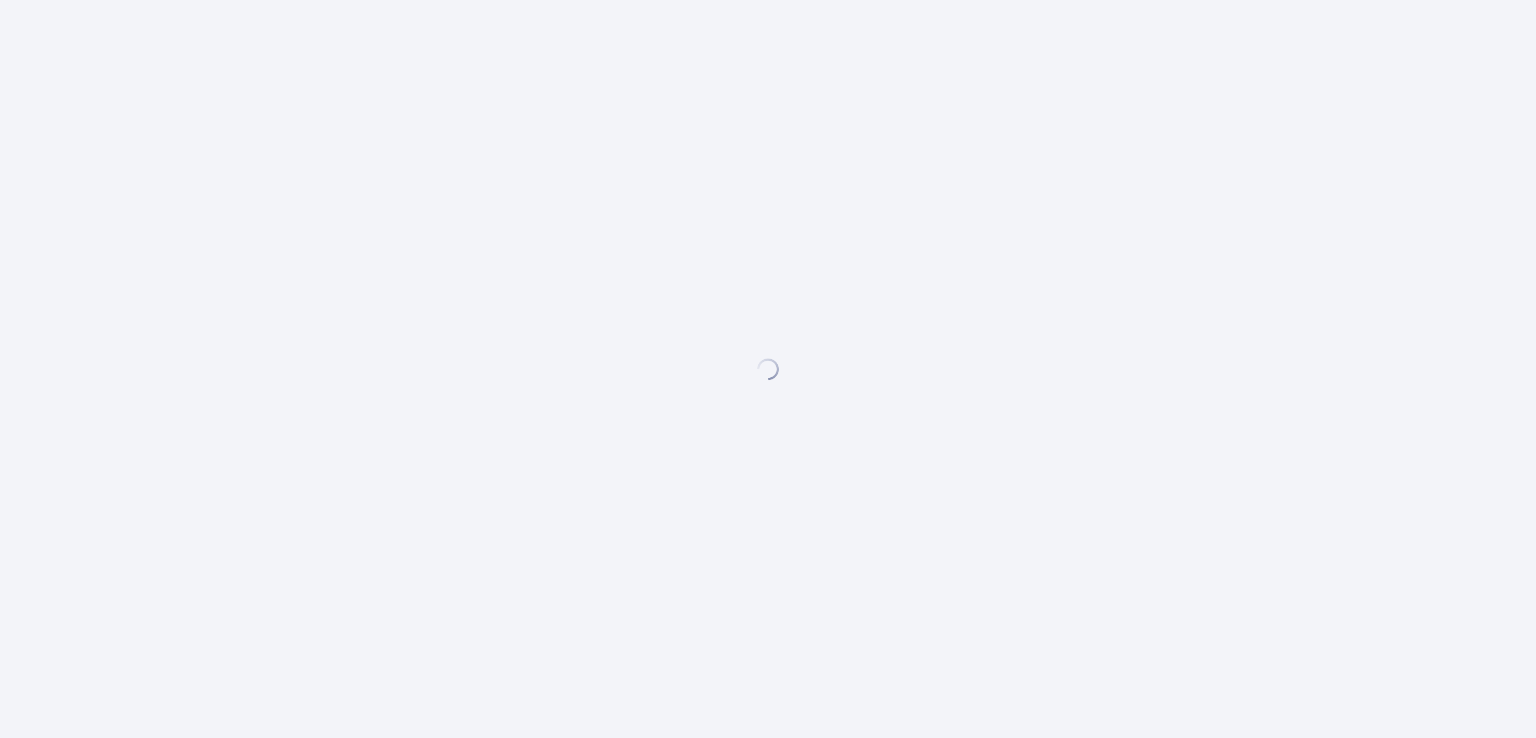 scroll, scrollTop: 0, scrollLeft: 0, axis: both 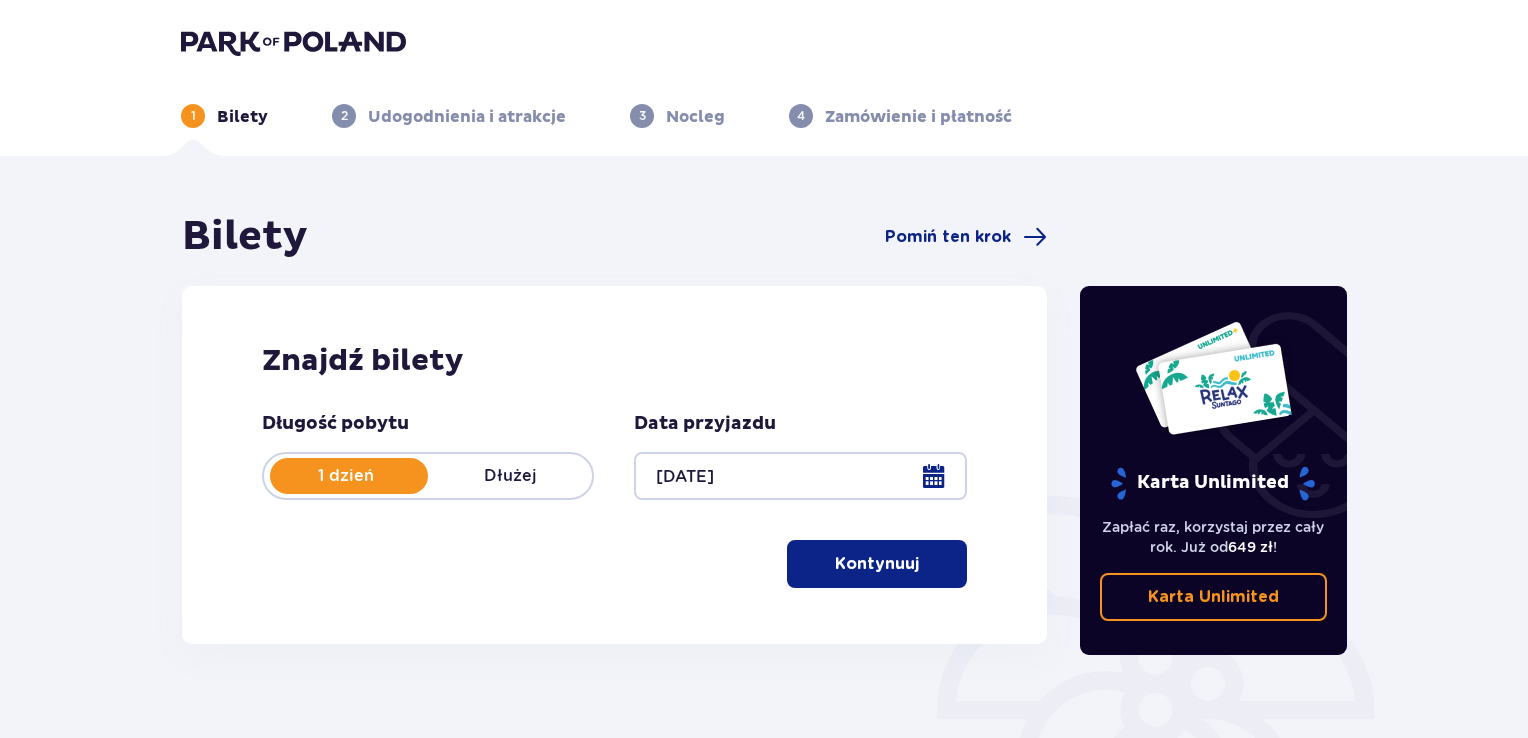 click on "Kontynuuj" at bounding box center [877, 564] 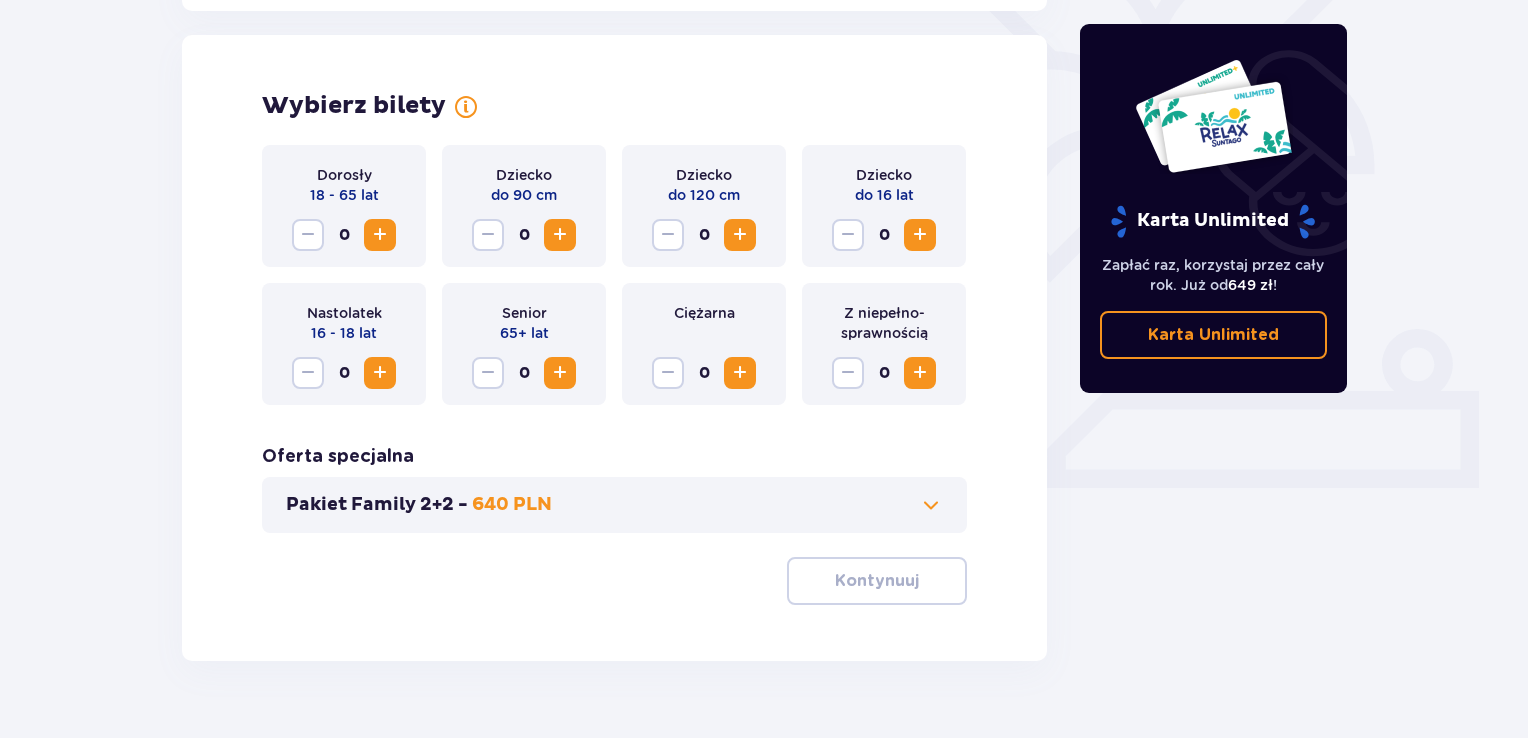 scroll, scrollTop: 556, scrollLeft: 0, axis: vertical 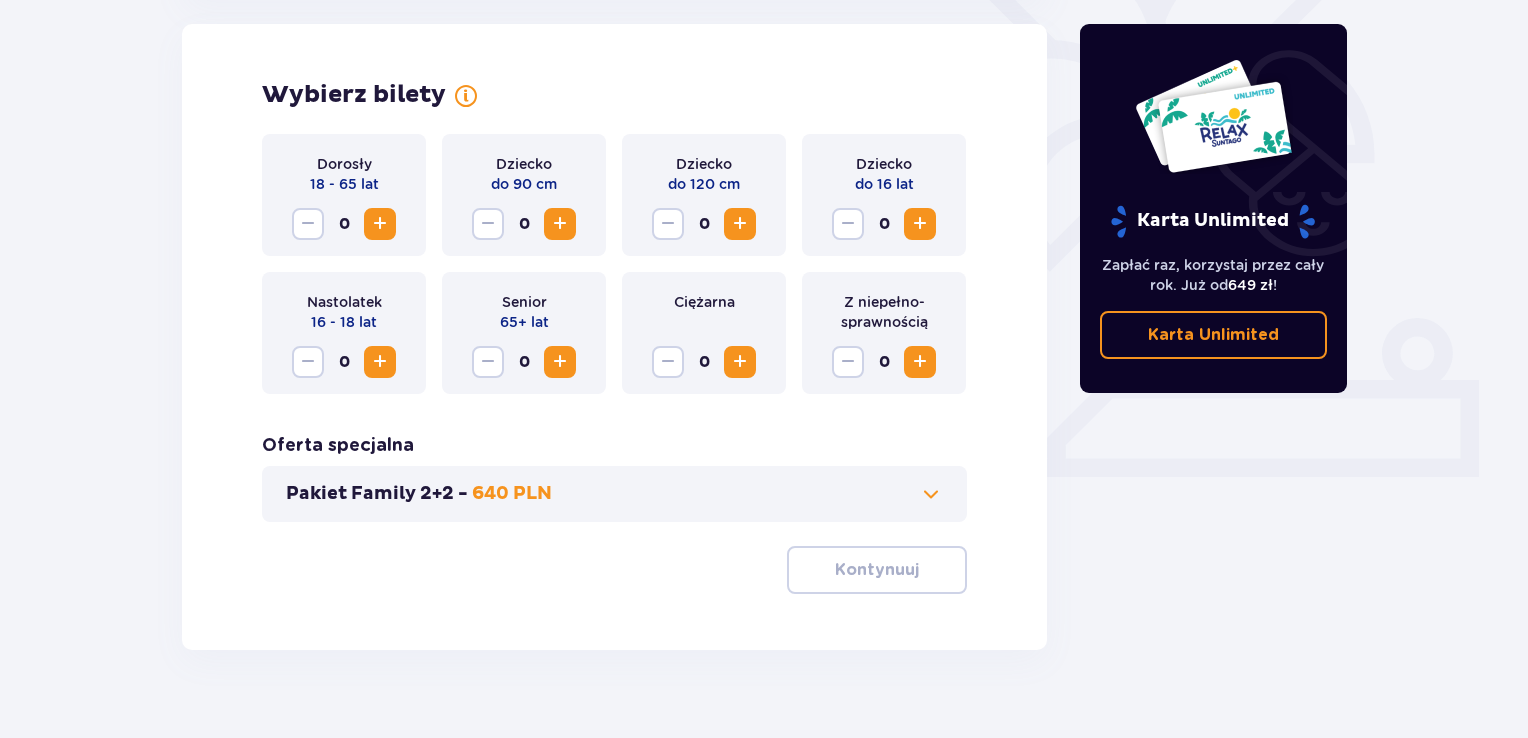 drag, startPoint x: 959, startPoint y: 325, endPoint x: 981, endPoint y: 334, distance: 23.769728 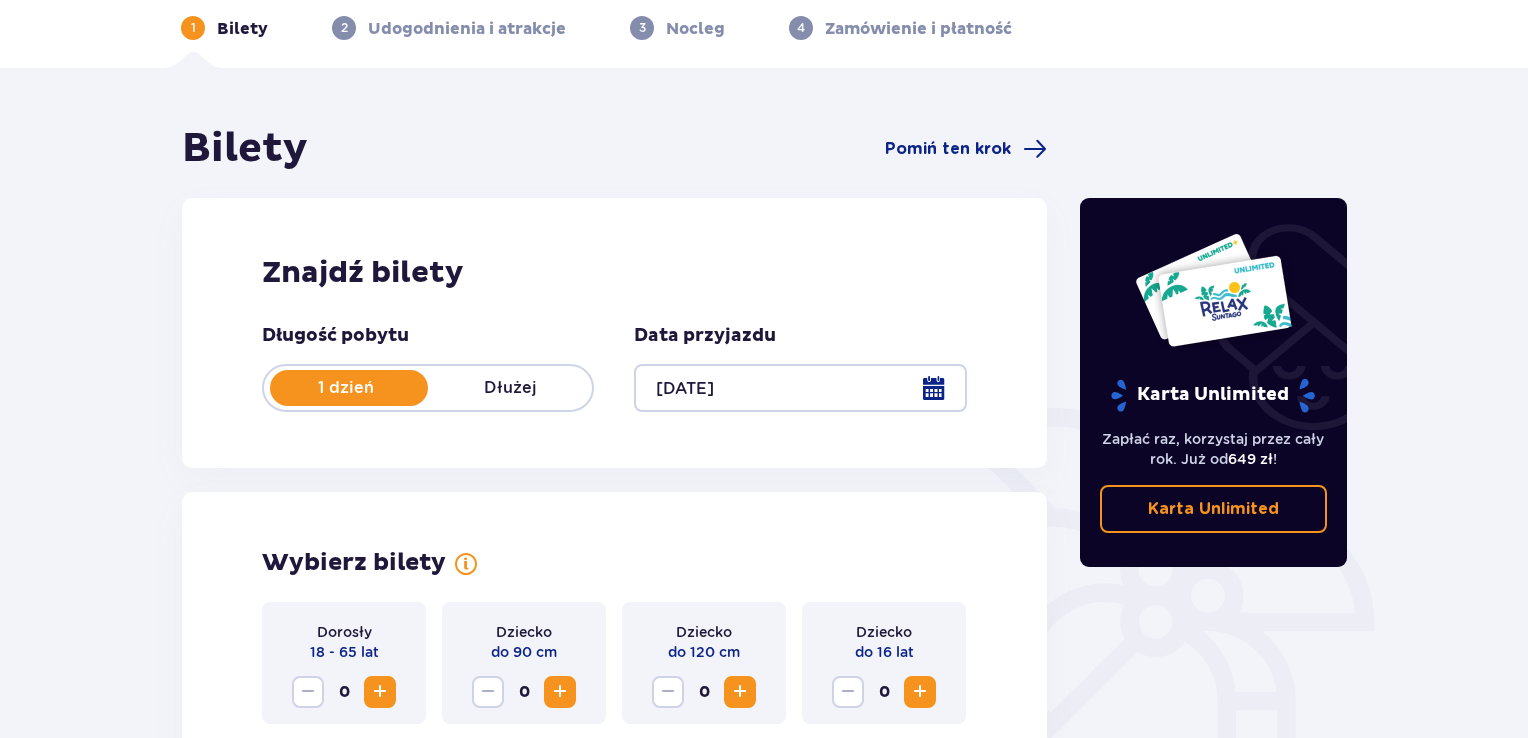 scroll, scrollTop: 0, scrollLeft: 0, axis: both 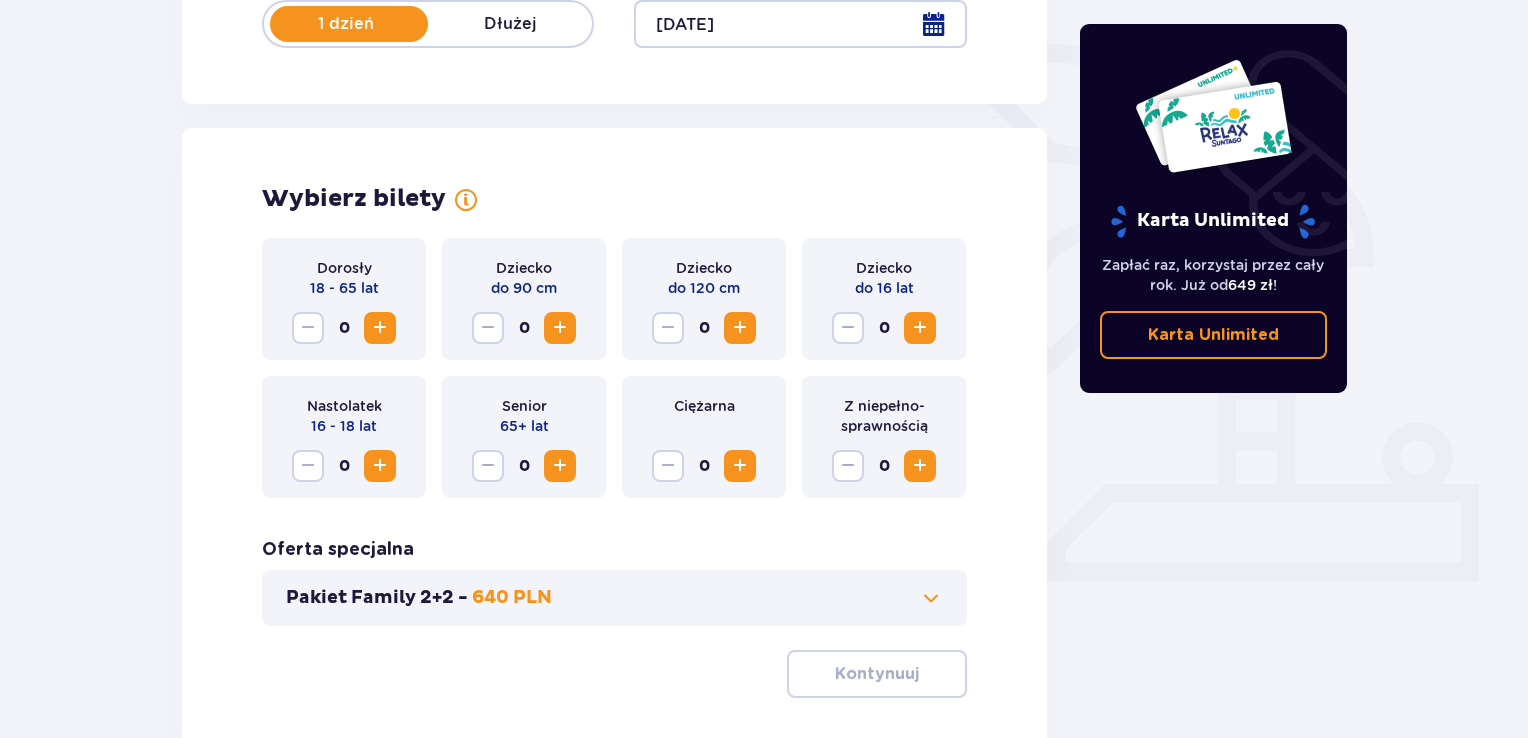 click at bounding box center [920, 466] 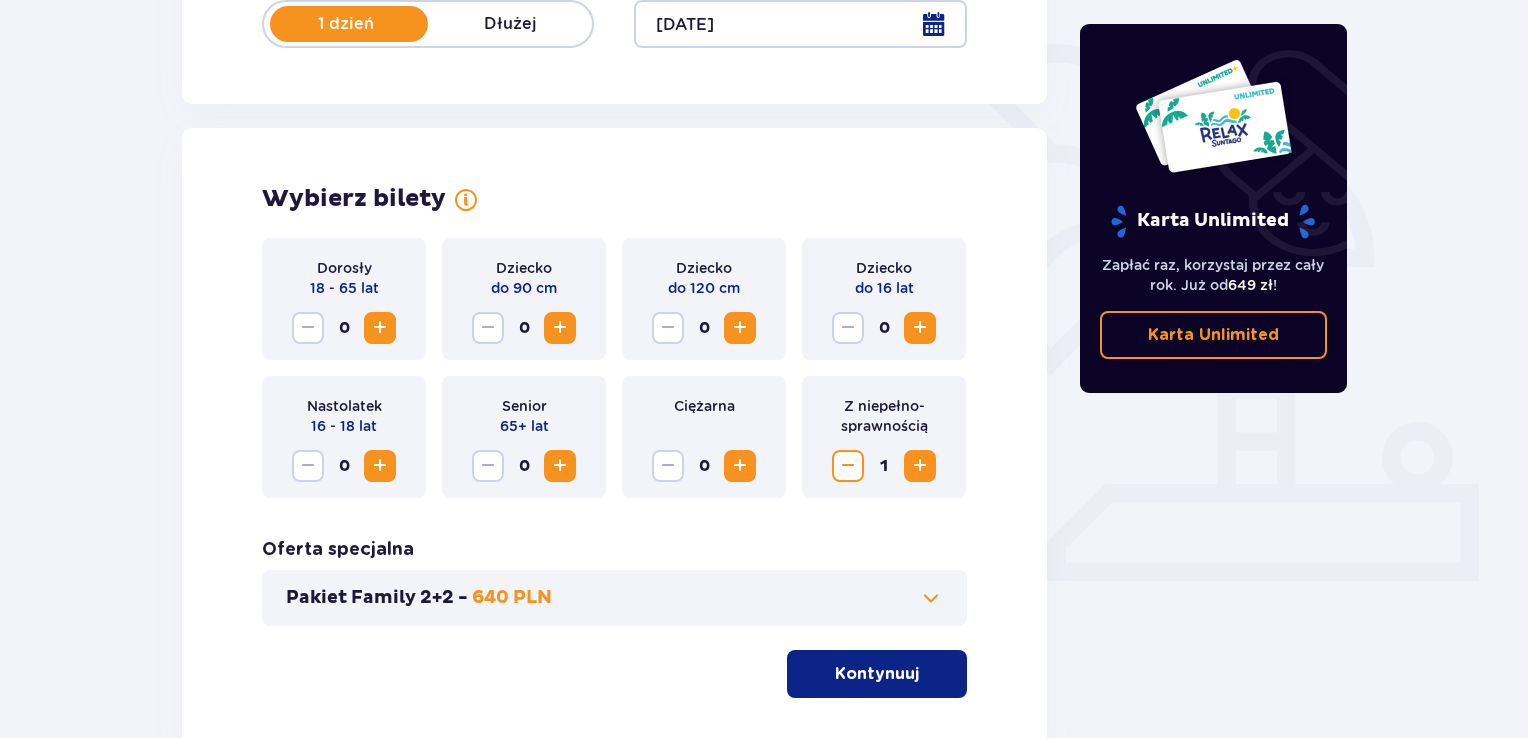 click at bounding box center [920, 466] 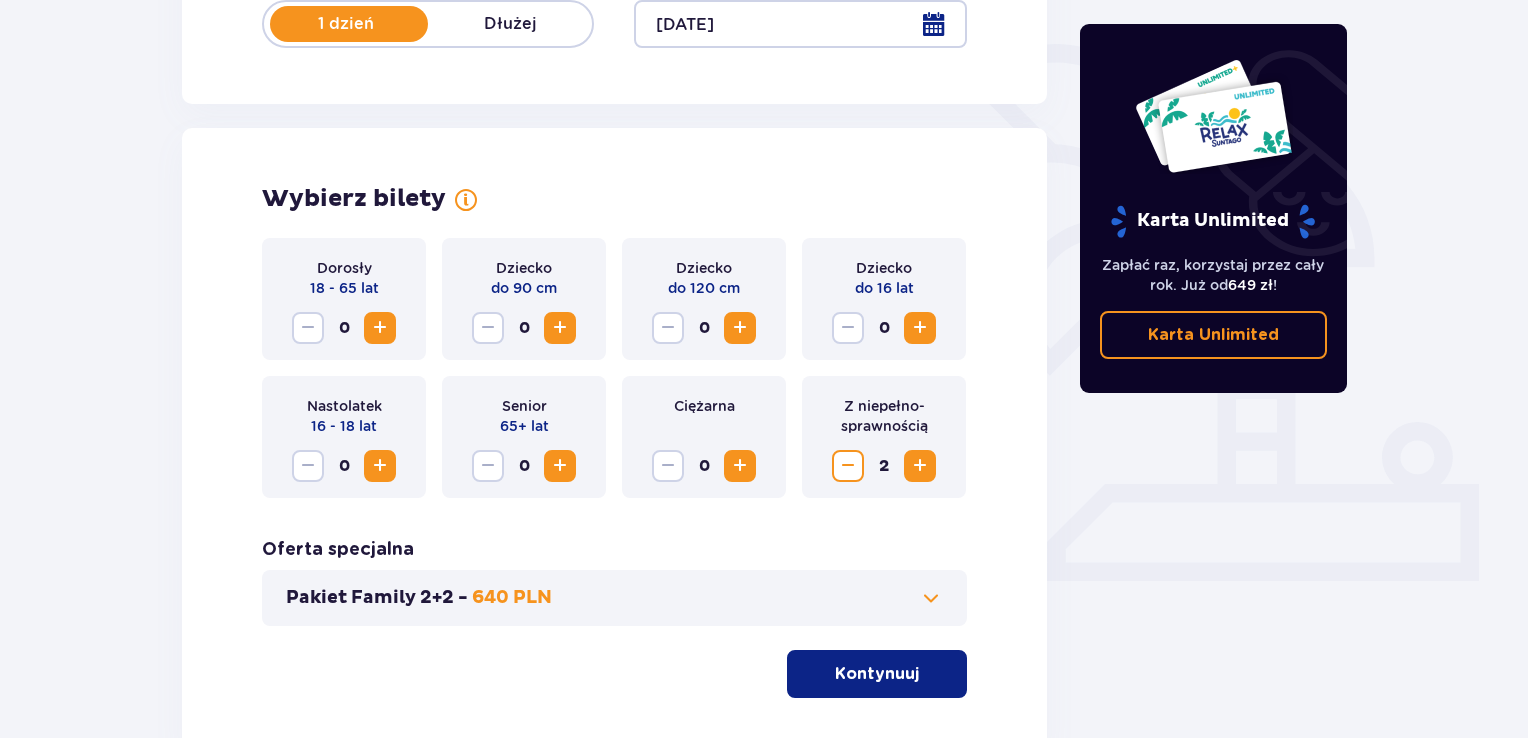 scroll, scrollTop: 588, scrollLeft: 0, axis: vertical 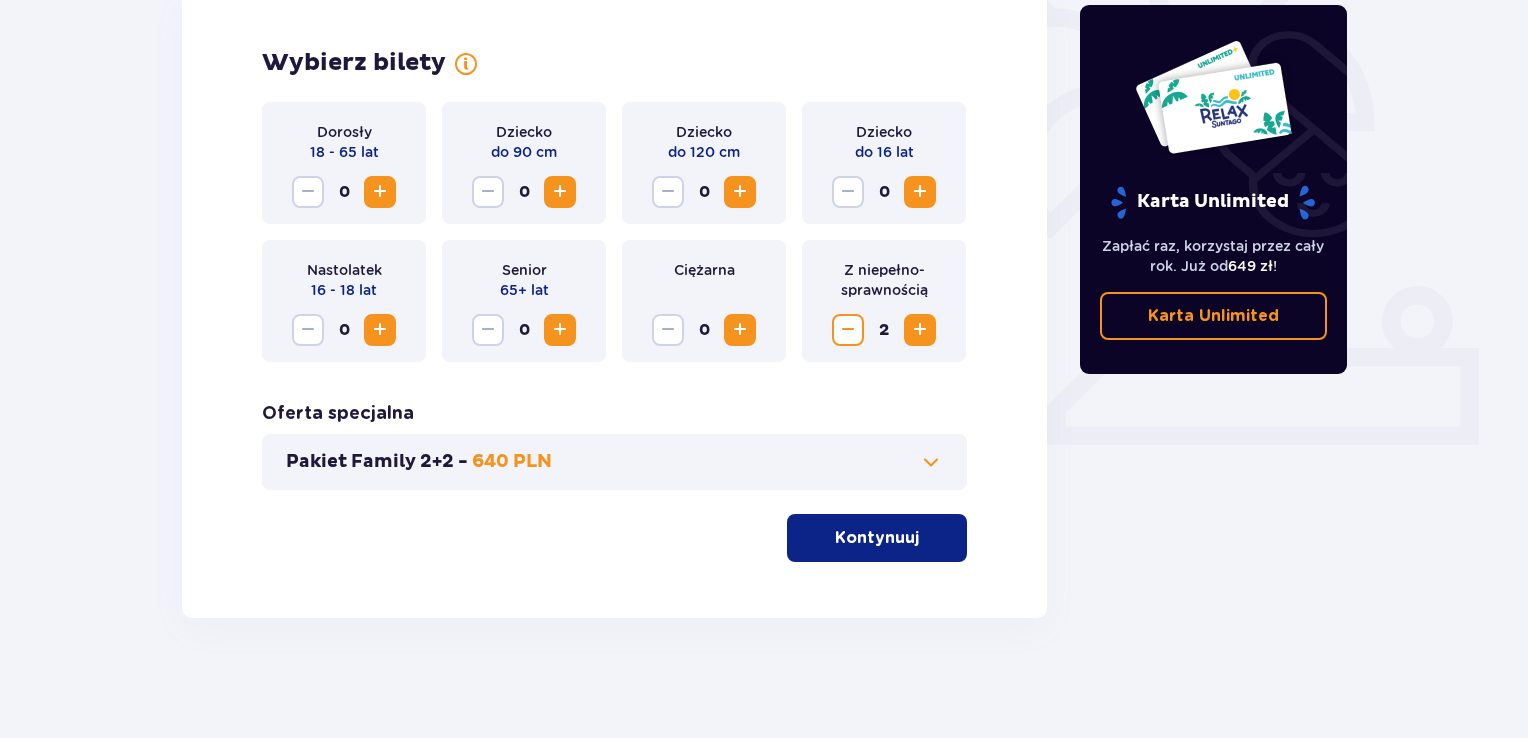 click on "Kontynuuj" at bounding box center (877, 538) 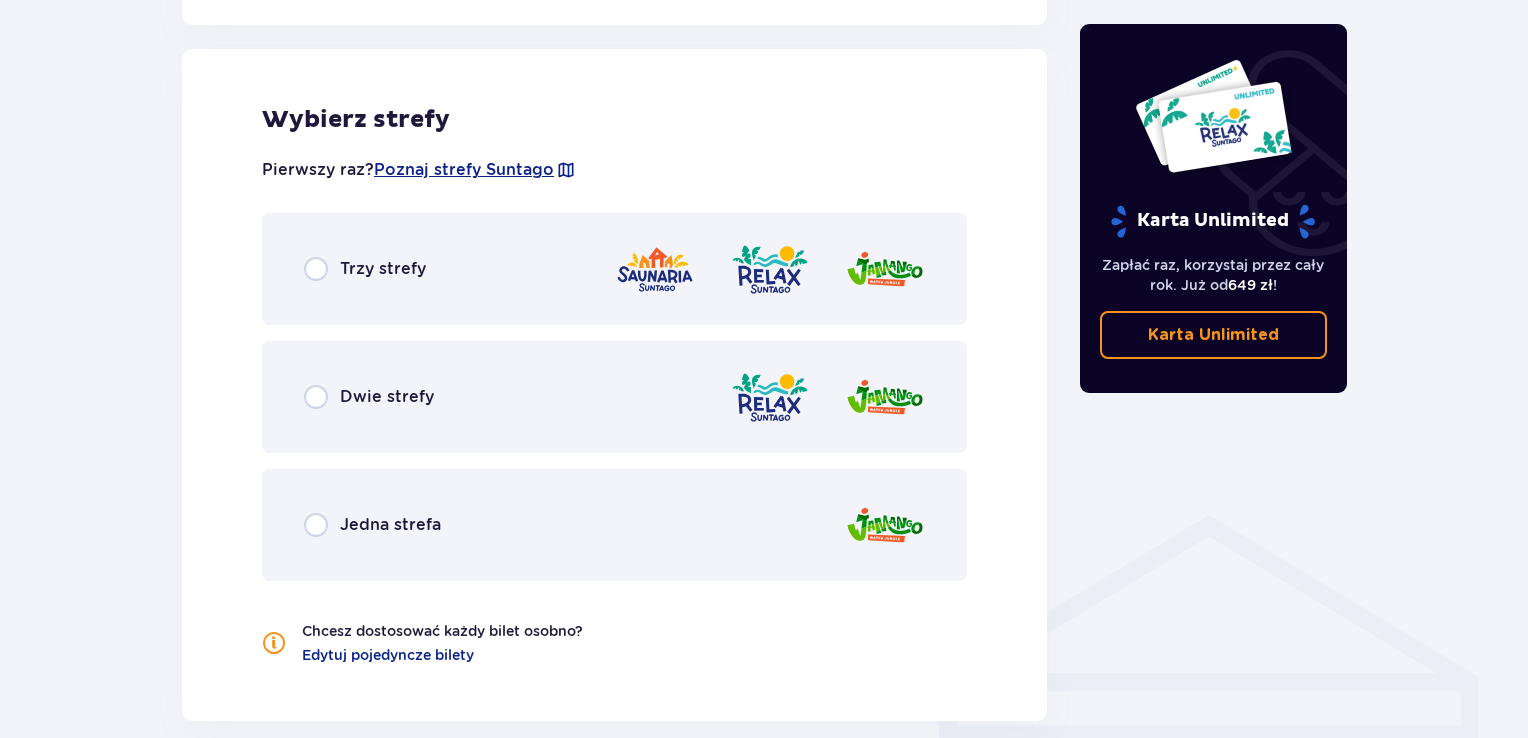 scroll, scrollTop: 1110, scrollLeft: 0, axis: vertical 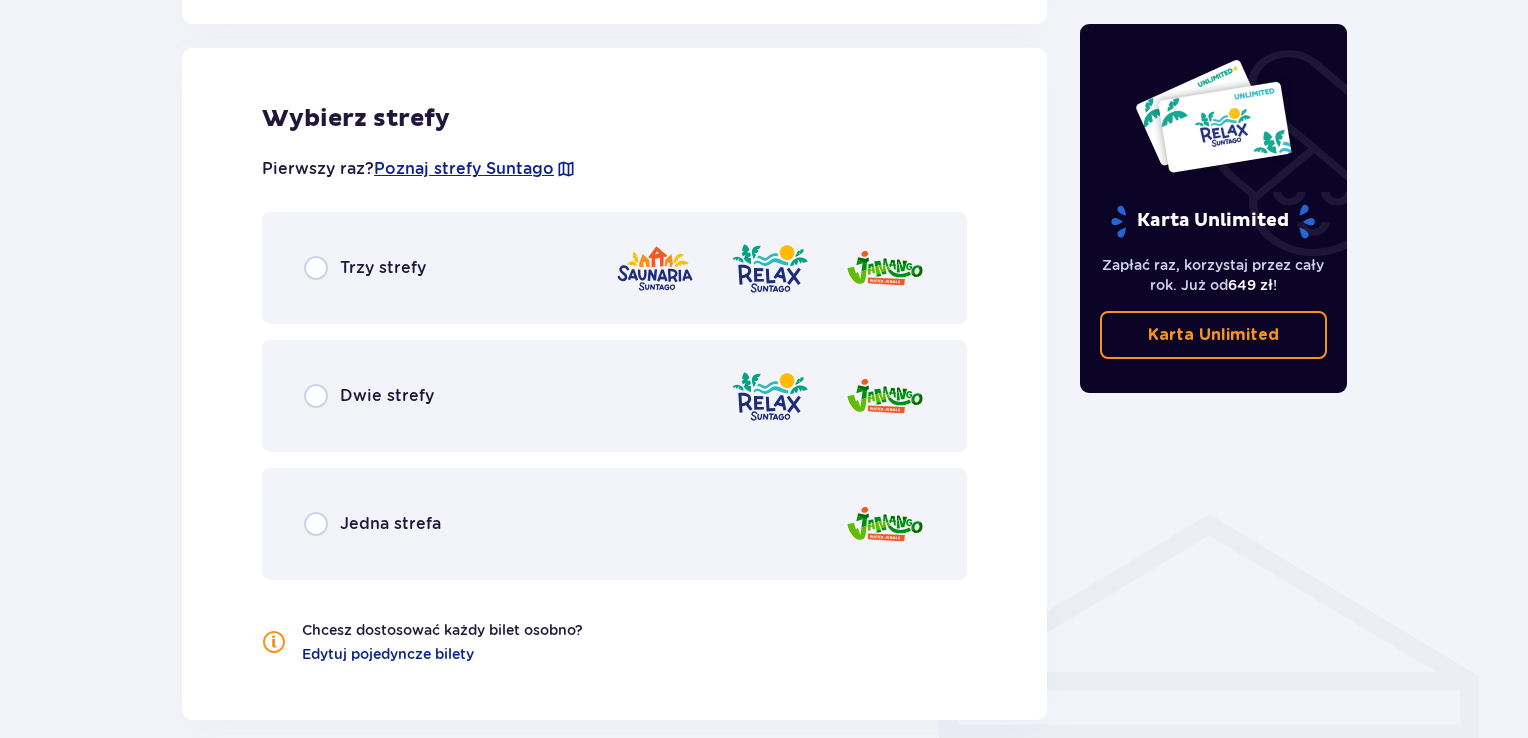 click on "Trzy strefy" at bounding box center (614, 268) 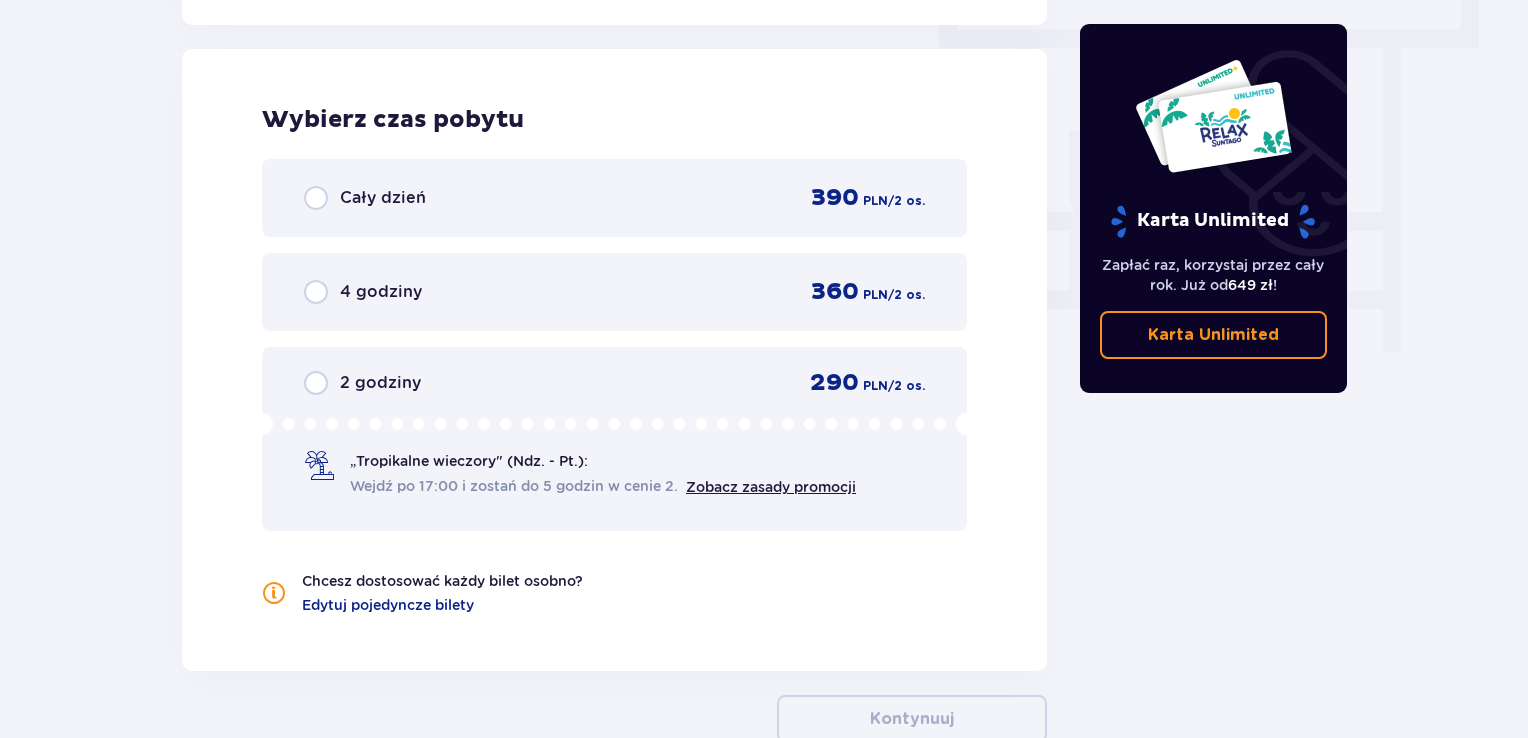scroll, scrollTop: 1806, scrollLeft: 0, axis: vertical 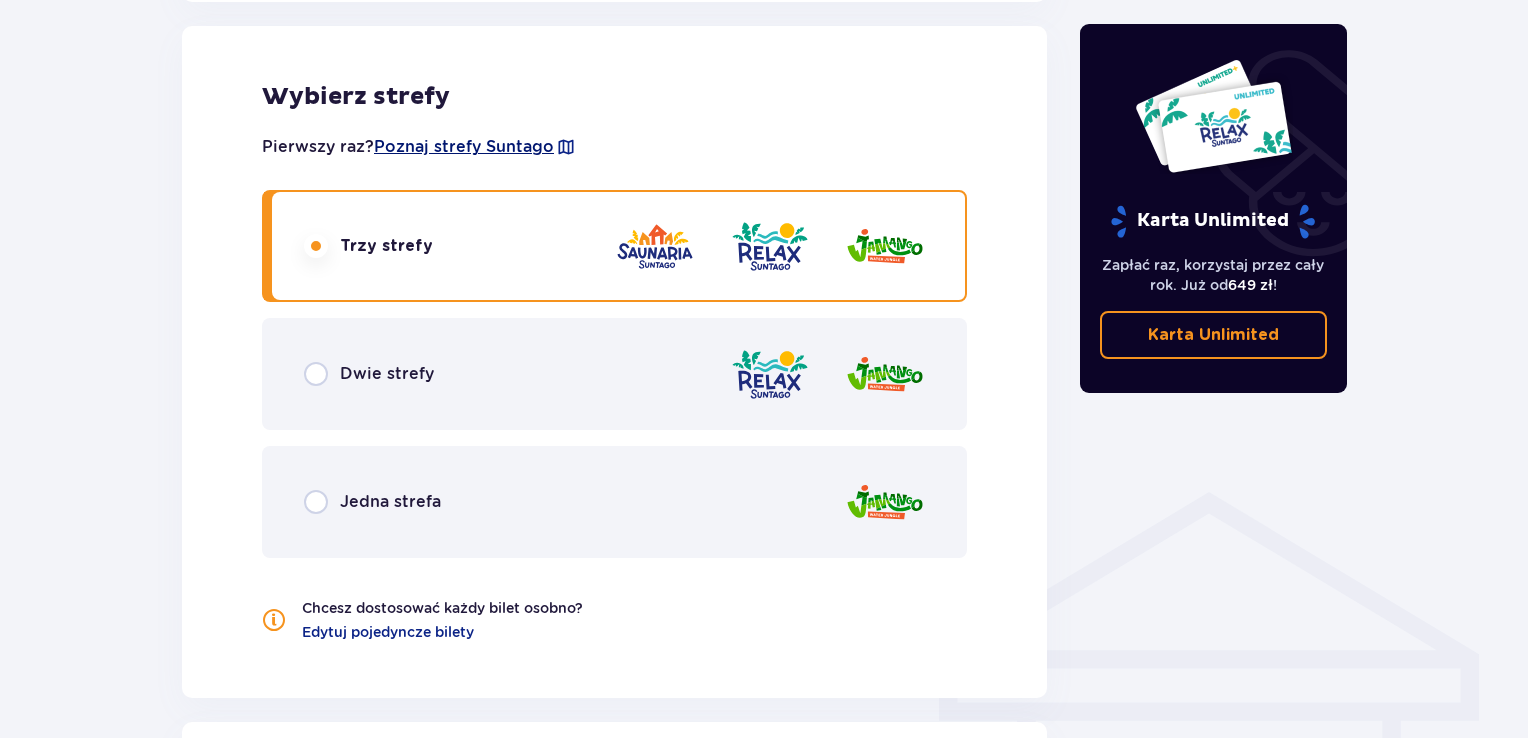 click on "Poznaj strefy Suntago" at bounding box center (464, 147) 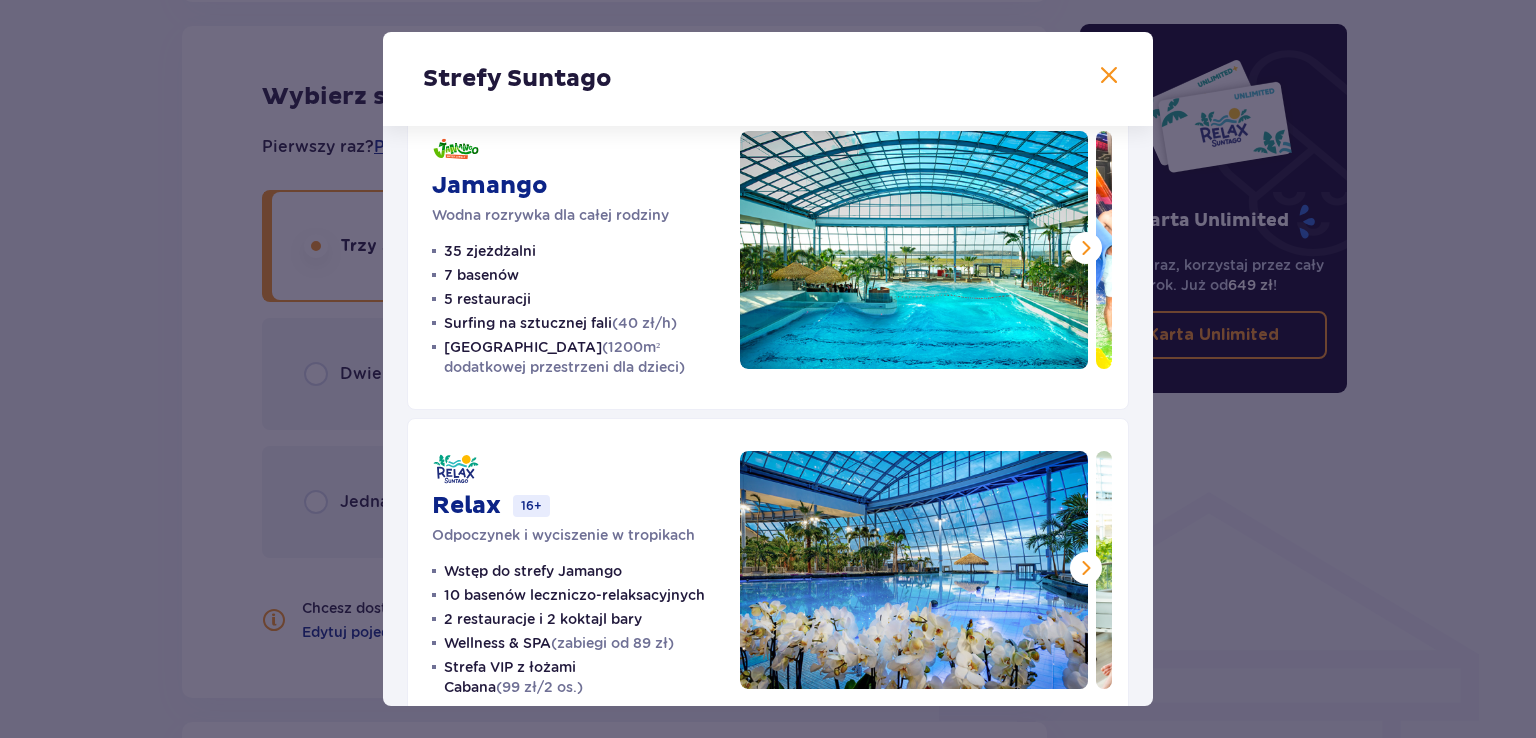 scroll, scrollTop: 0, scrollLeft: 0, axis: both 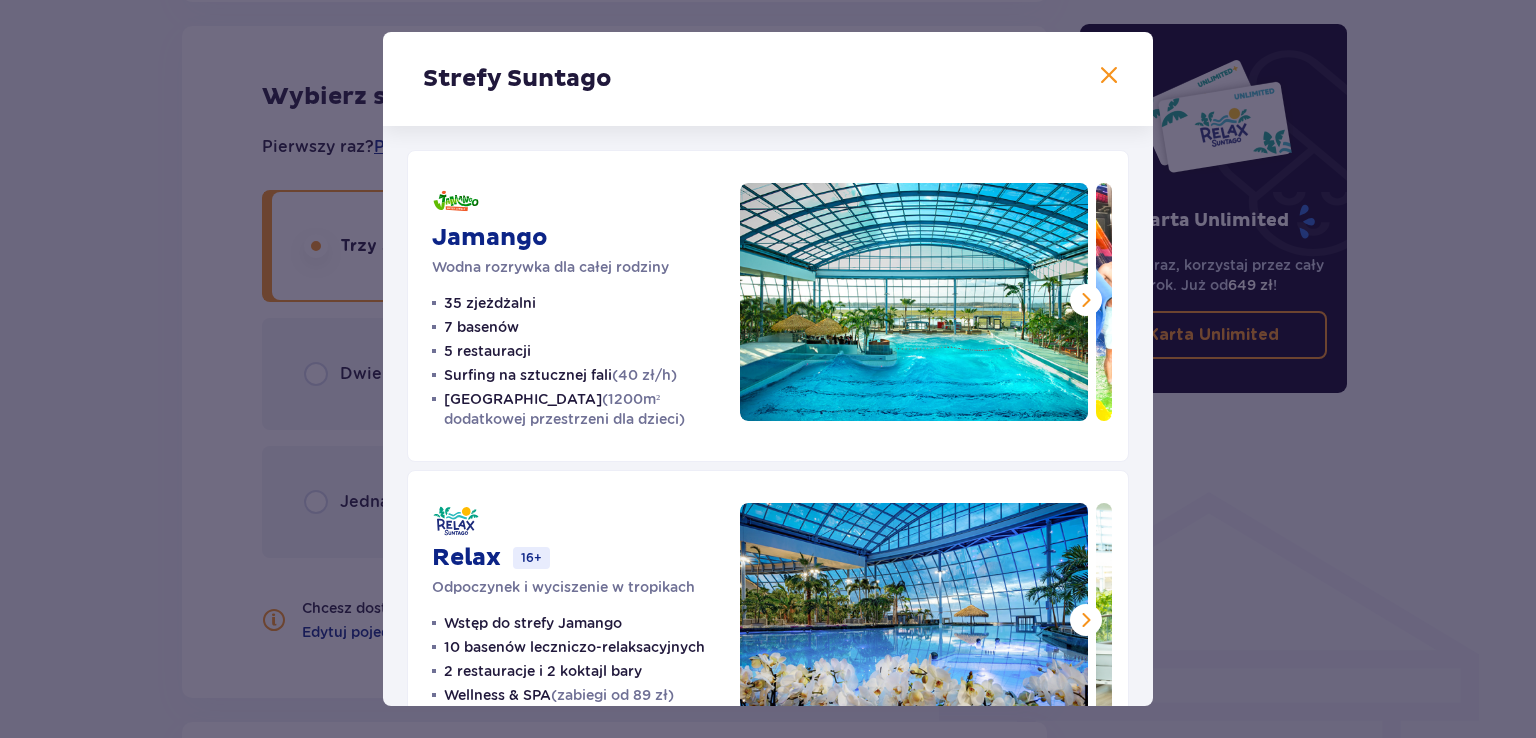 drag, startPoint x: 1146, startPoint y: 209, endPoint x: 1164, endPoint y: 312, distance: 104.56099 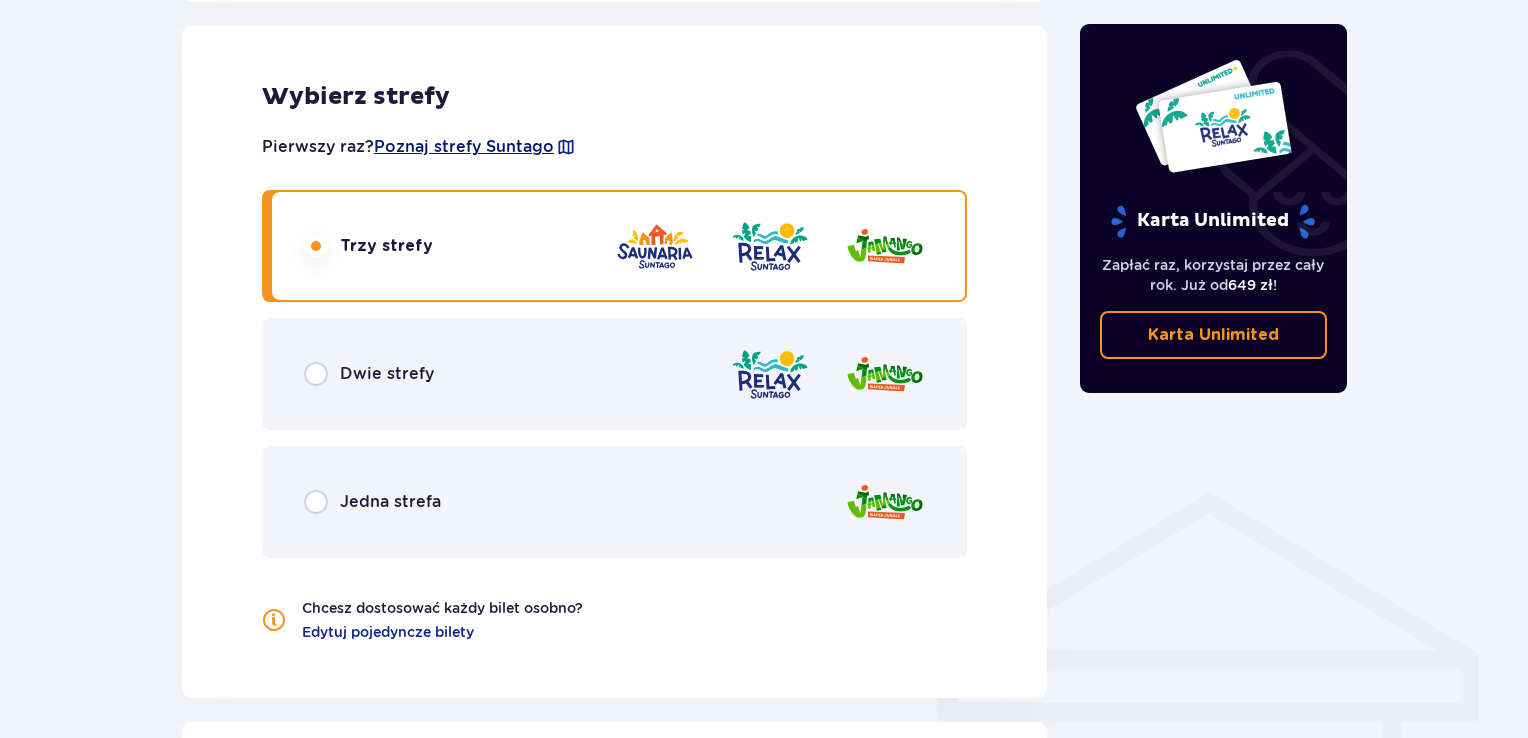click on "Poznaj strefy Suntago" at bounding box center (464, 147) 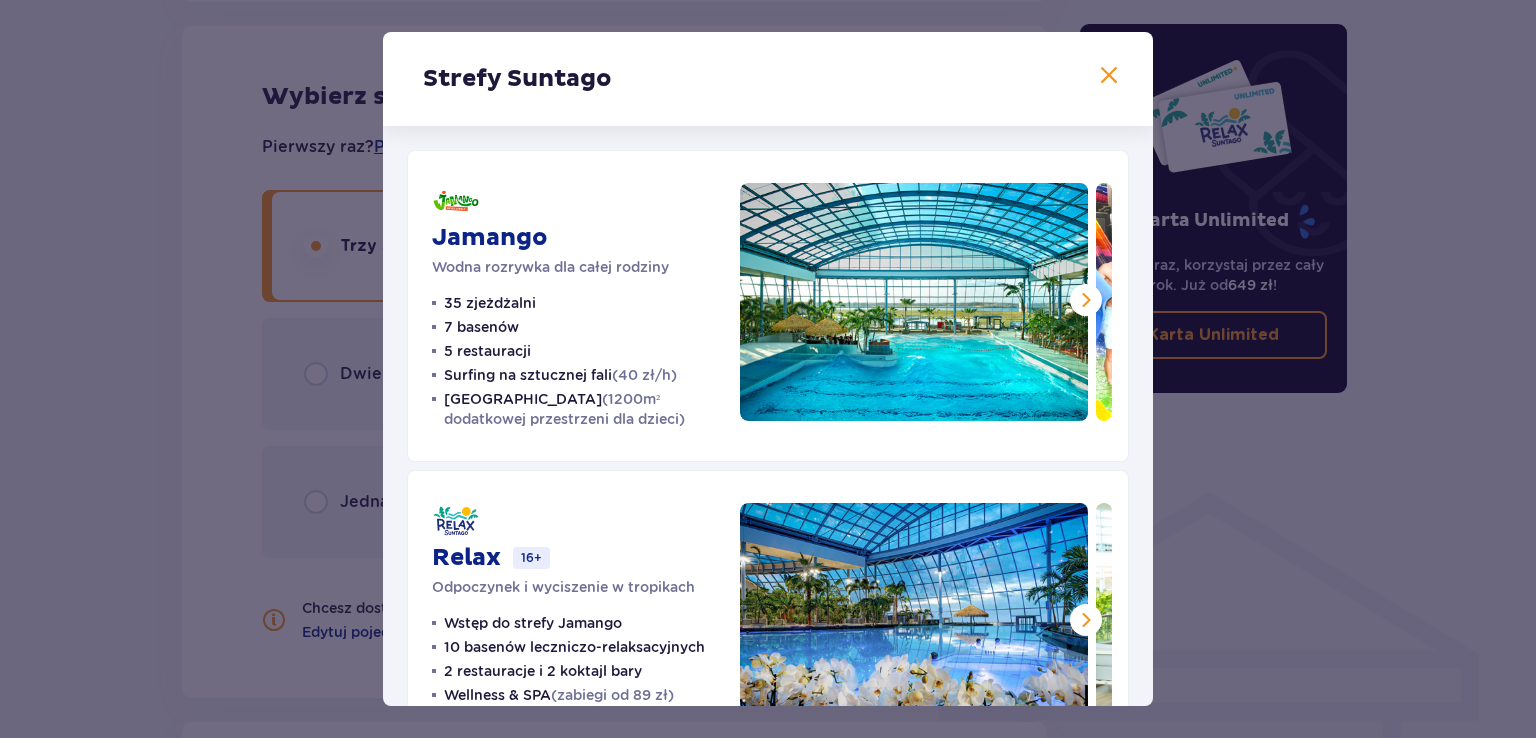 drag, startPoint x: 1146, startPoint y: 306, endPoint x: 1148, endPoint y: 345, distance: 39.051247 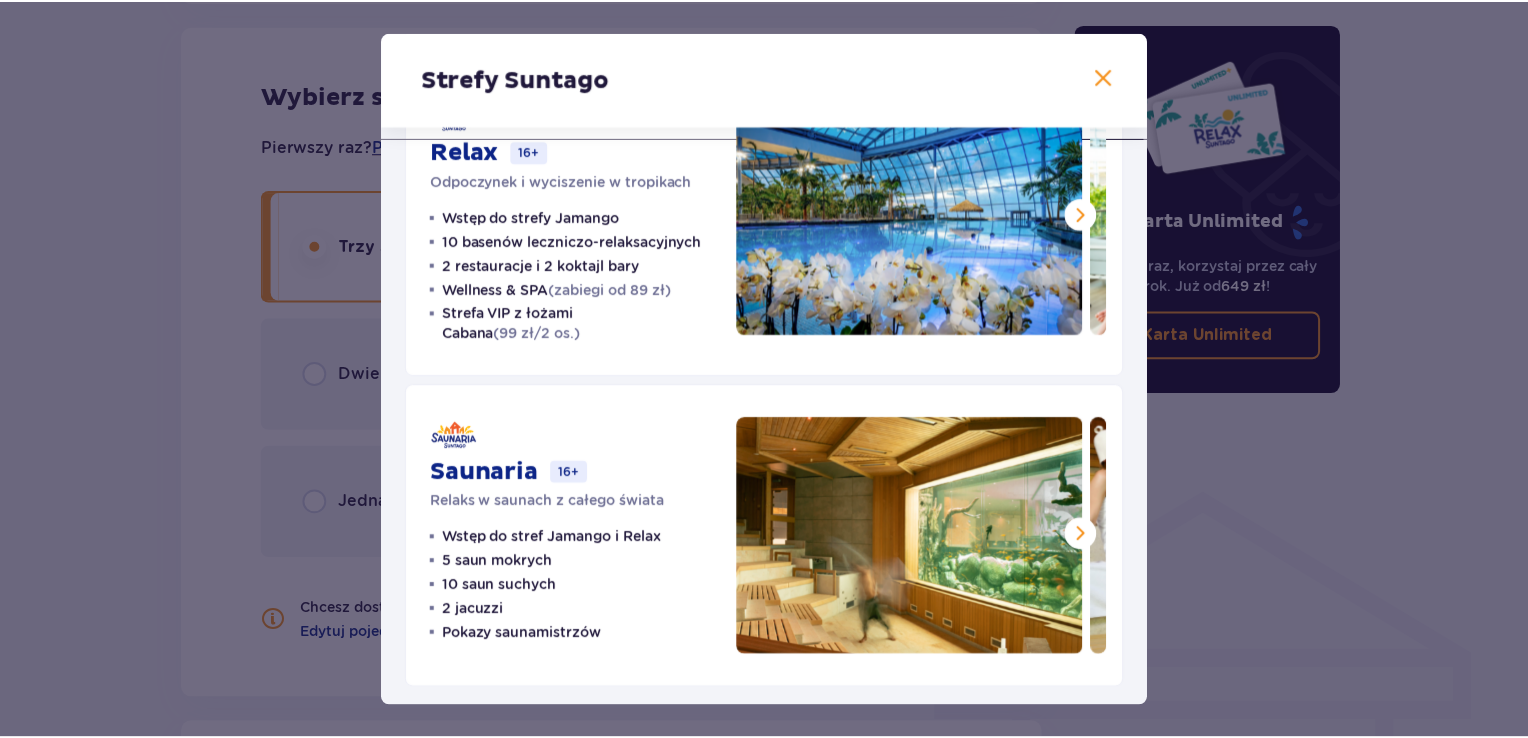 scroll, scrollTop: 410, scrollLeft: 0, axis: vertical 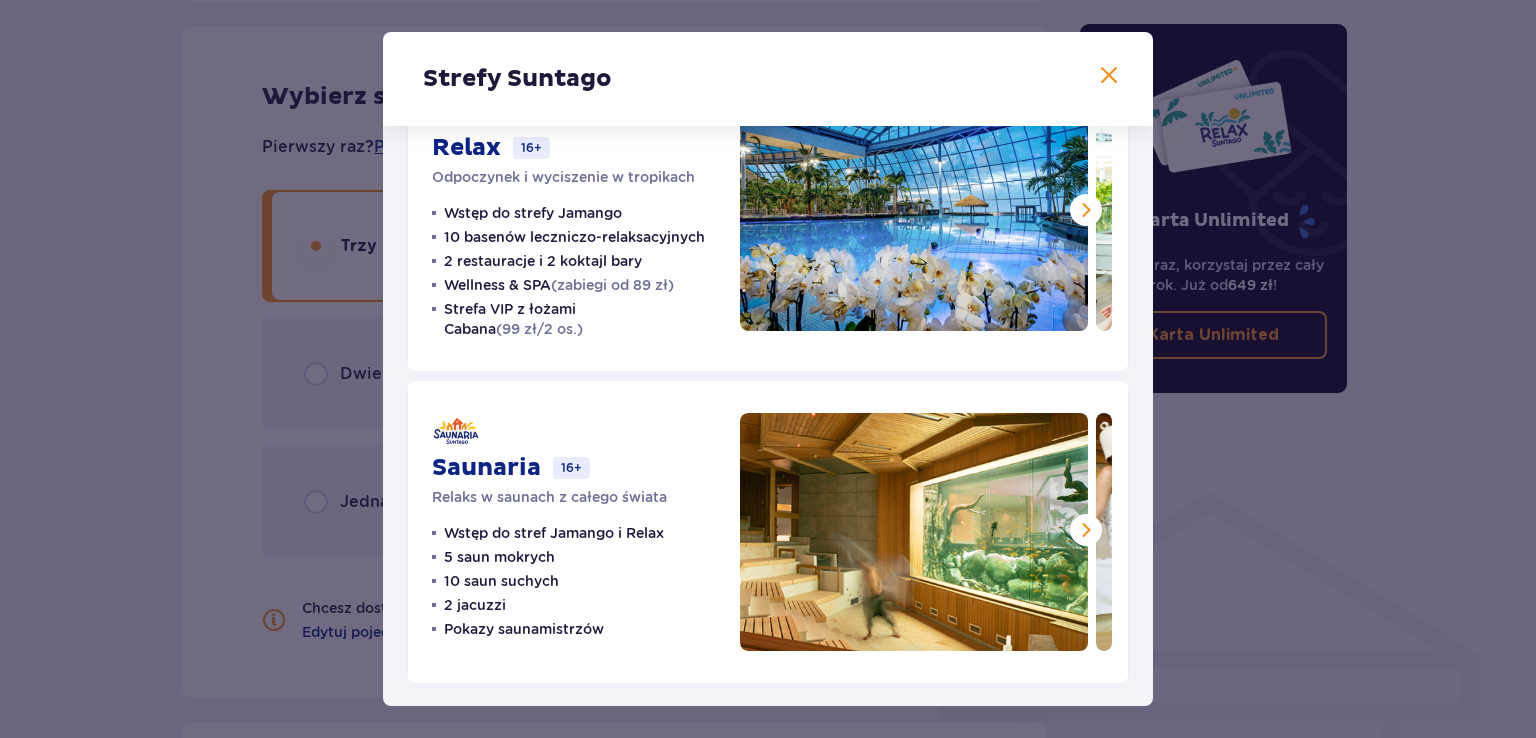 click at bounding box center (1109, 76) 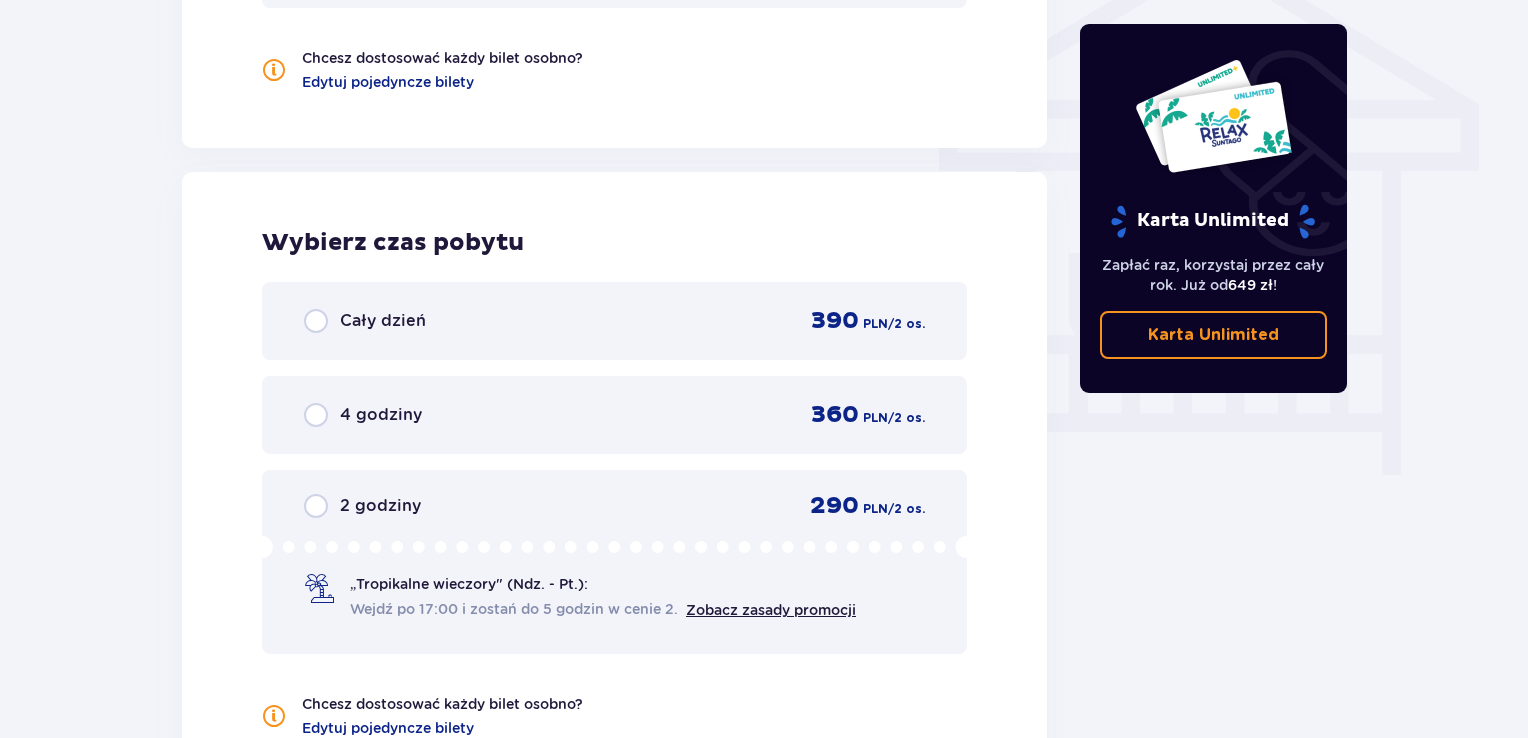 scroll, scrollTop: 1685, scrollLeft: 0, axis: vertical 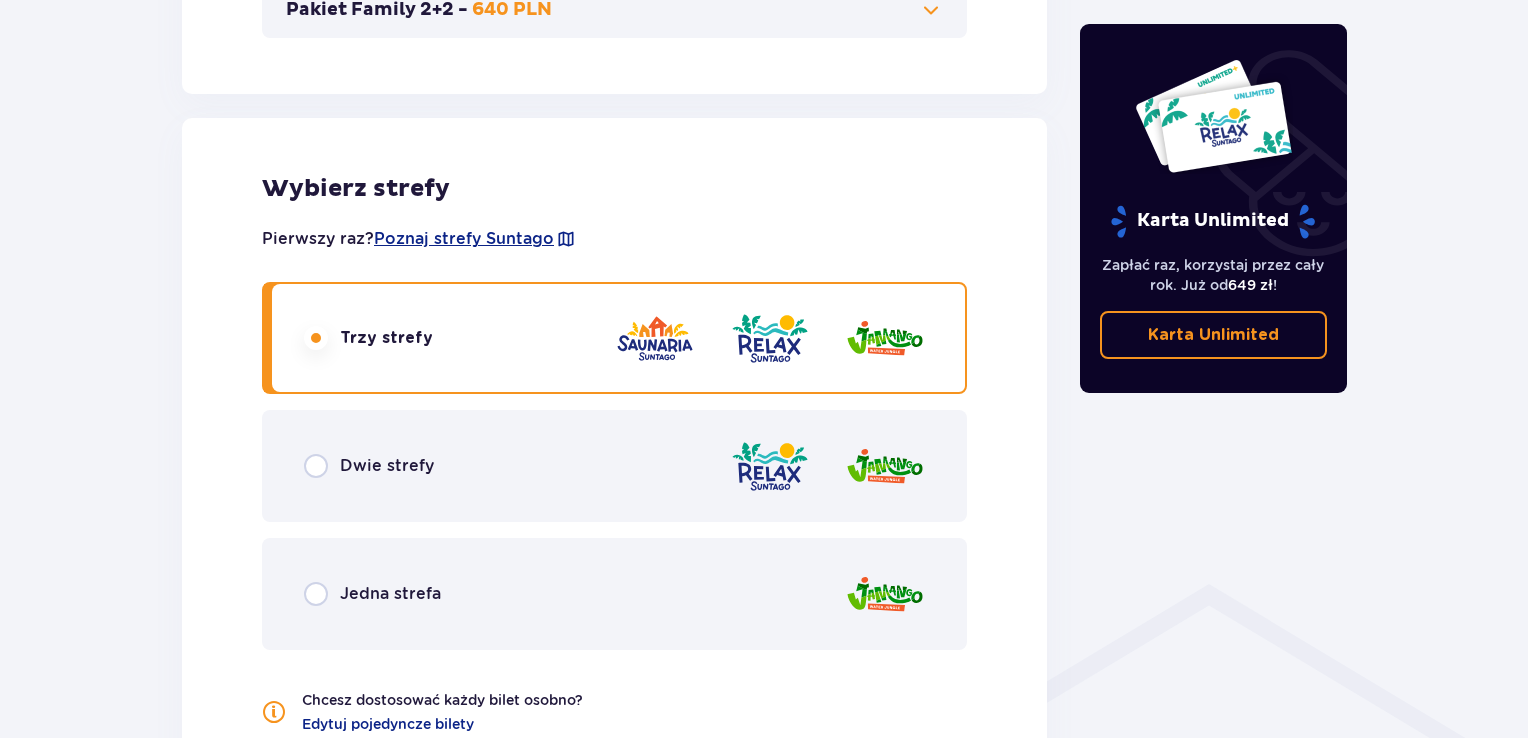 click on "Dwie strefy" at bounding box center (614, 466) 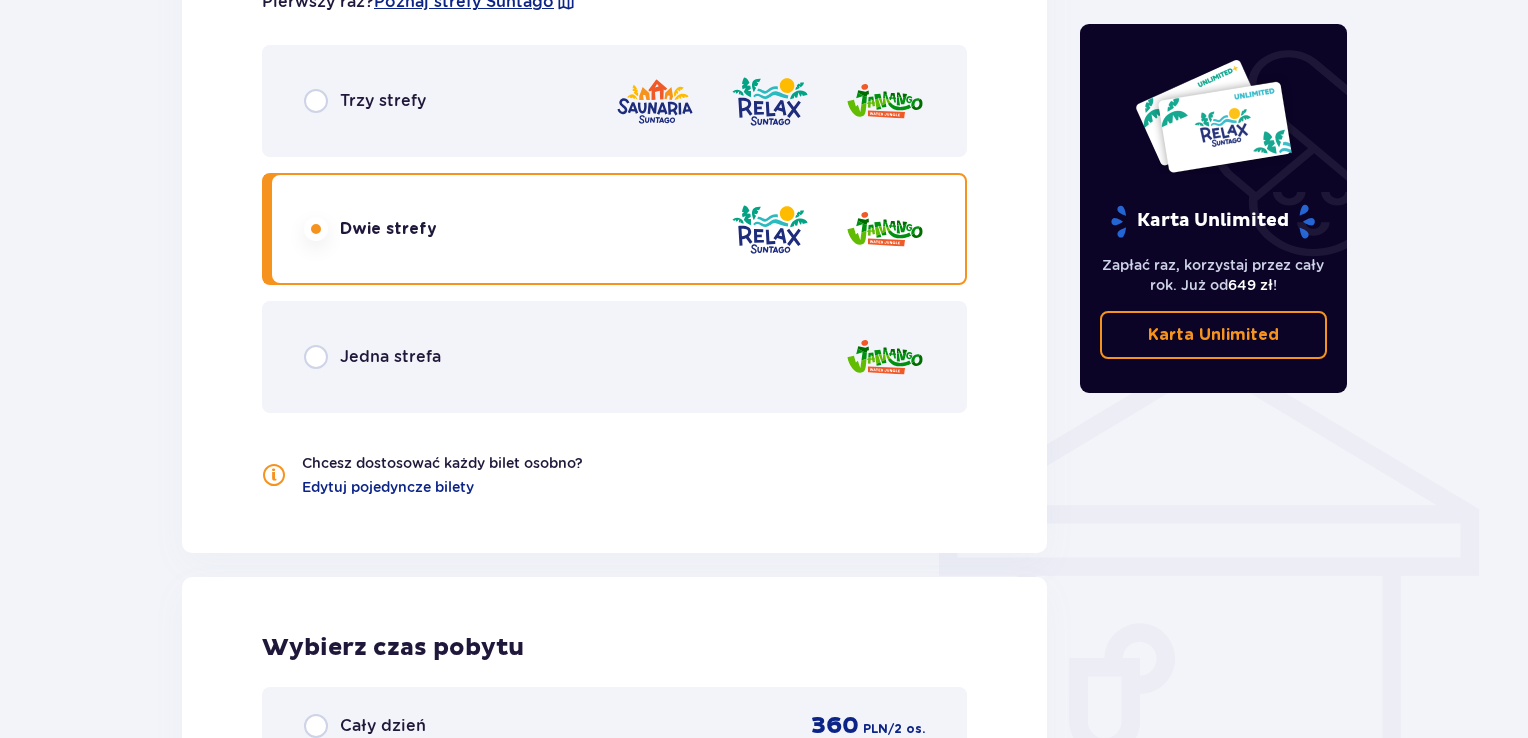 scroll, scrollTop: 1196, scrollLeft: 0, axis: vertical 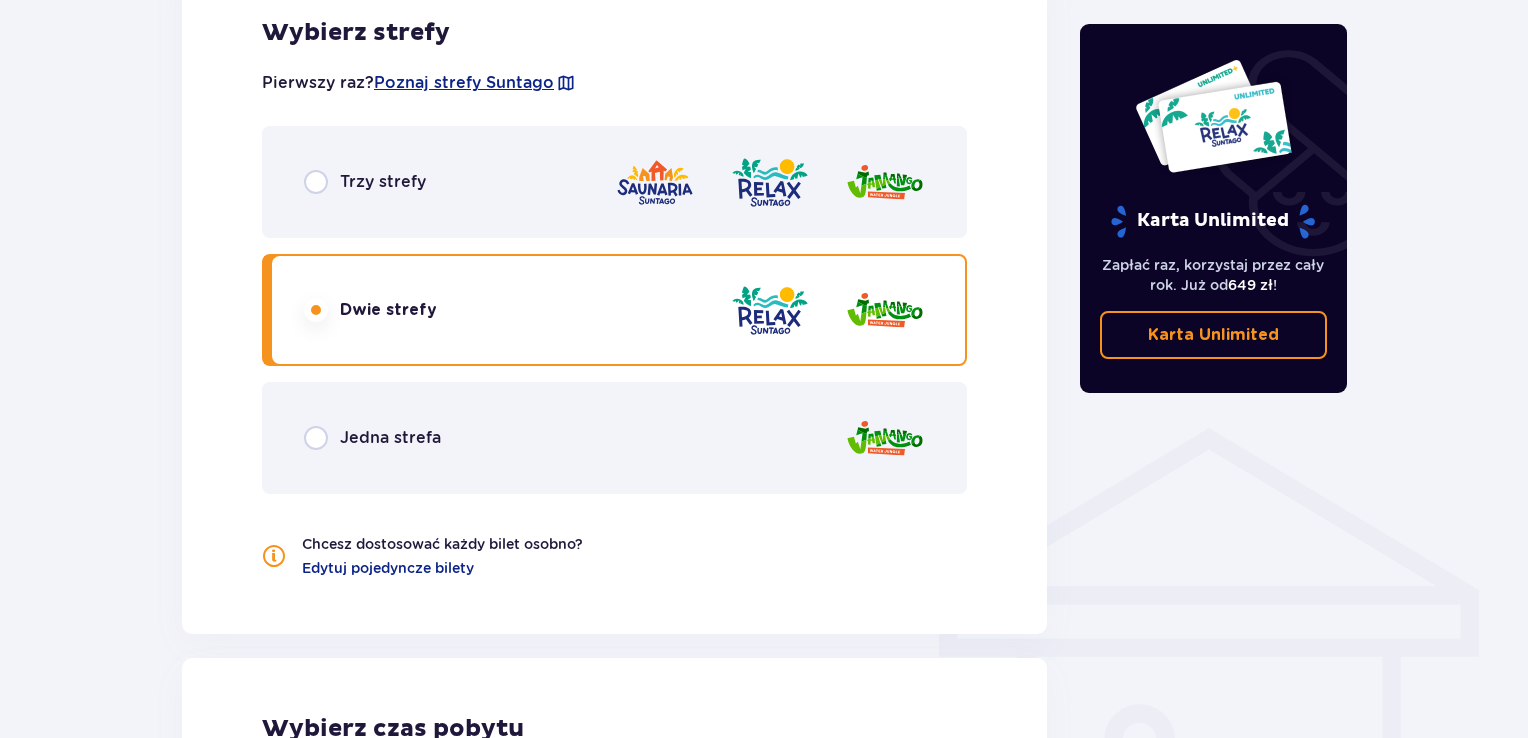 click on "Trzy strefy" at bounding box center (614, 182) 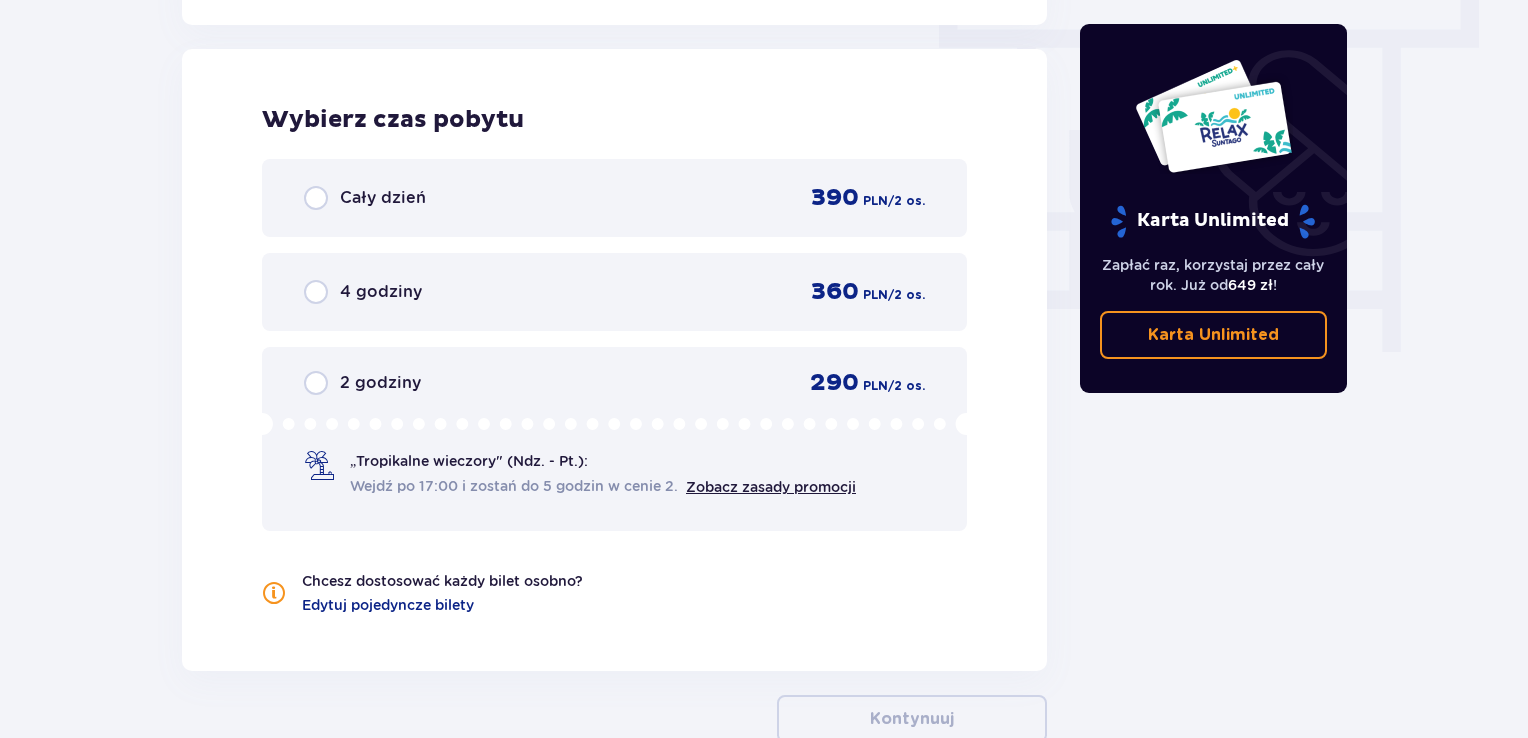 scroll, scrollTop: 1806, scrollLeft: 0, axis: vertical 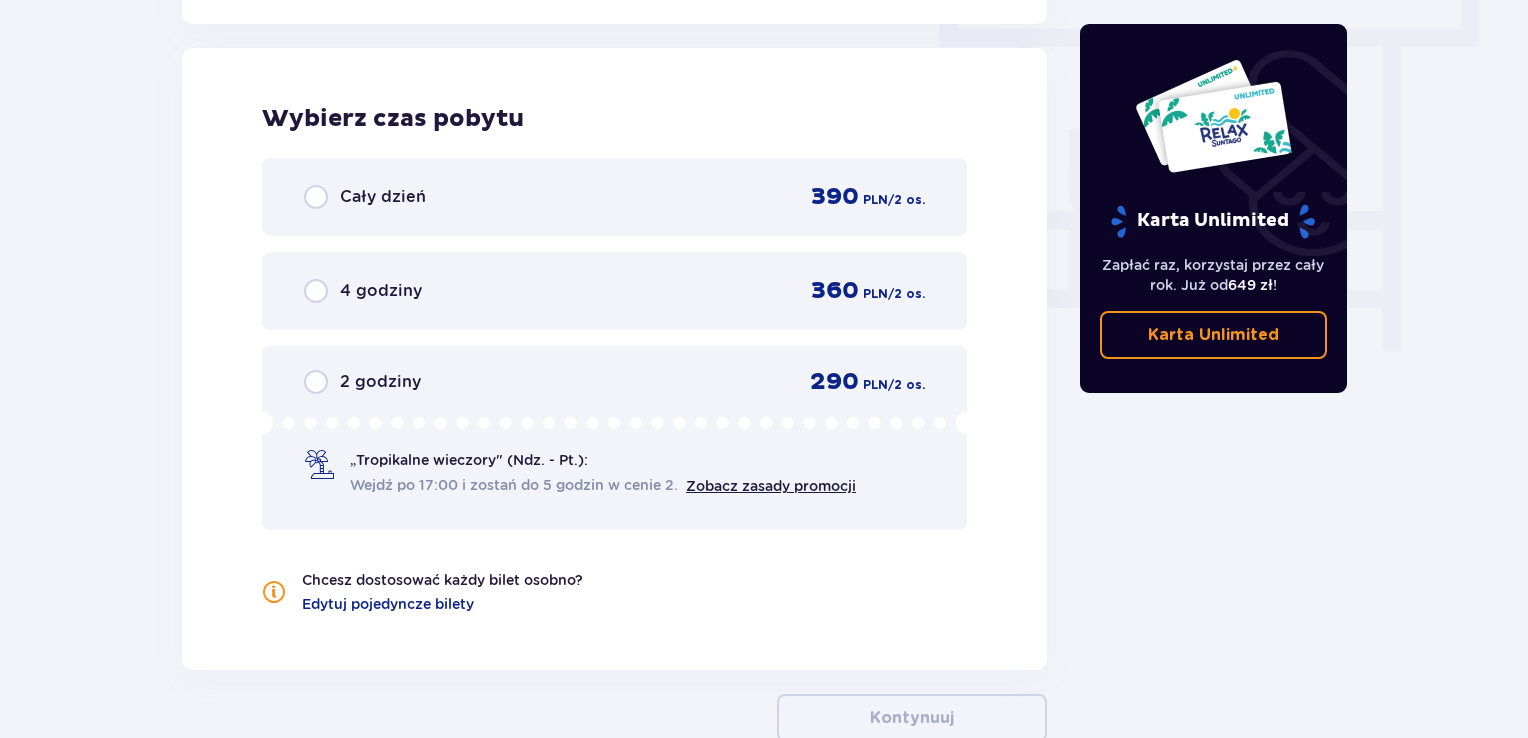 click on "Cały dzień 390 PLN / 2 os." at bounding box center (614, 197) 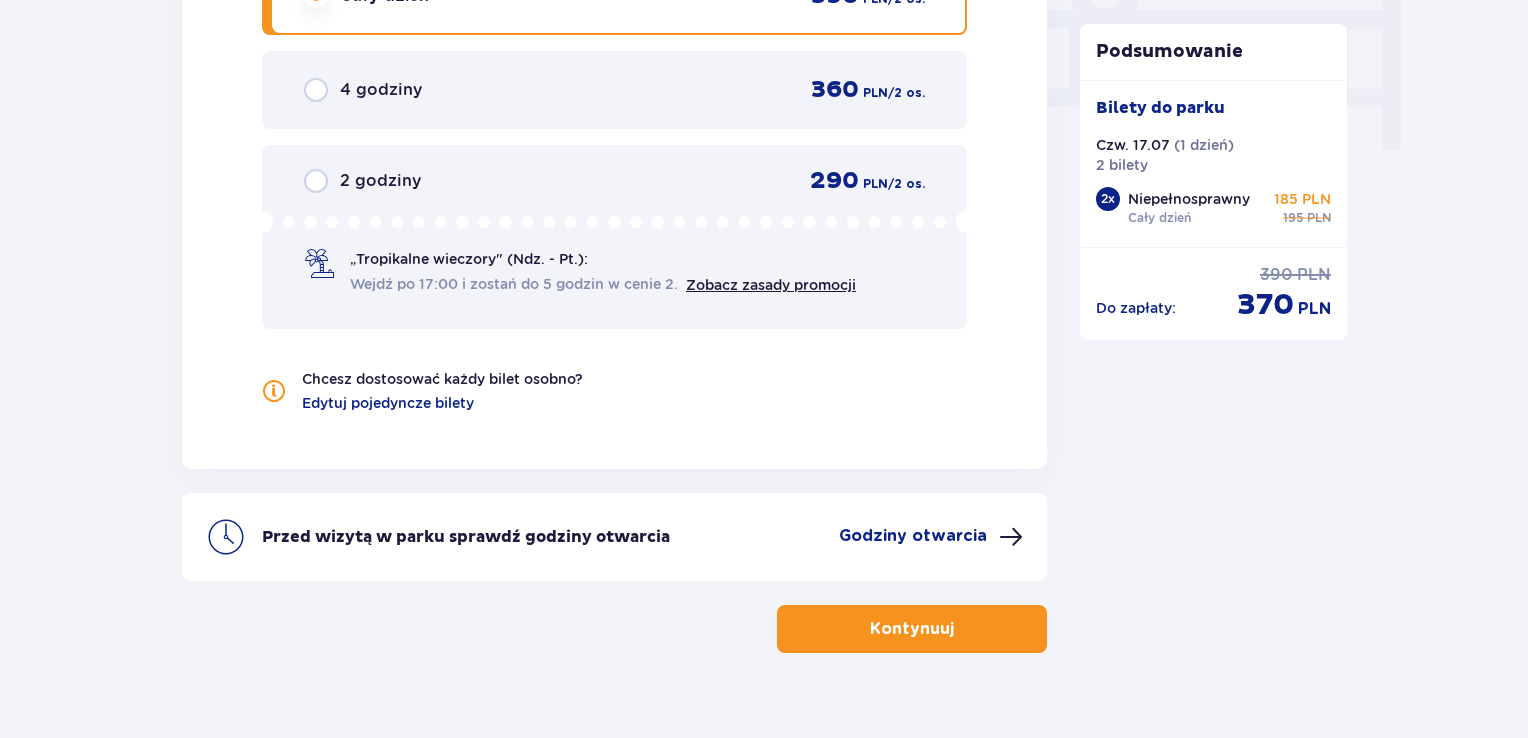scroll, scrollTop: 2009, scrollLeft: 0, axis: vertical 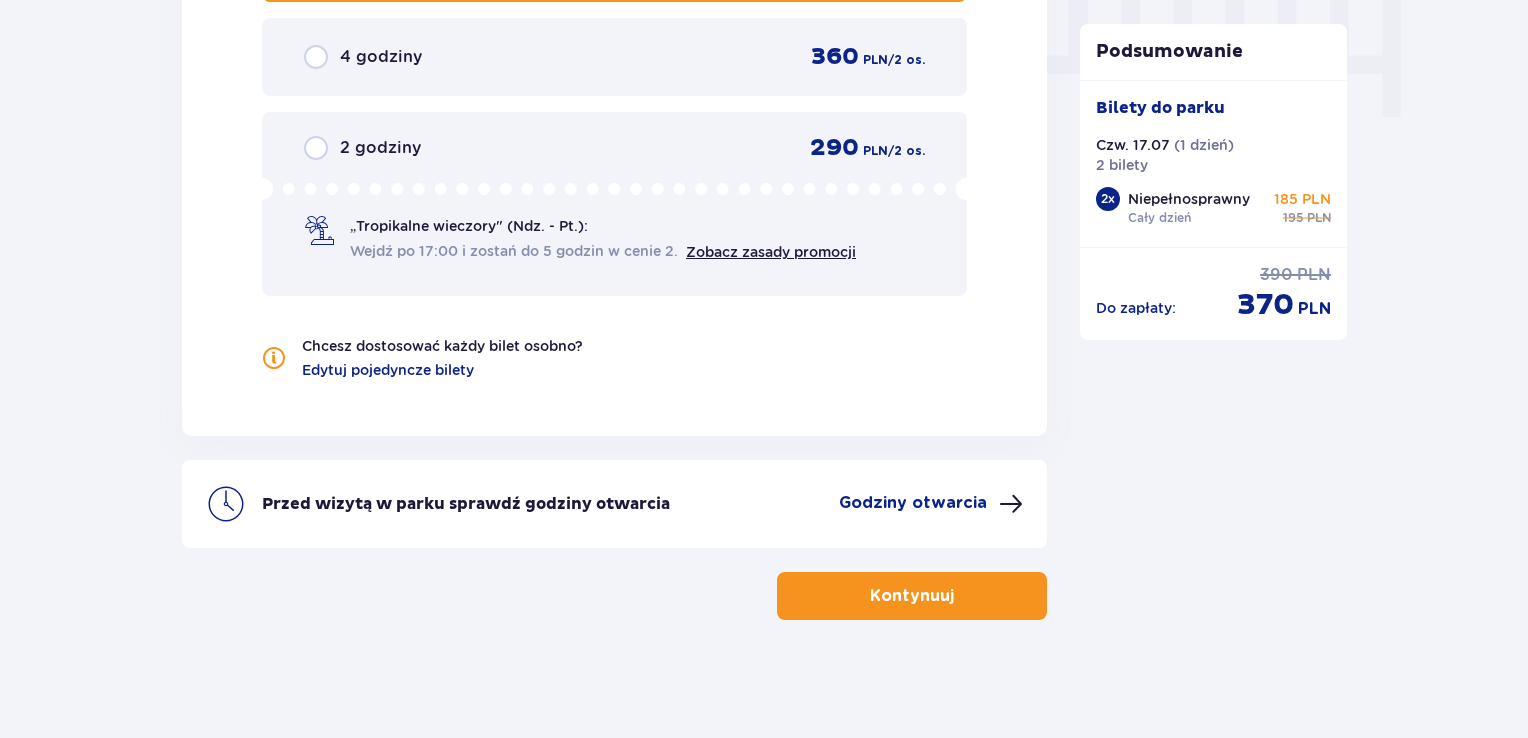 click on "Kontynuuj" at bounding box center (912, 596) 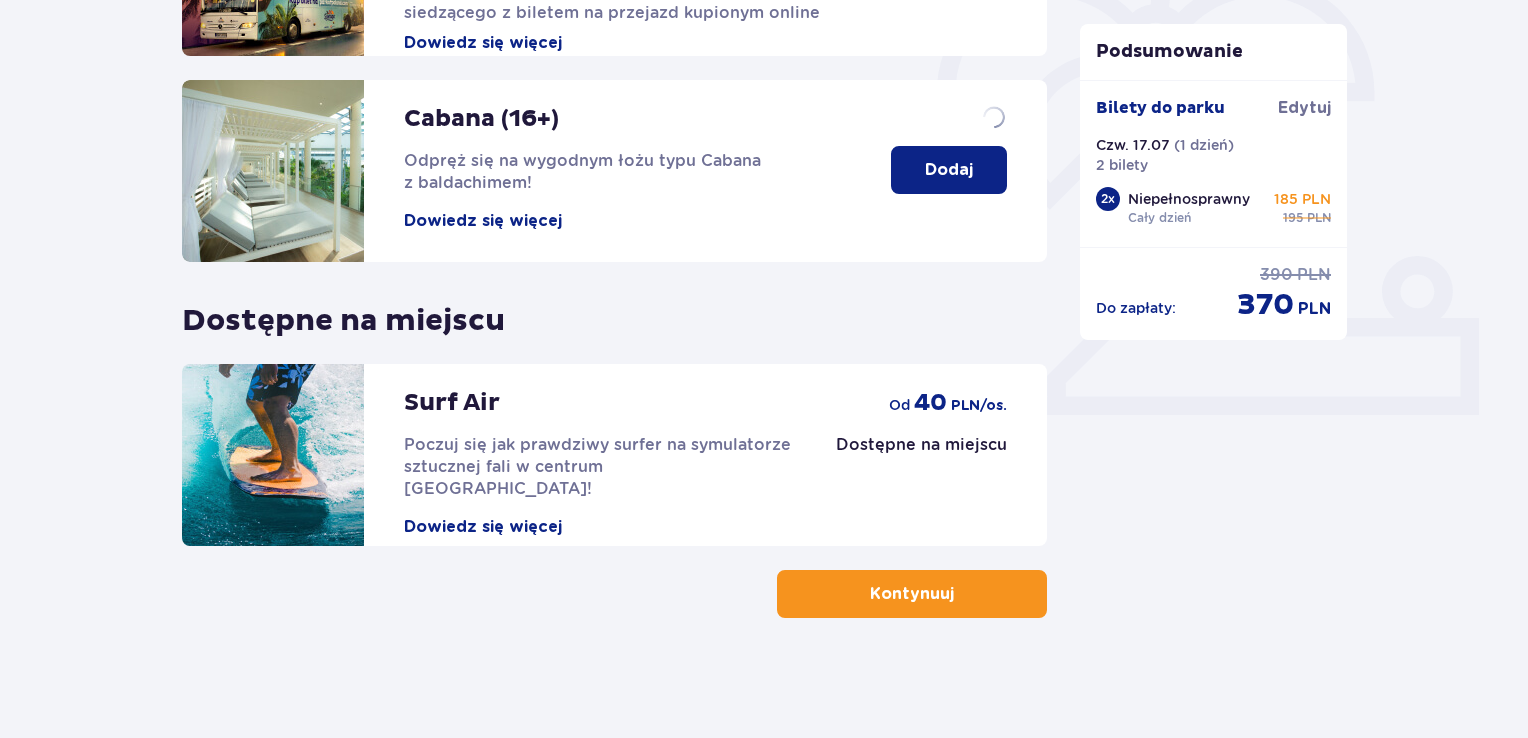 scroll, scrollTop: 0, scrollLeft: 0, axis: both 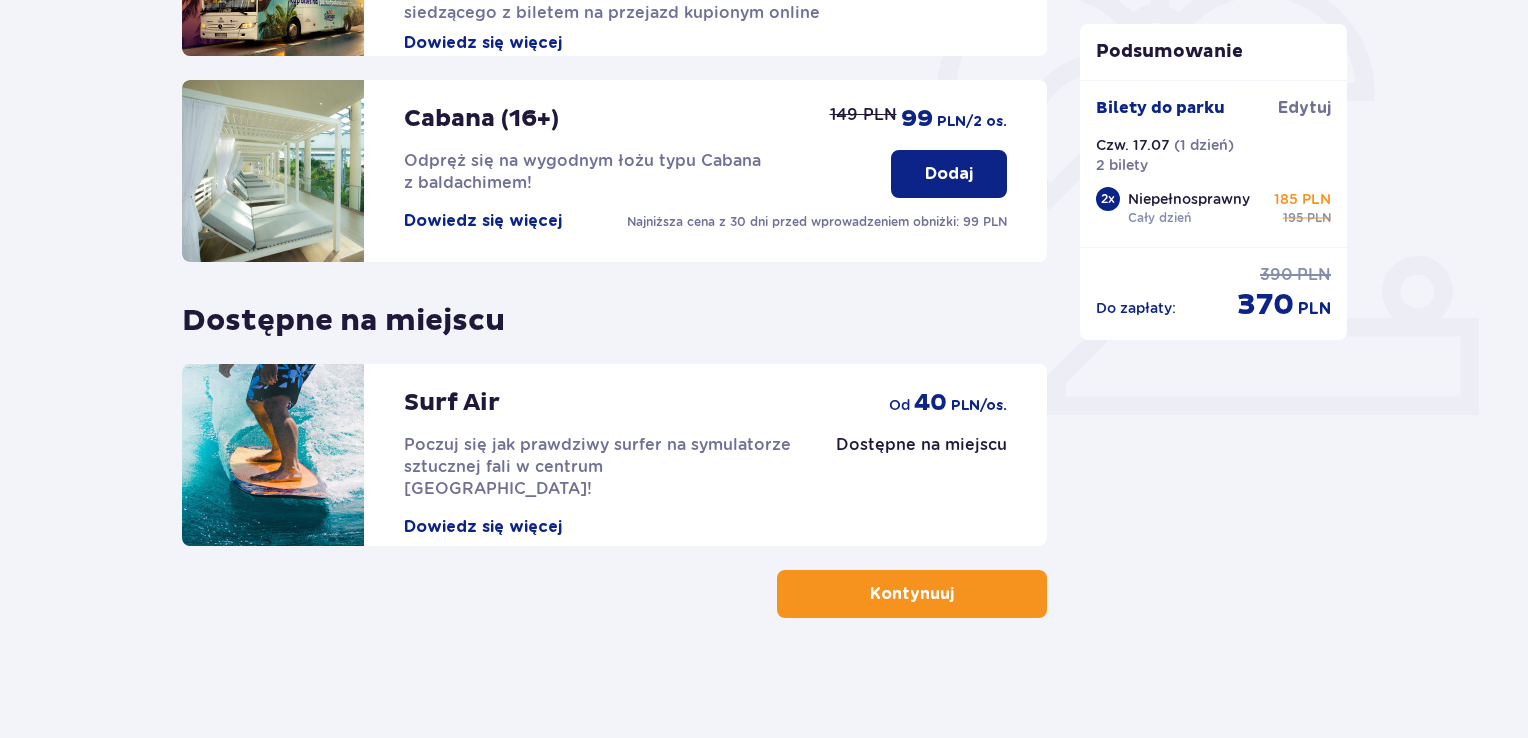 click on "Kontynuuj" at bounding box center [912, 594] 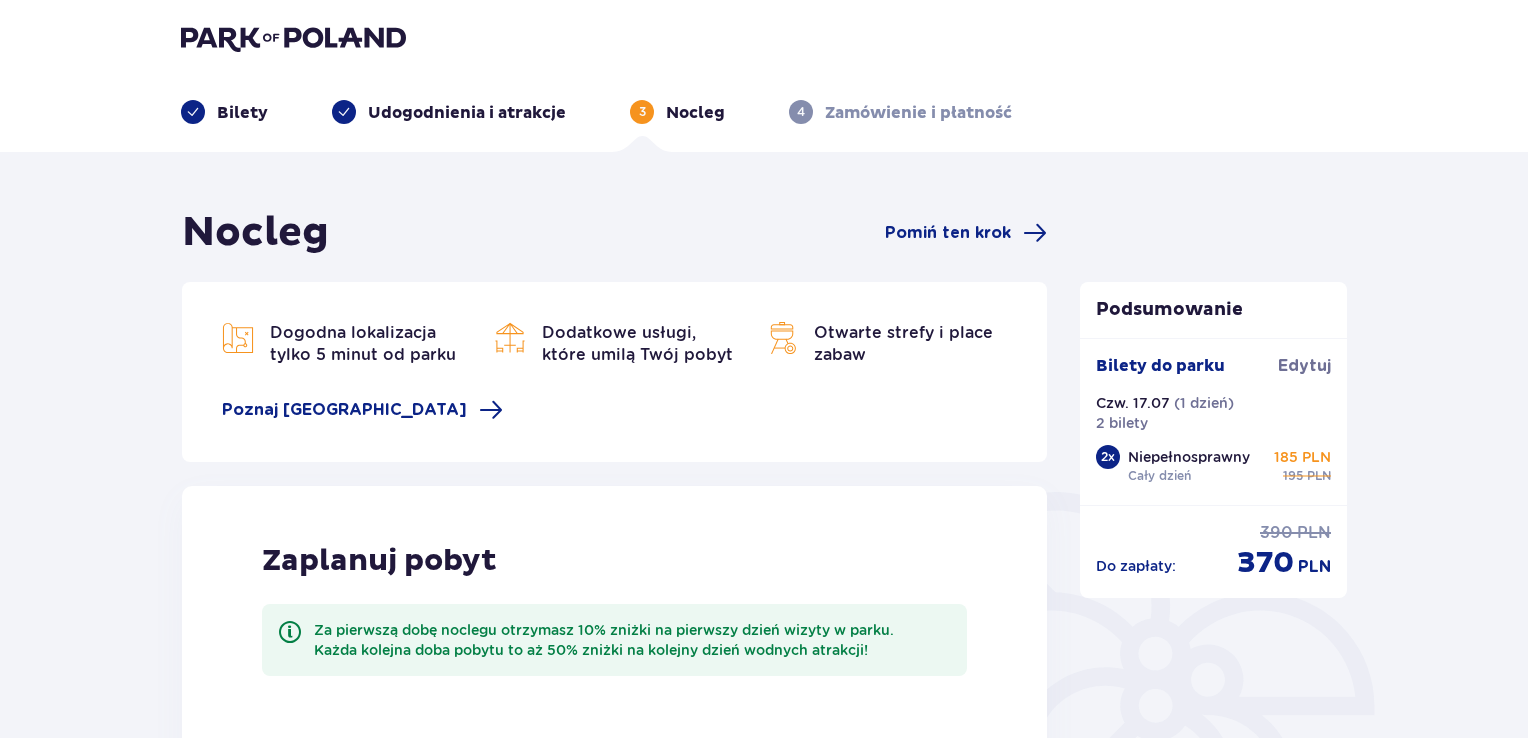 scroll, scrollTop: 0, scrollLeft: 0, axis: both 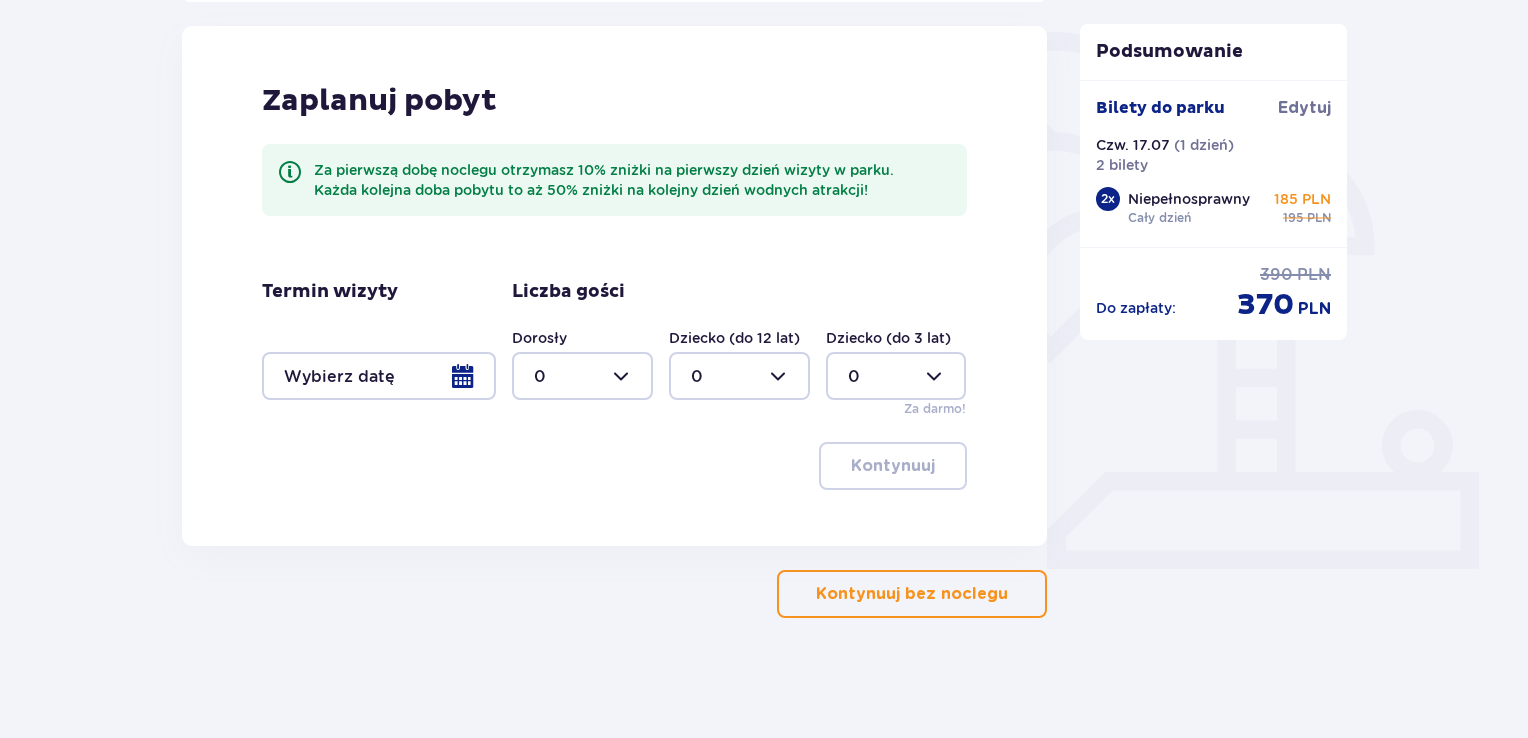 click on "Kontynuuj bez noclegu" at bounding box center (912, 594) 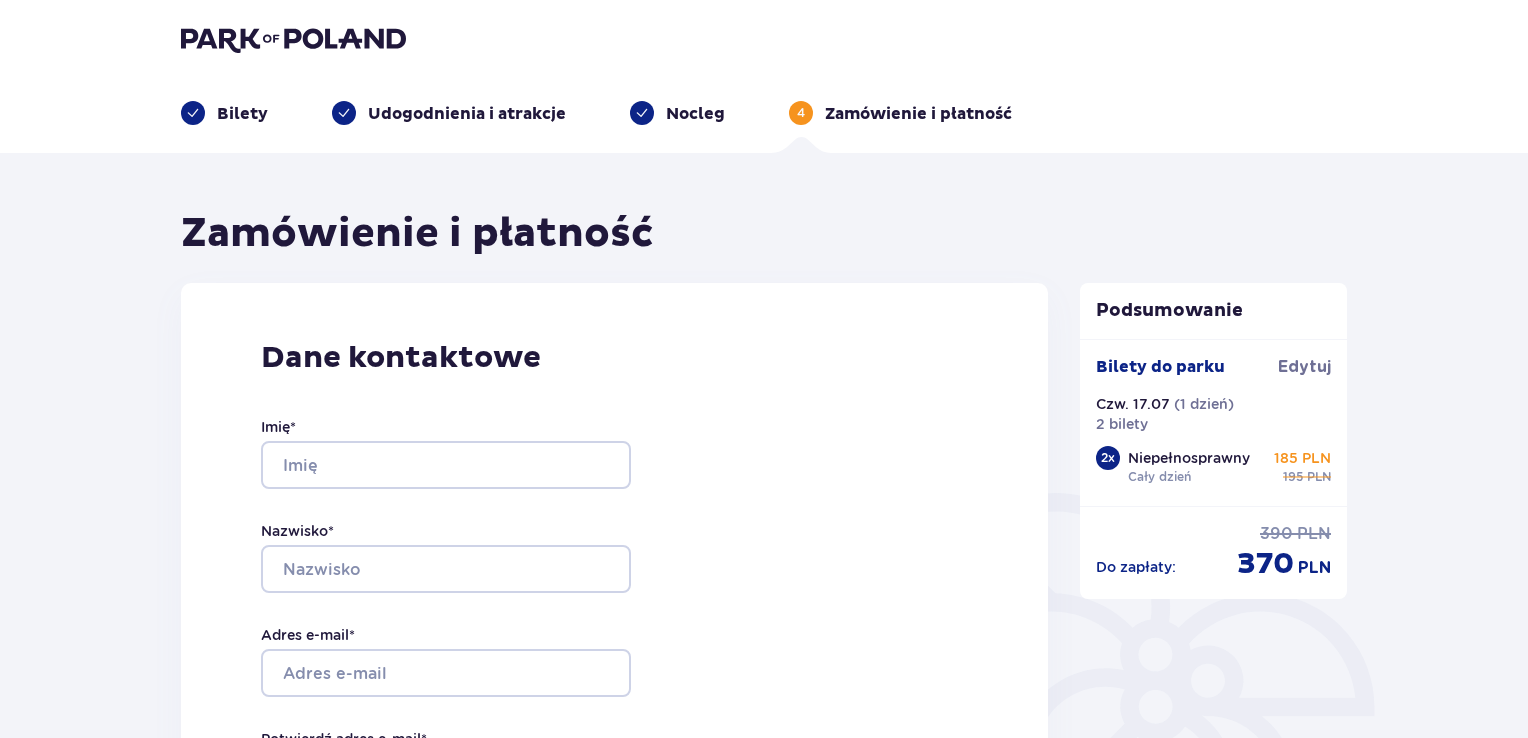 scroll, scrollTop: 0, scrollLeft: 0, axis: both 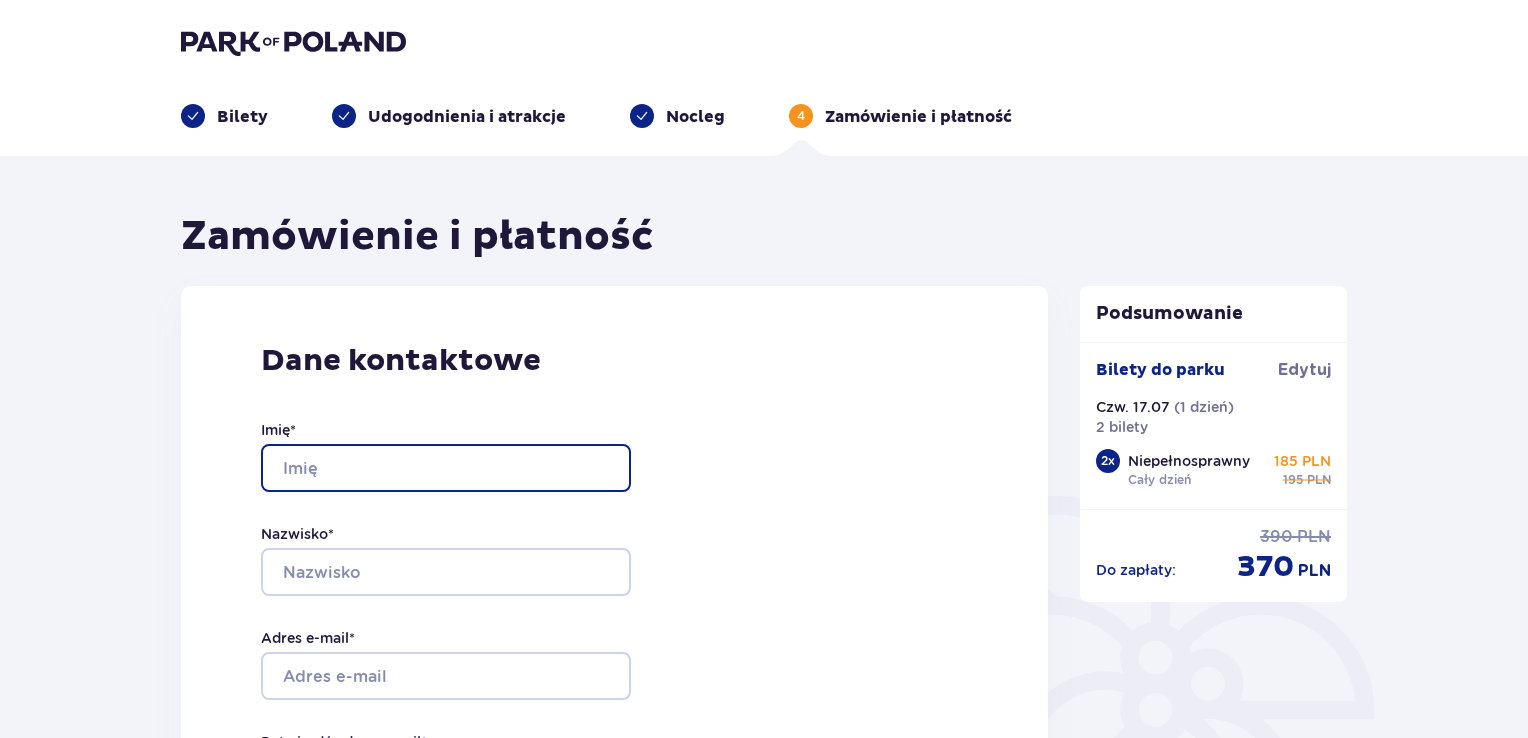click on "Imię *" at bounding box center (446, 468) 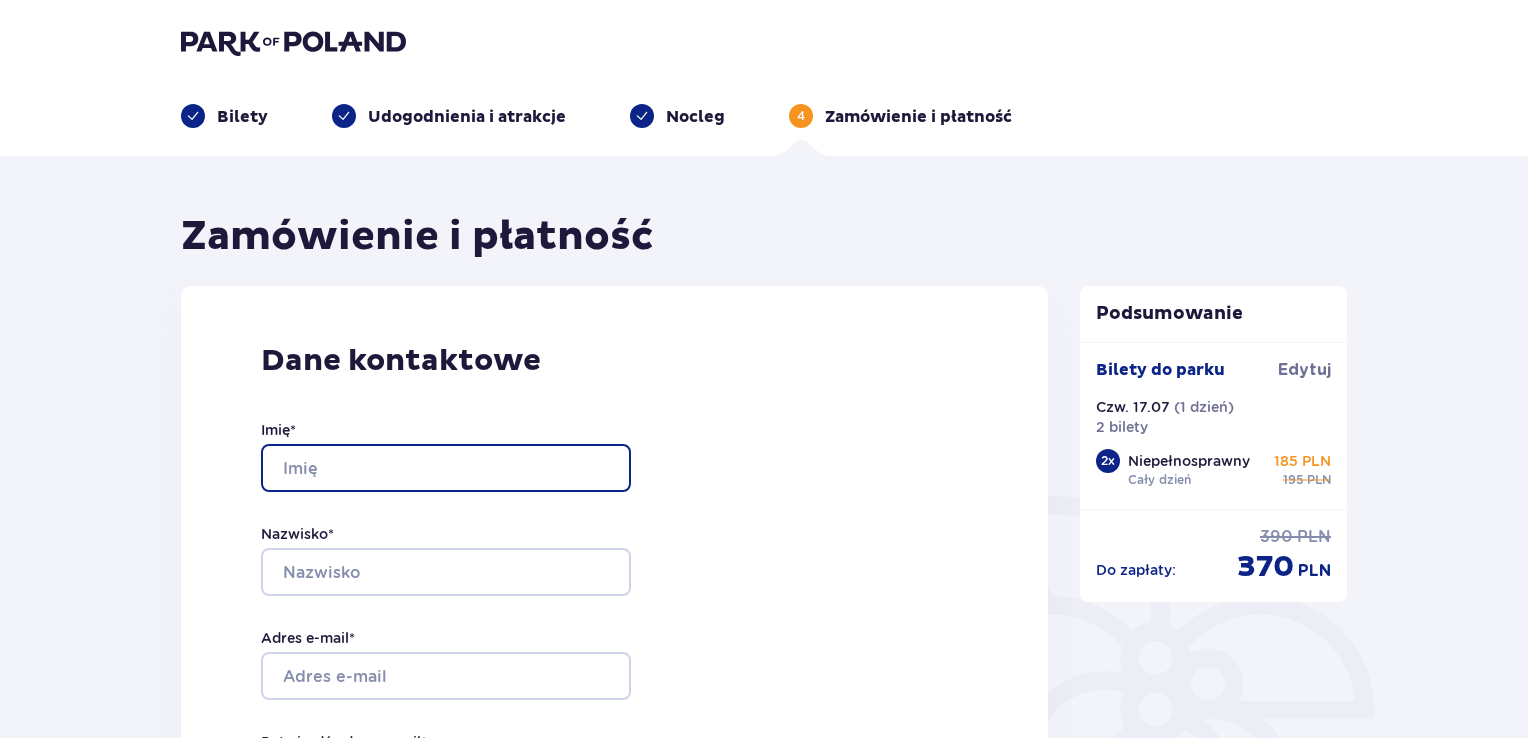 click on "Imię *" at bounding box center [446, 468] 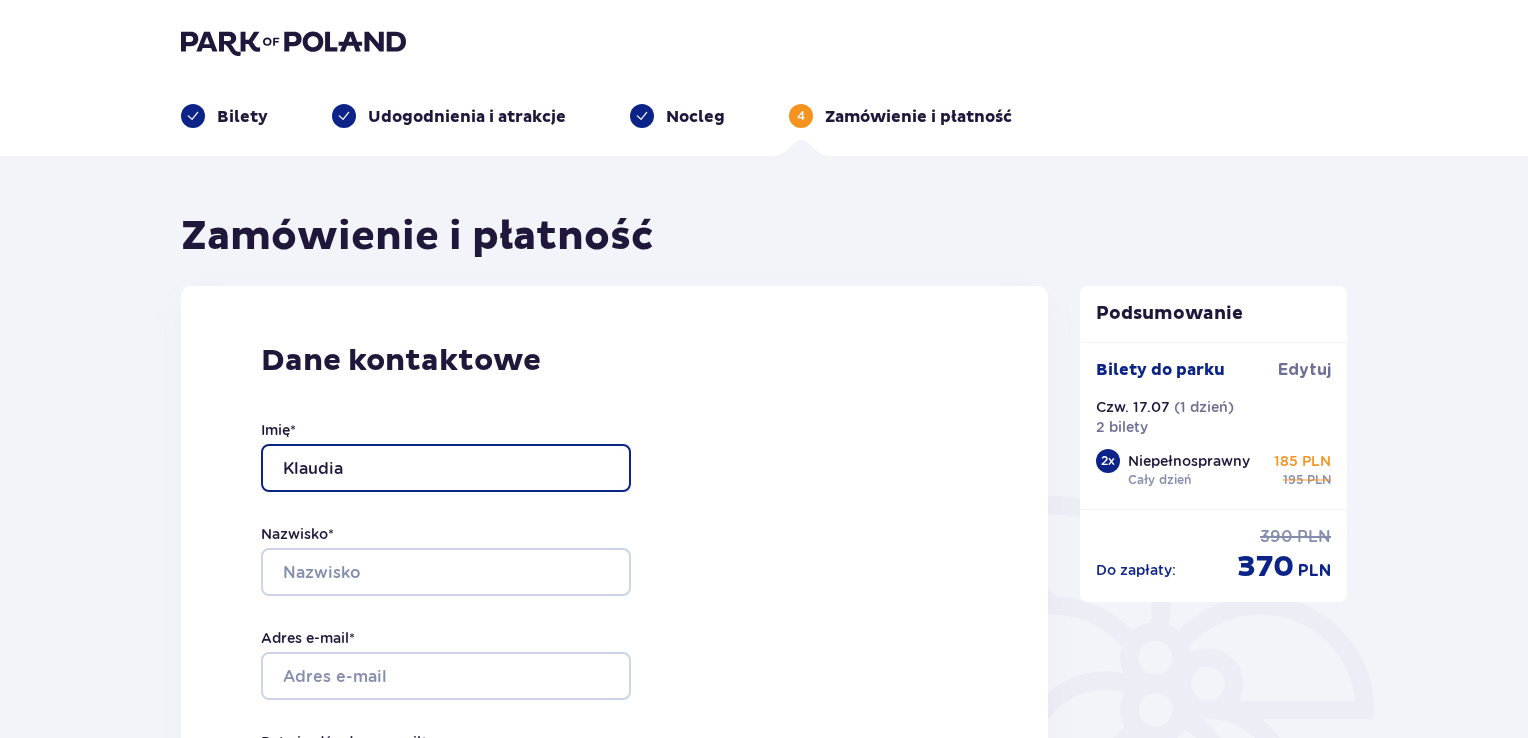 type on "Klaudia" 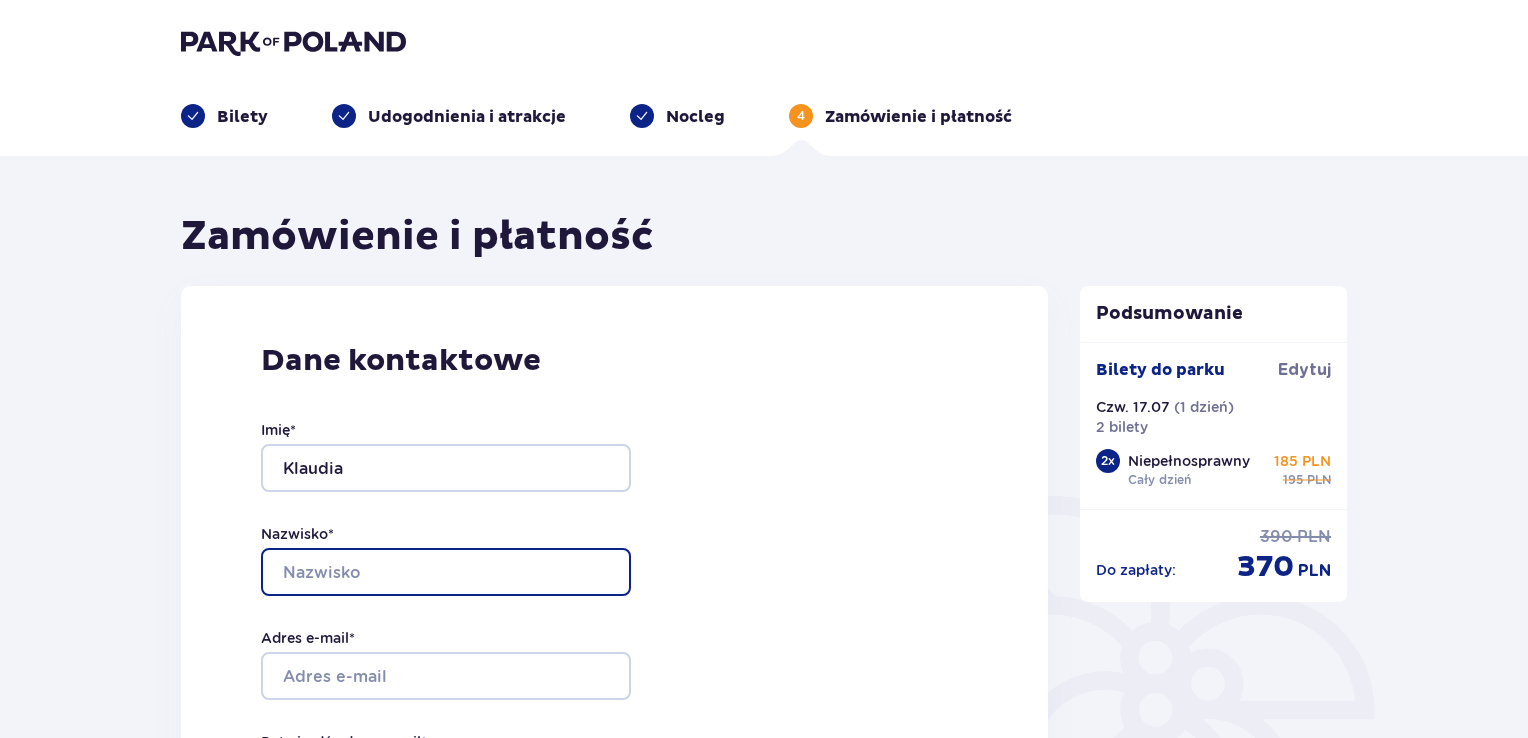 click on "Nazwisko *" at bounding box center (446, 572) 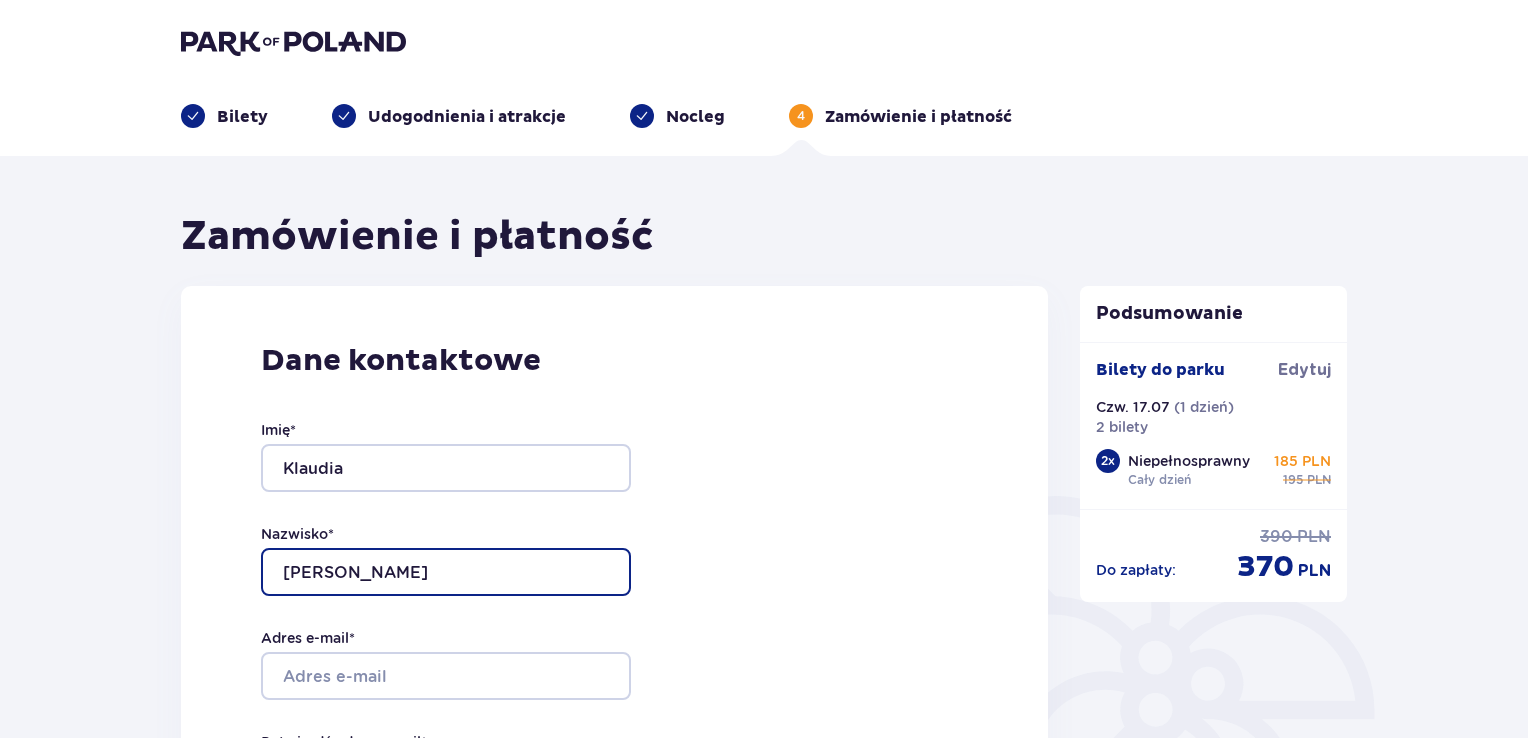 scroll, scrollTop: 419, scrollLeft: 0, axis: vertical 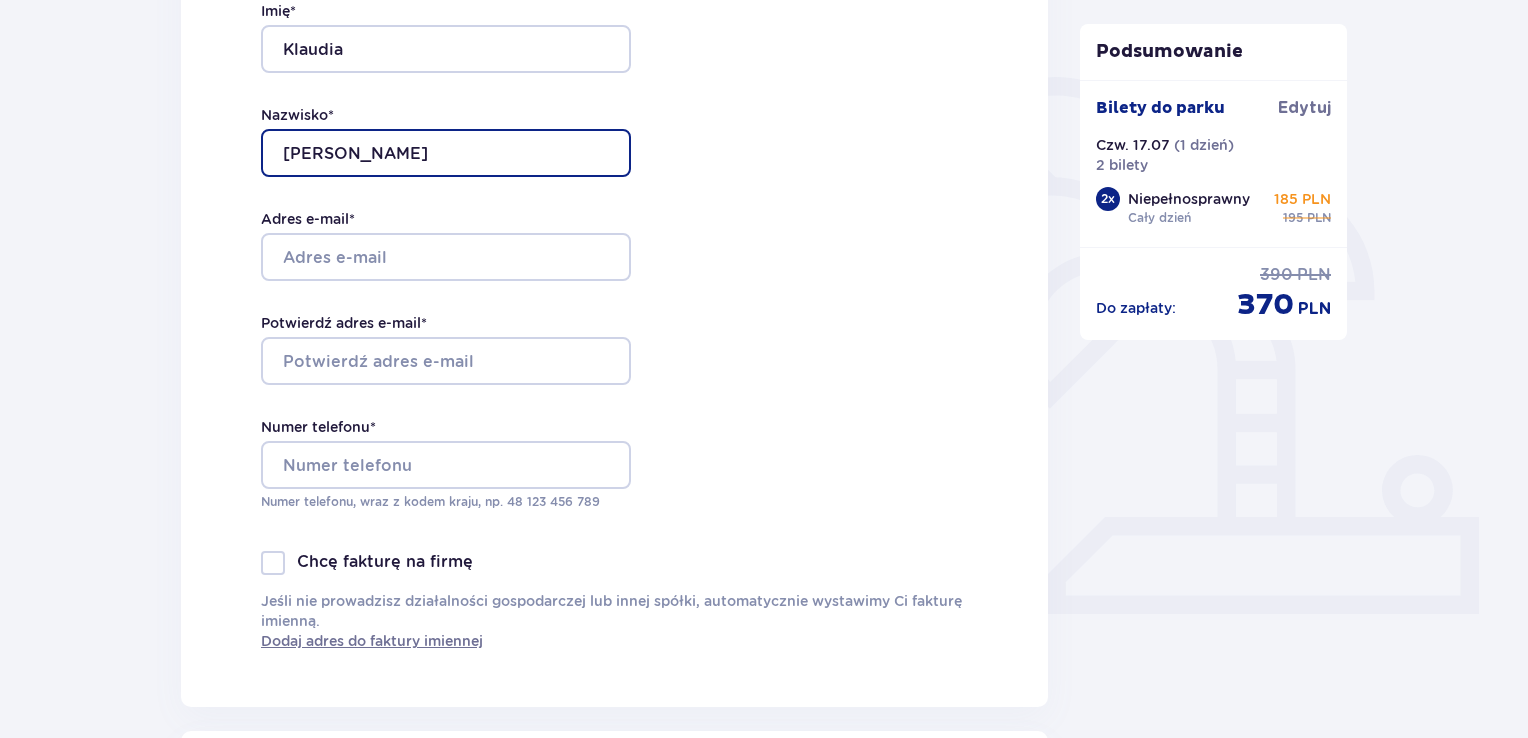 type on "Wojtasik" 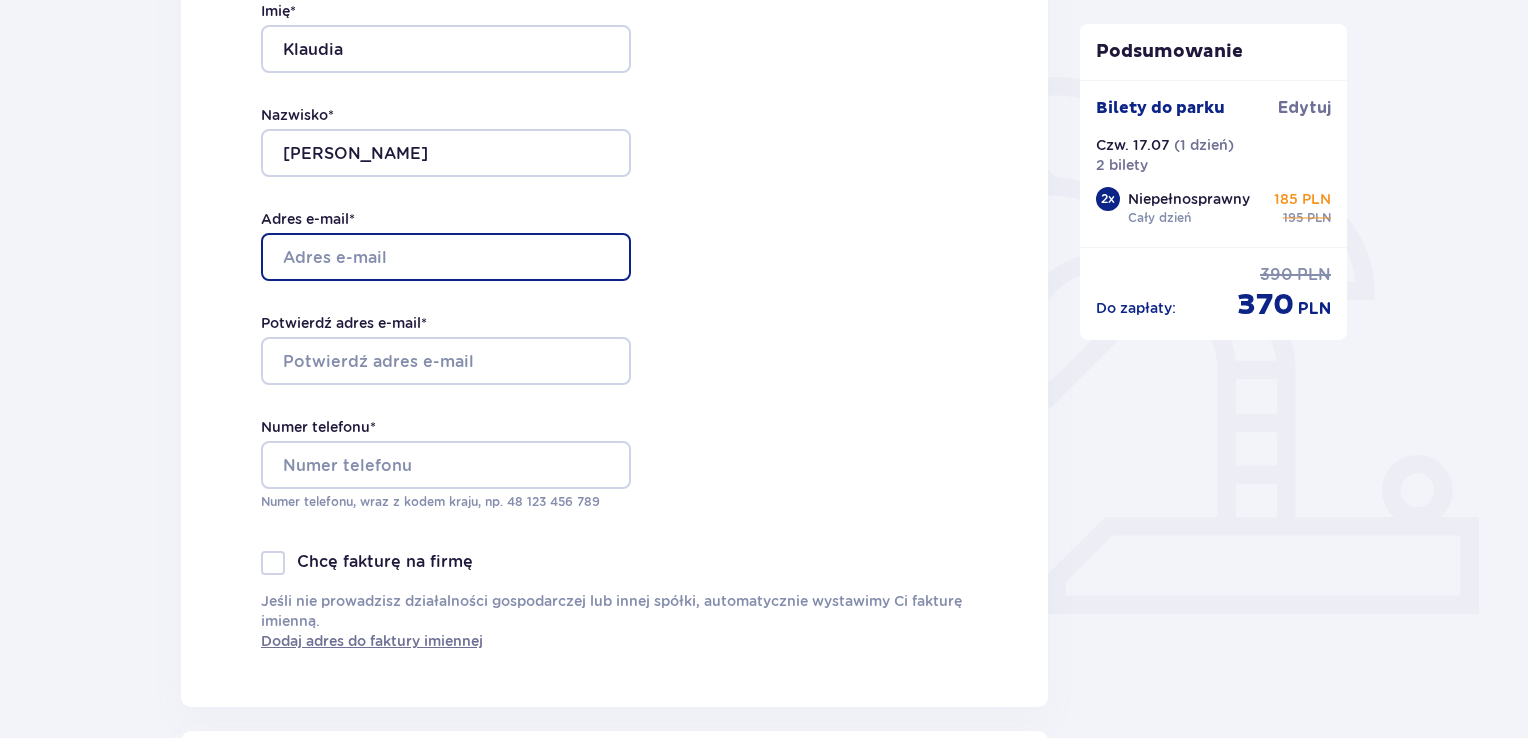 click on "Adres e-mail *" at bounding box center (446, 257) 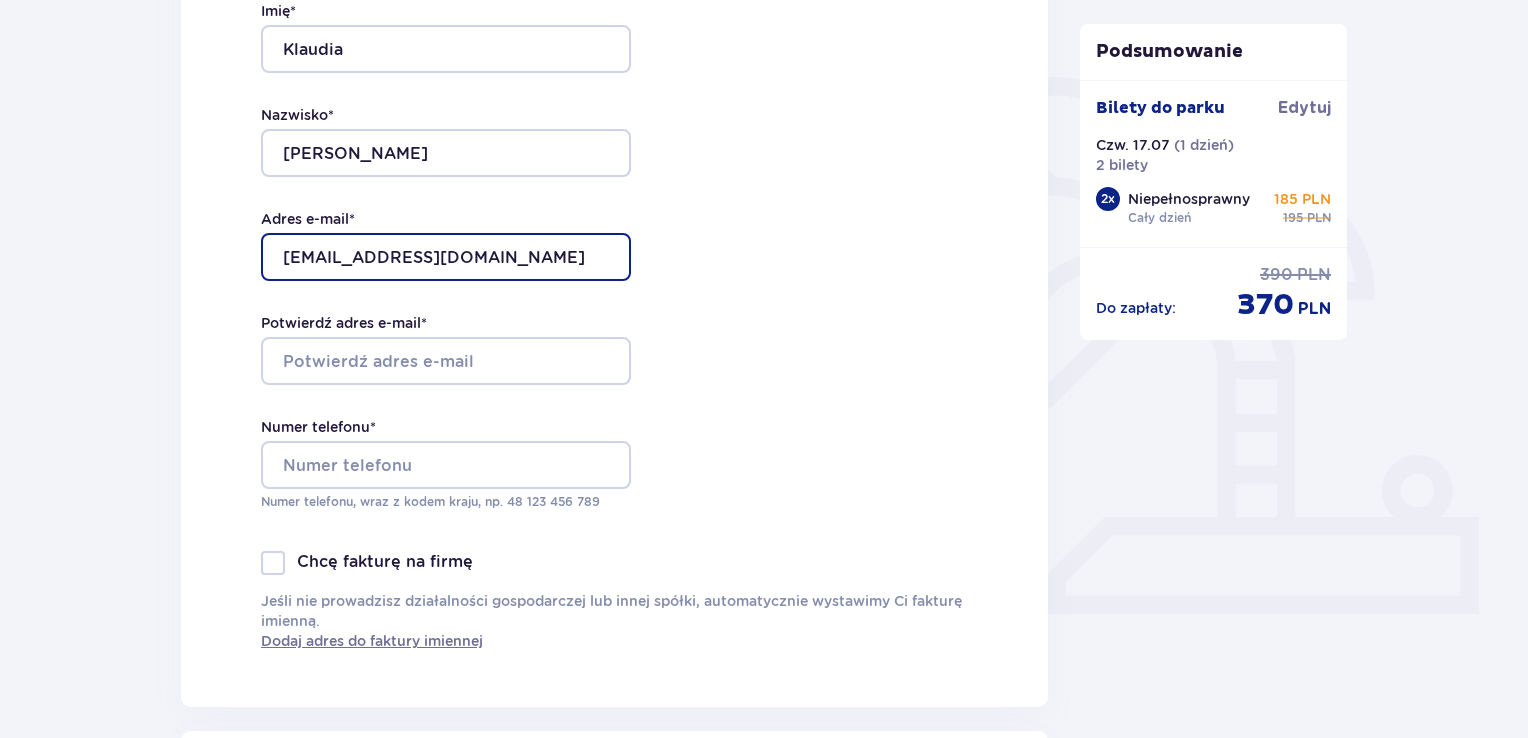 drag, startPoint x: 492, startPoint y: 268, endPoint x: 215, endPoint y: 237, distance: 278.72925 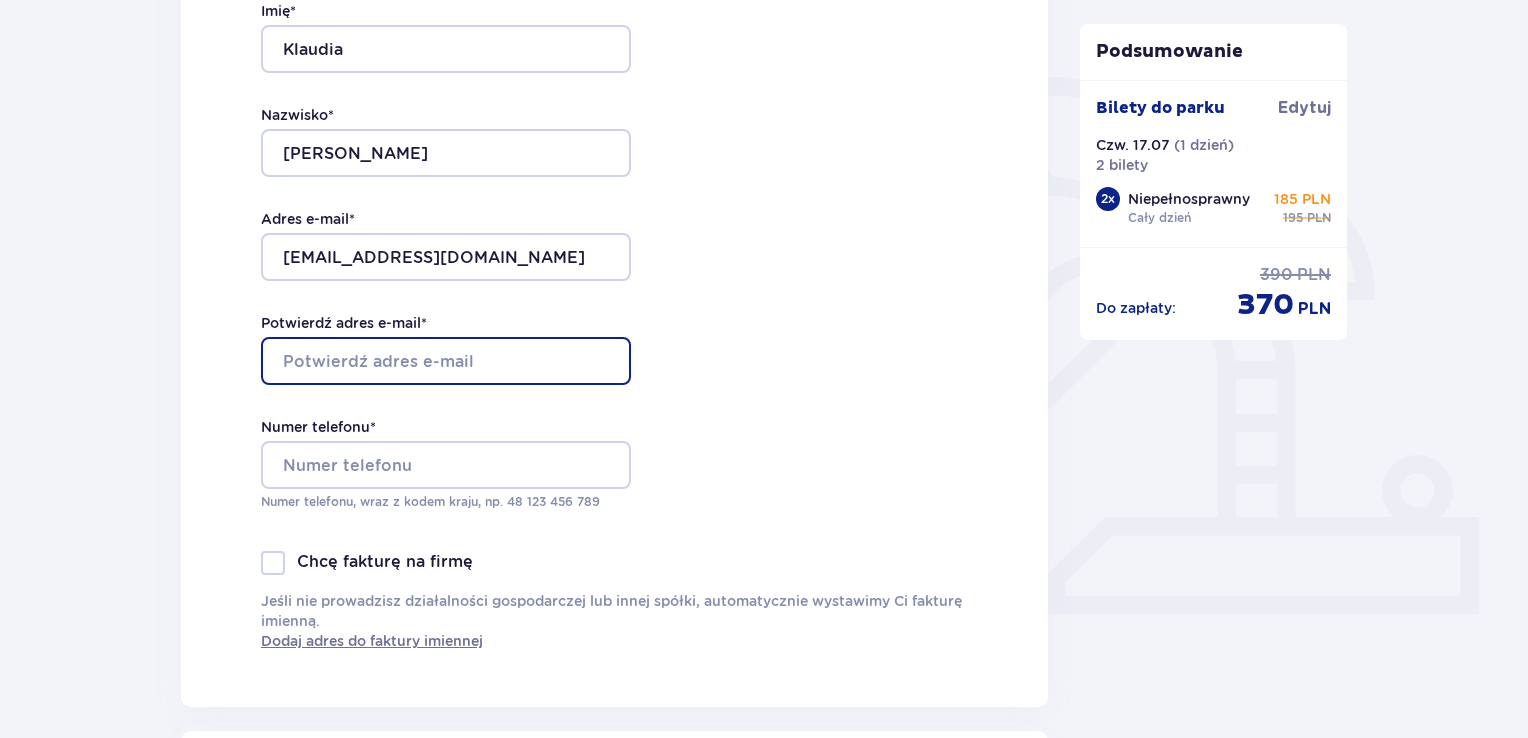click on "Potwierdź adres e-mail *" at bounding box center (446, 361) 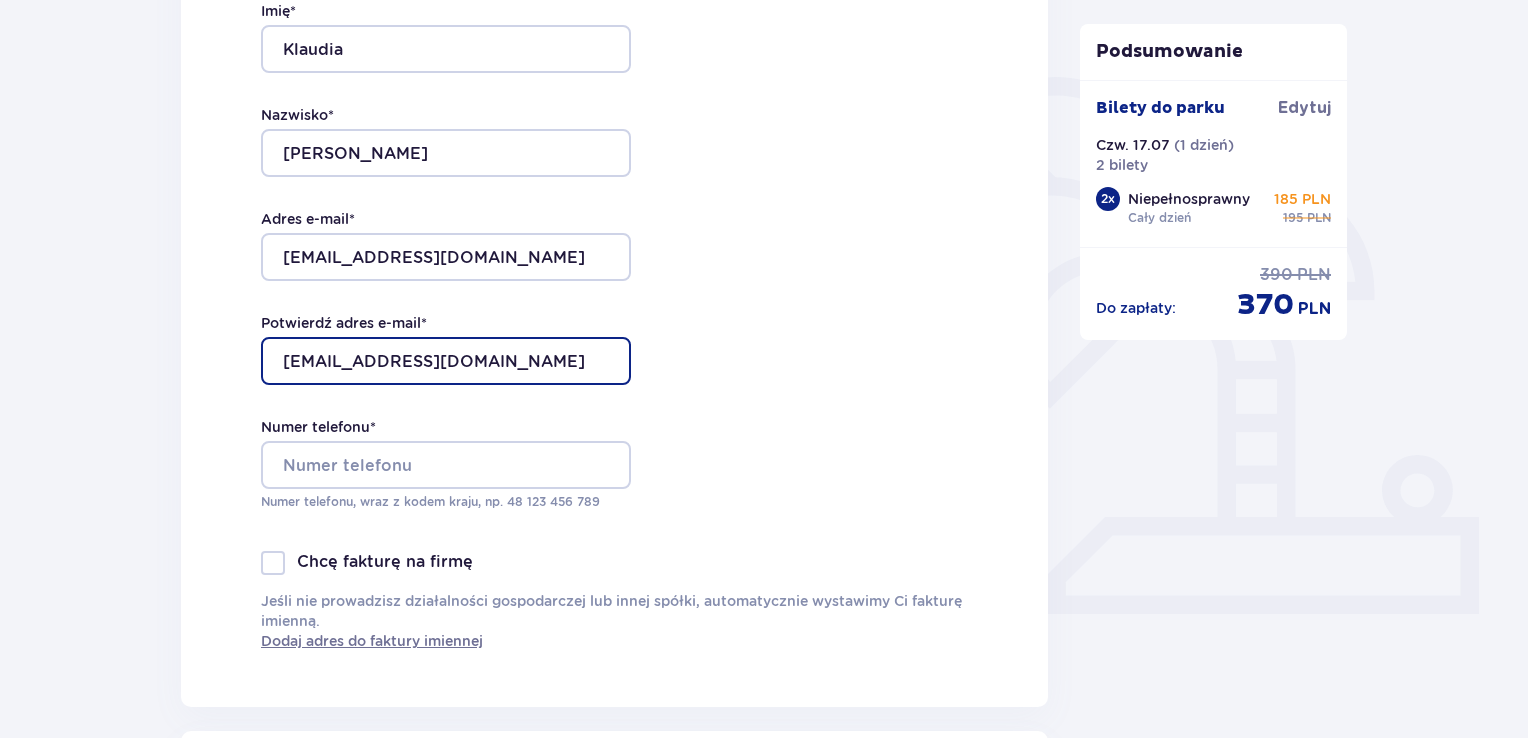 type on "klaudia.wojtasik3@wp.pl" 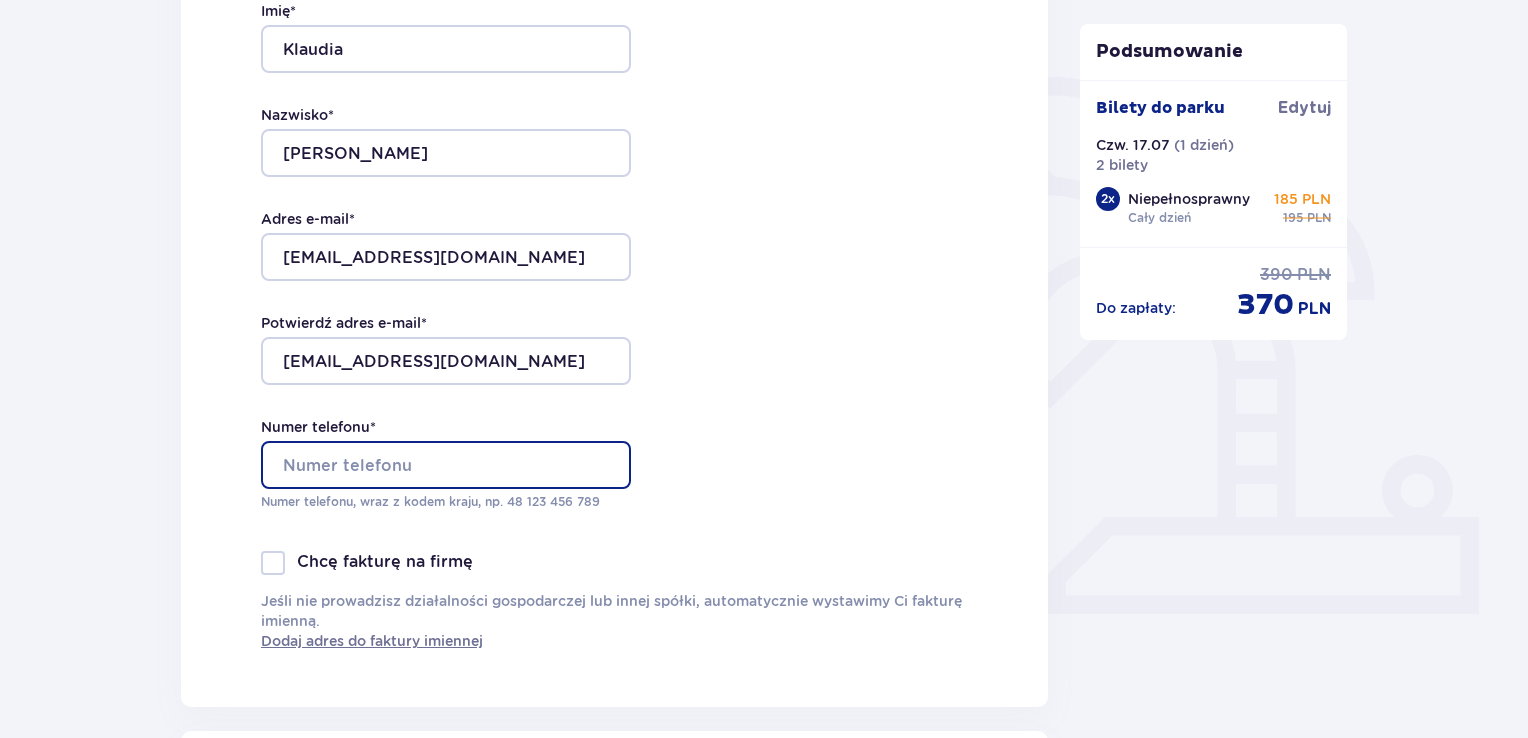 click on "Numer telefonu *" at bounding box center [446, 465] 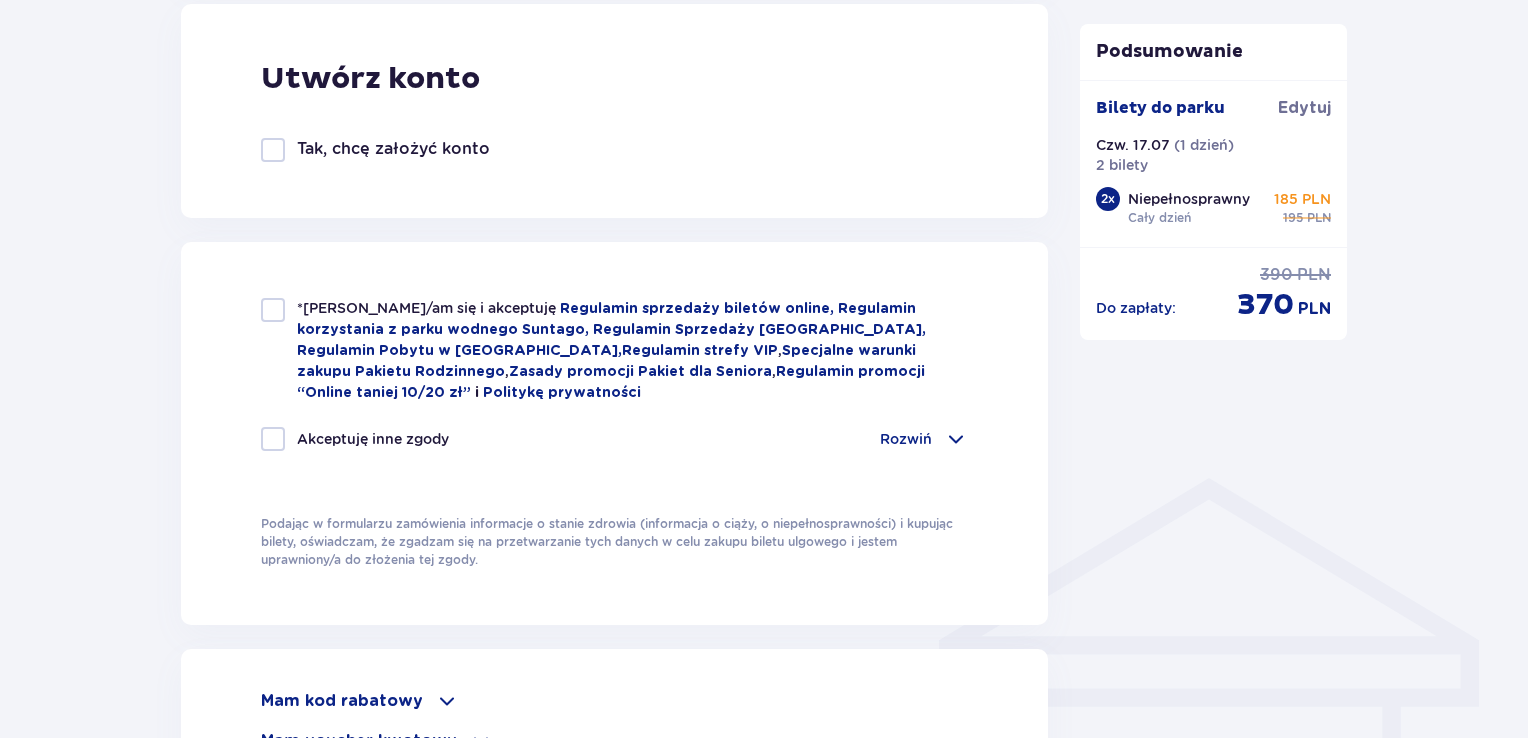 scroll, scrollTop: 1152, scrollLeft: 0, axis: vertical 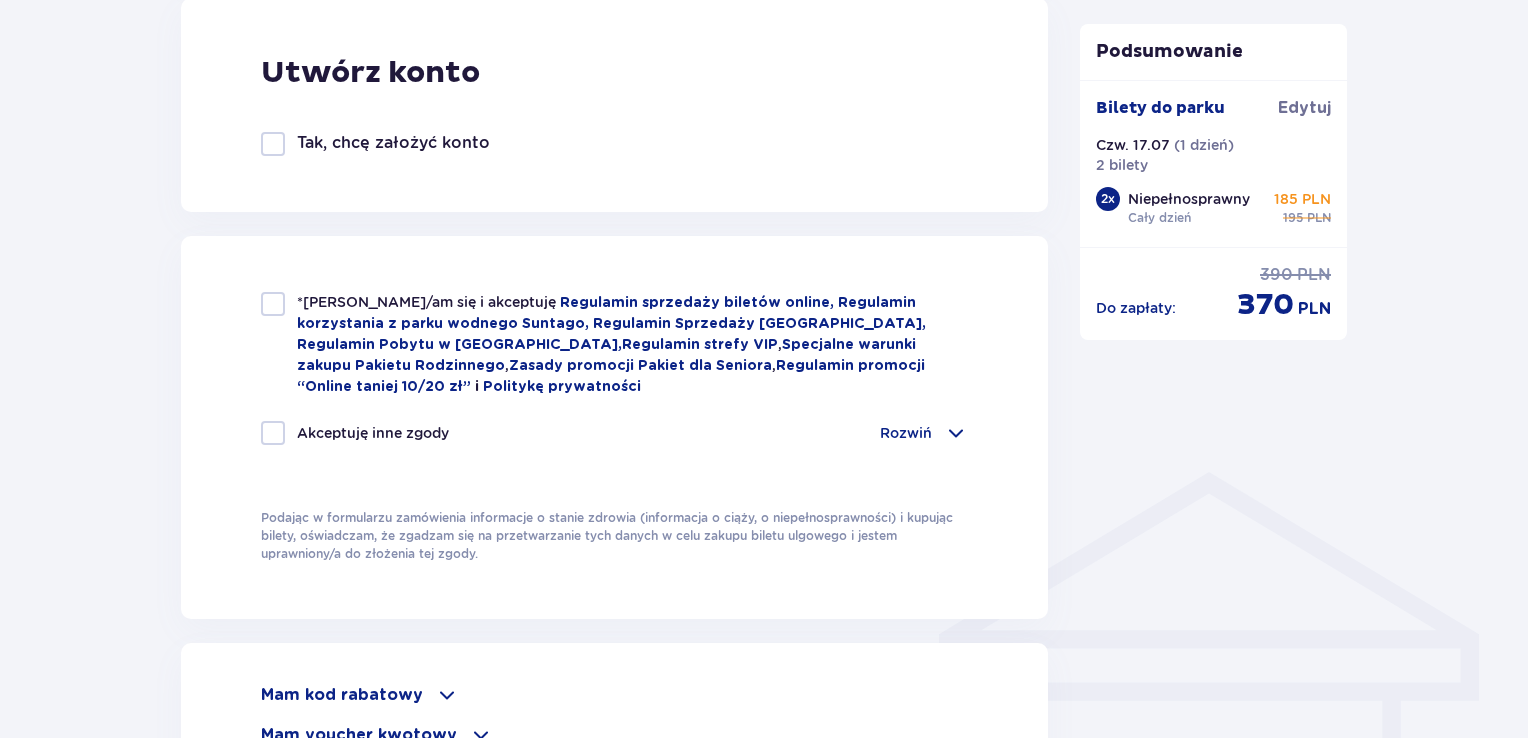 type on "607275952" 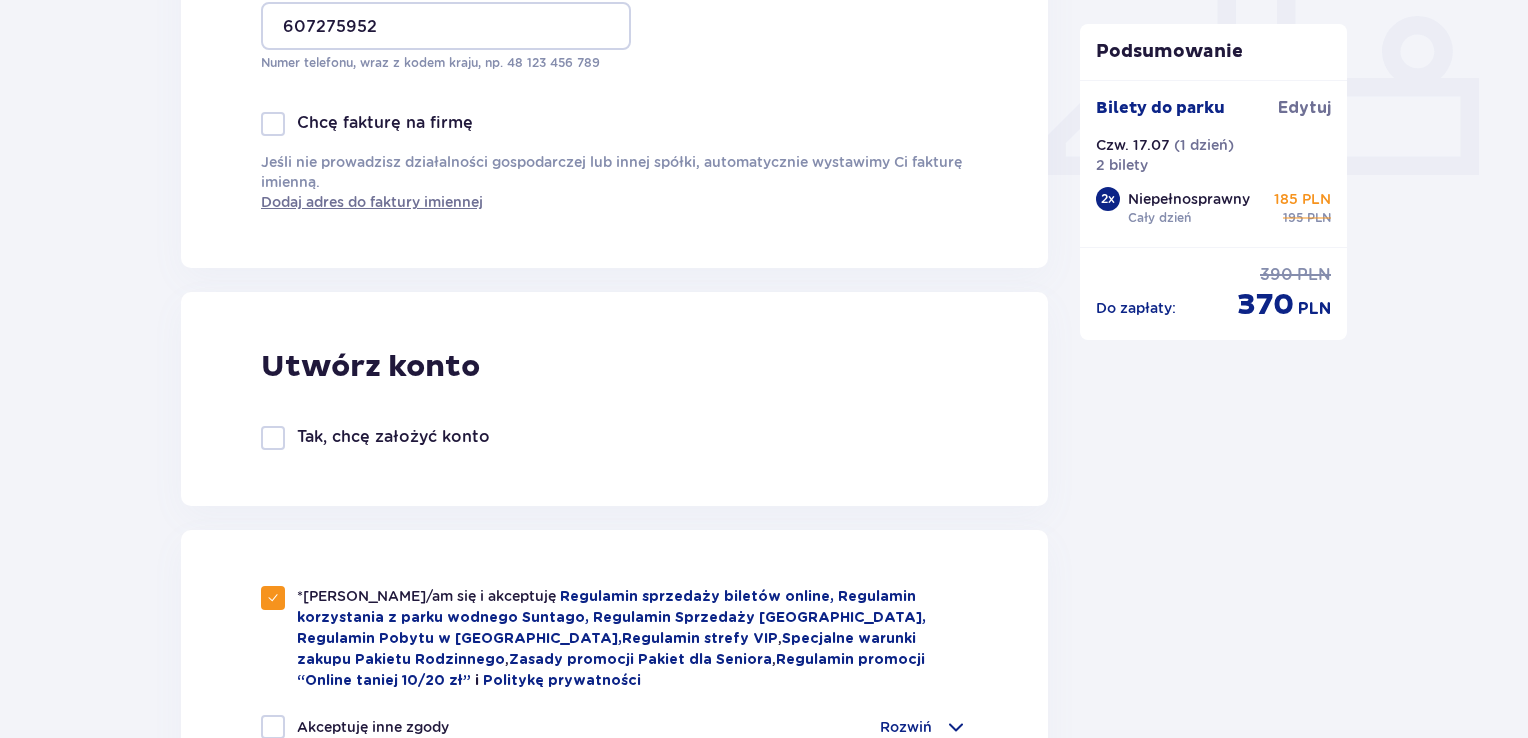 scroll, scrollTop: 747, scrollLeft: 0, axis: vertical 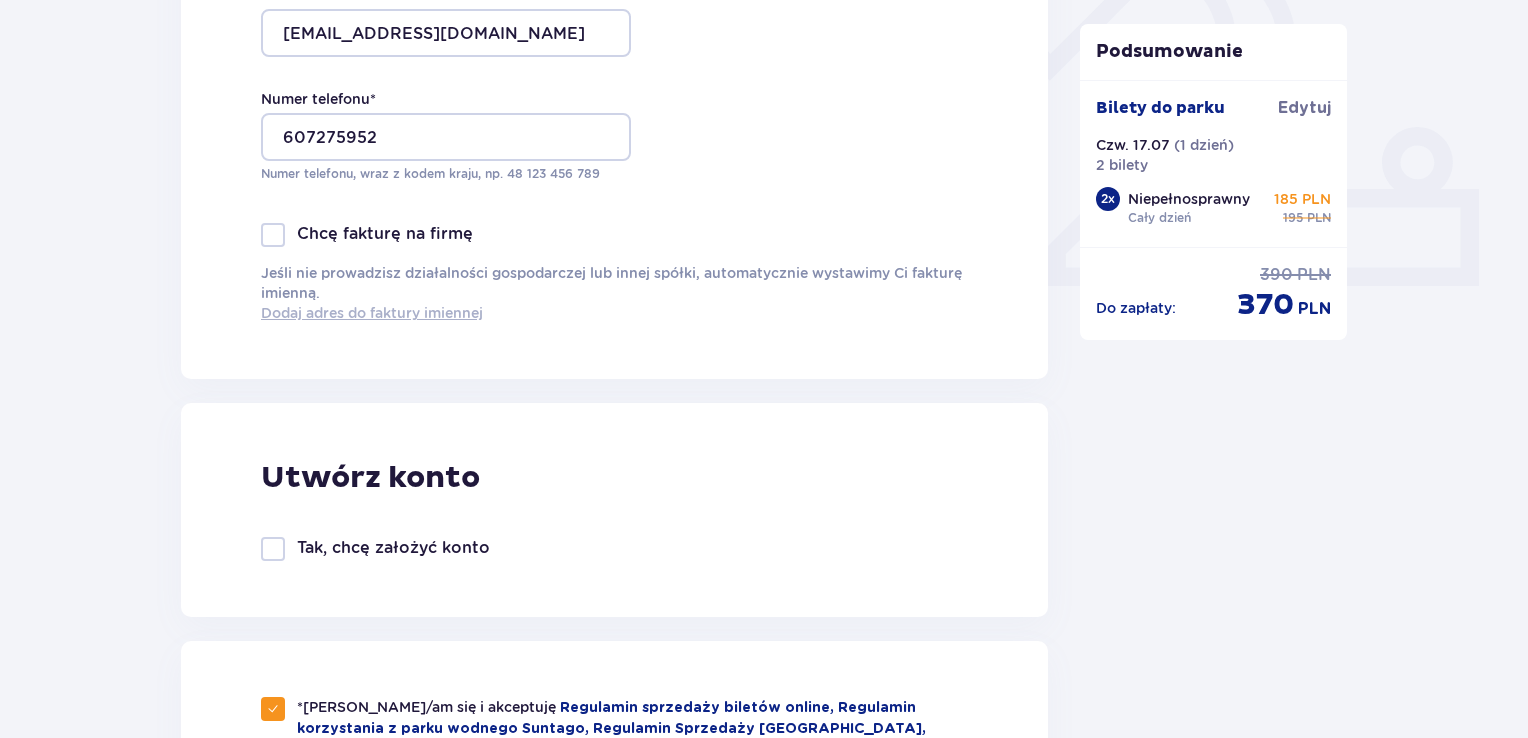click on "Dodaj adres do faktury imiennej" at bounding box center [372, 313] 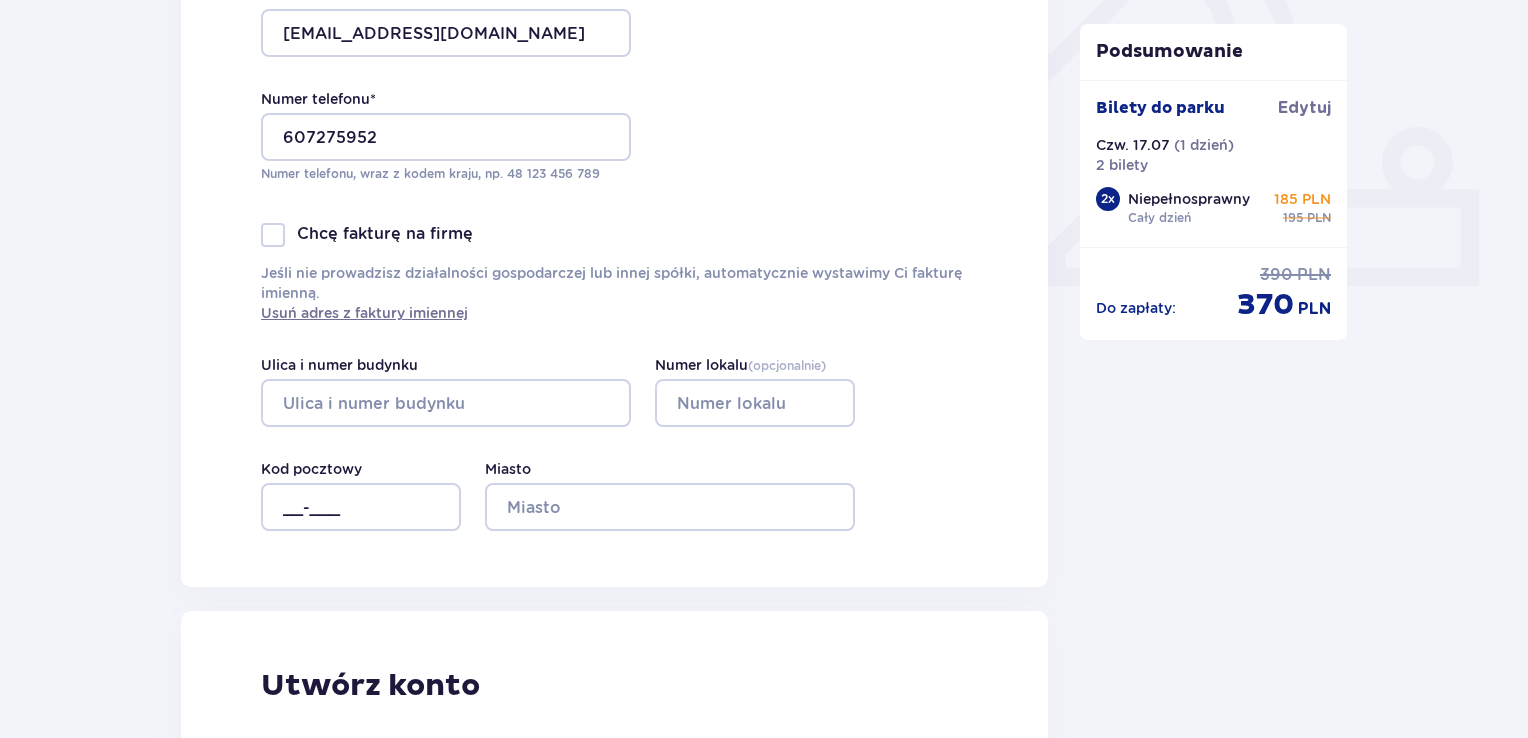 click on "Ulica i numer budynku" at bounding box center (446, 391) 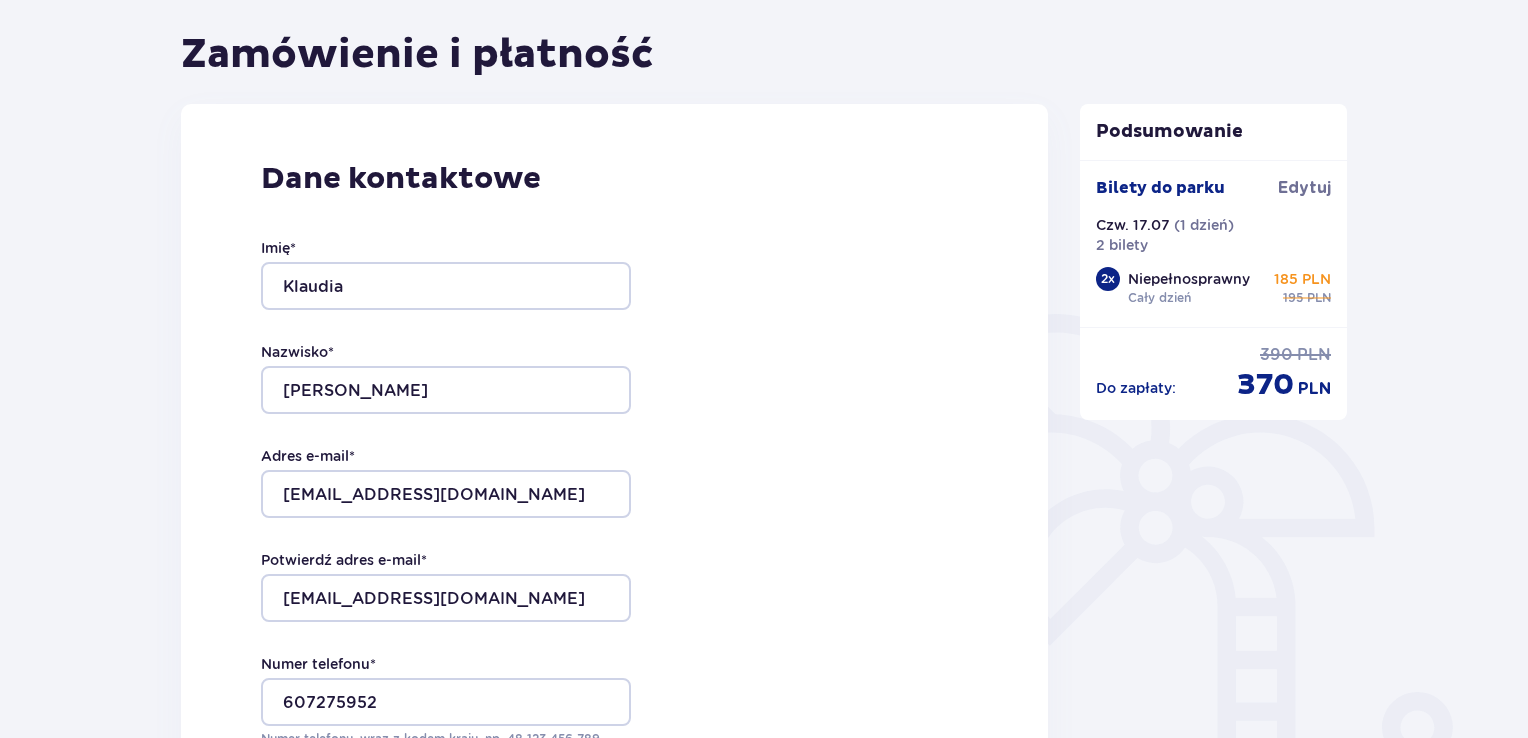scroll, scrollTop: 117, scrollLeft: 0, axis: vertical 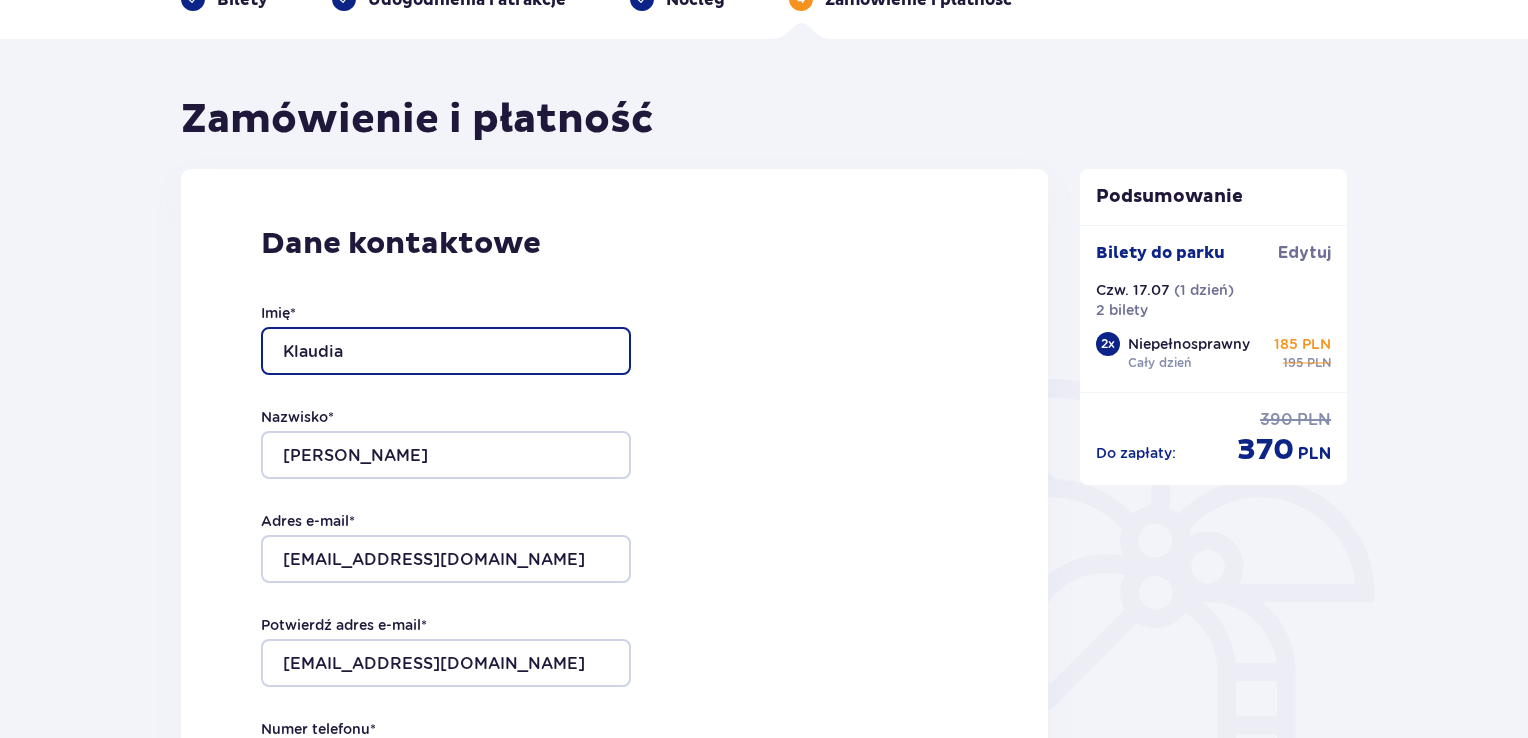 click on "Klaudia" at bounding box center [446, 351] 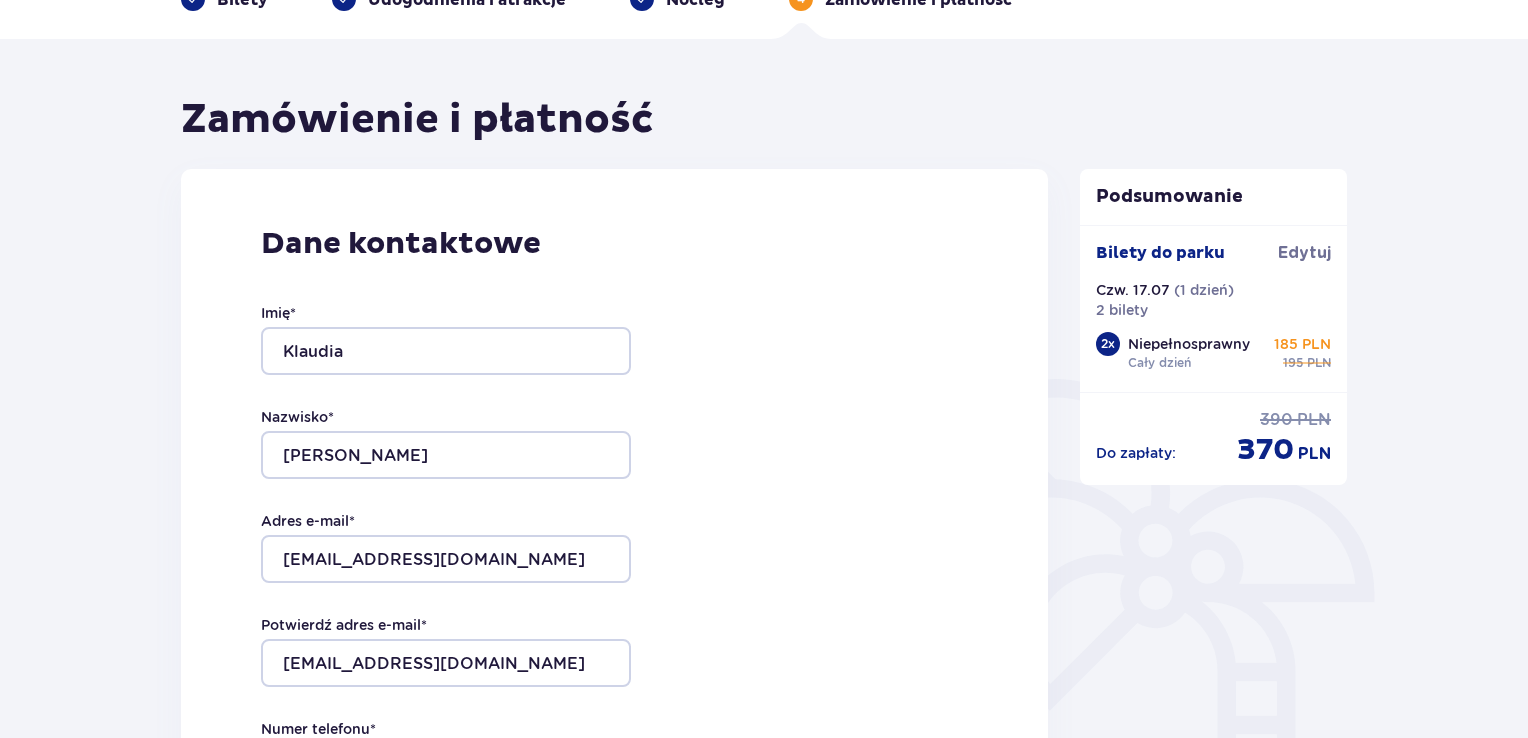 click on "Dane kontaktowe Imię * Klaudia Nazwisko * Wojtasik Adres e-mail * klaudia.wojtasik3@wp.pl Potwierdź adres e-mail * klaudia.wojtasik3@wp.pl Numer telefonu * 607275952 Numer telefonu, wraz z kodem kraju, np. 48 ​123 ​456 ​789 Chcę fakturę na firmę Jeśli nie prowadzisz działalności gospodarczej lub innej spółki, automatycznie wystawimy Ci fakturę imienną. Usuń adres z faktury imiennej Ulica i numer budynku Numer lokalu  ( opcjonalnie ) Miasto Kod pocztowy __-___" at bounding box center (614, 693) 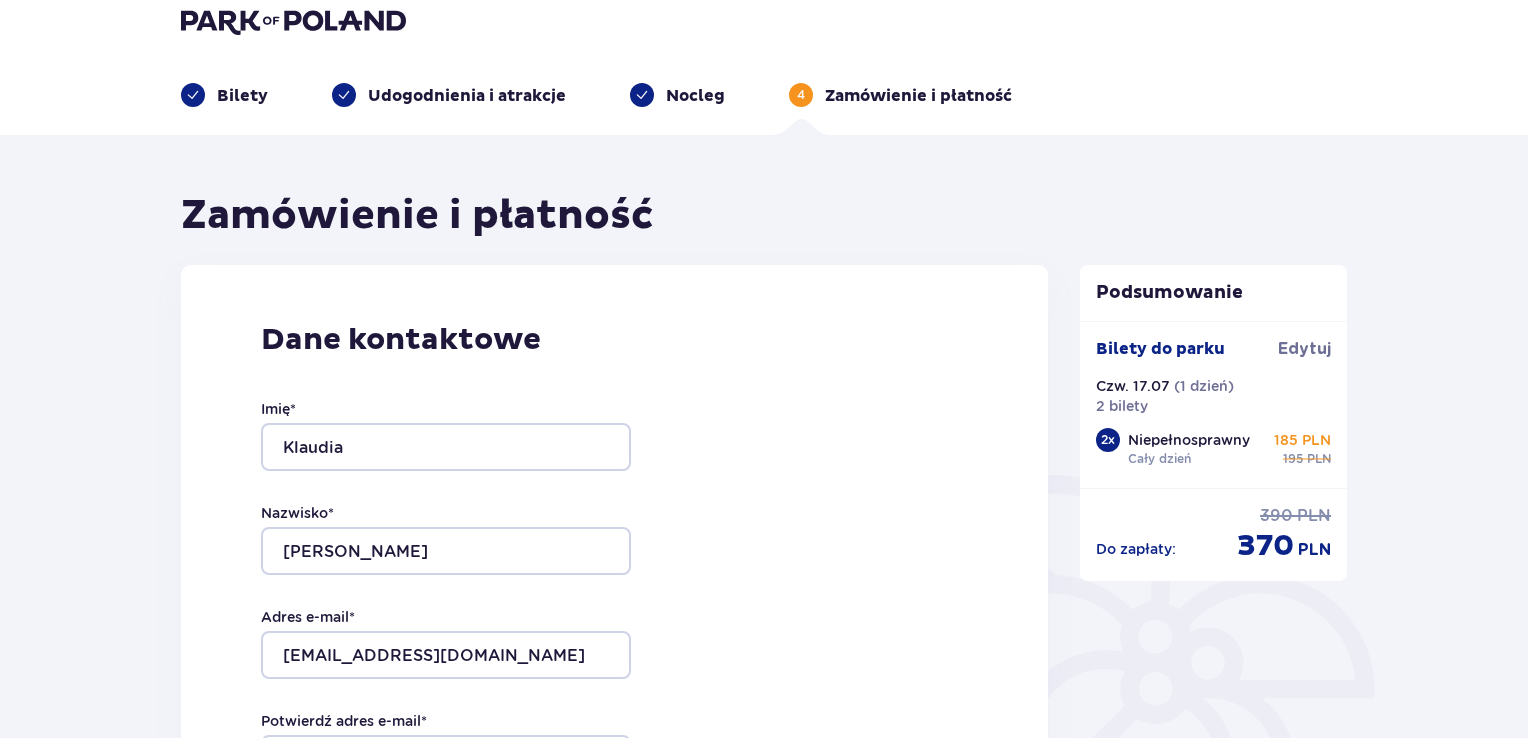 scroll, scrollTop: 0, scrollLeft: 0, axis: both 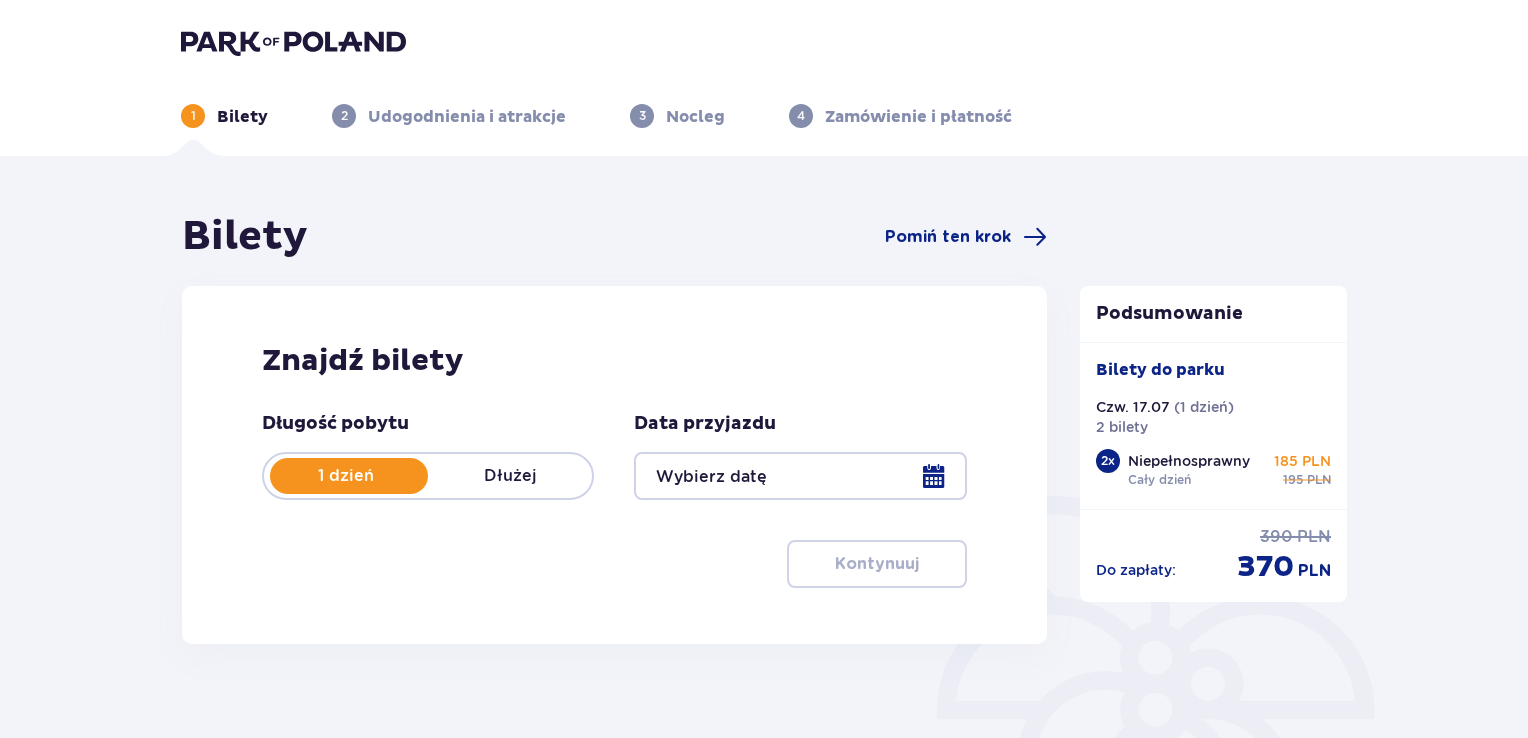 type on "[DATE]" 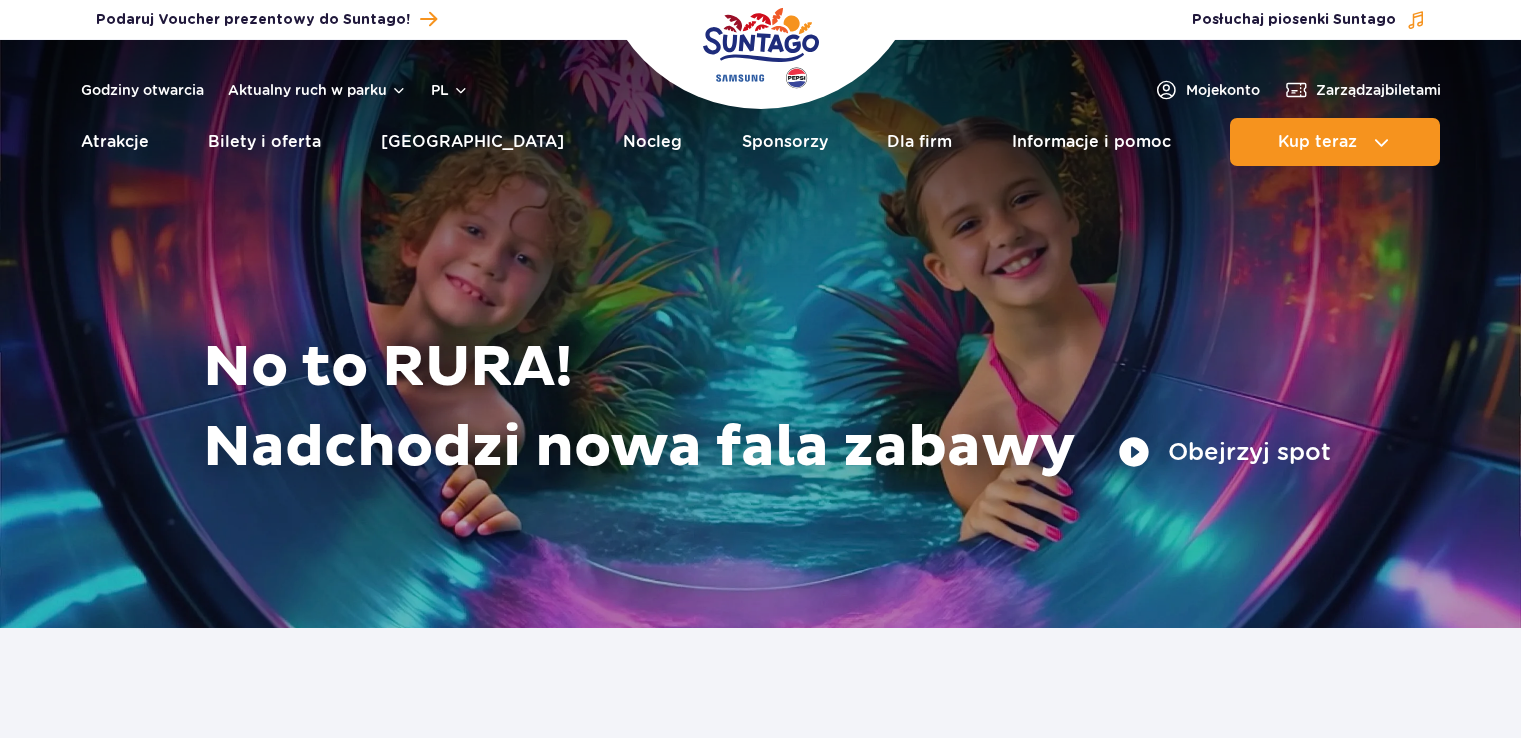 scroll, scrollTop: 0, scrollLeft: 0, axis: both 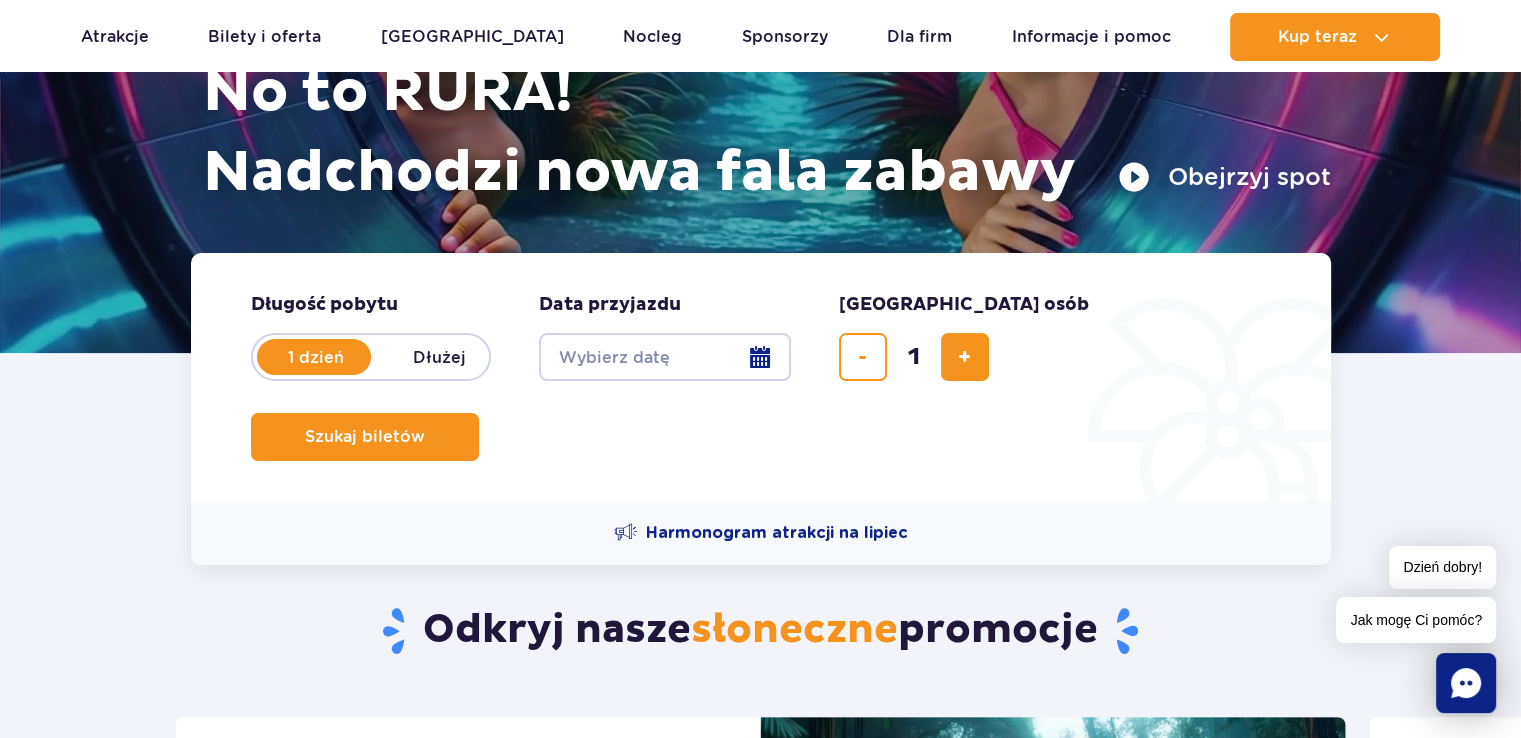 click on "Date from" at bounding box center (665, 357) 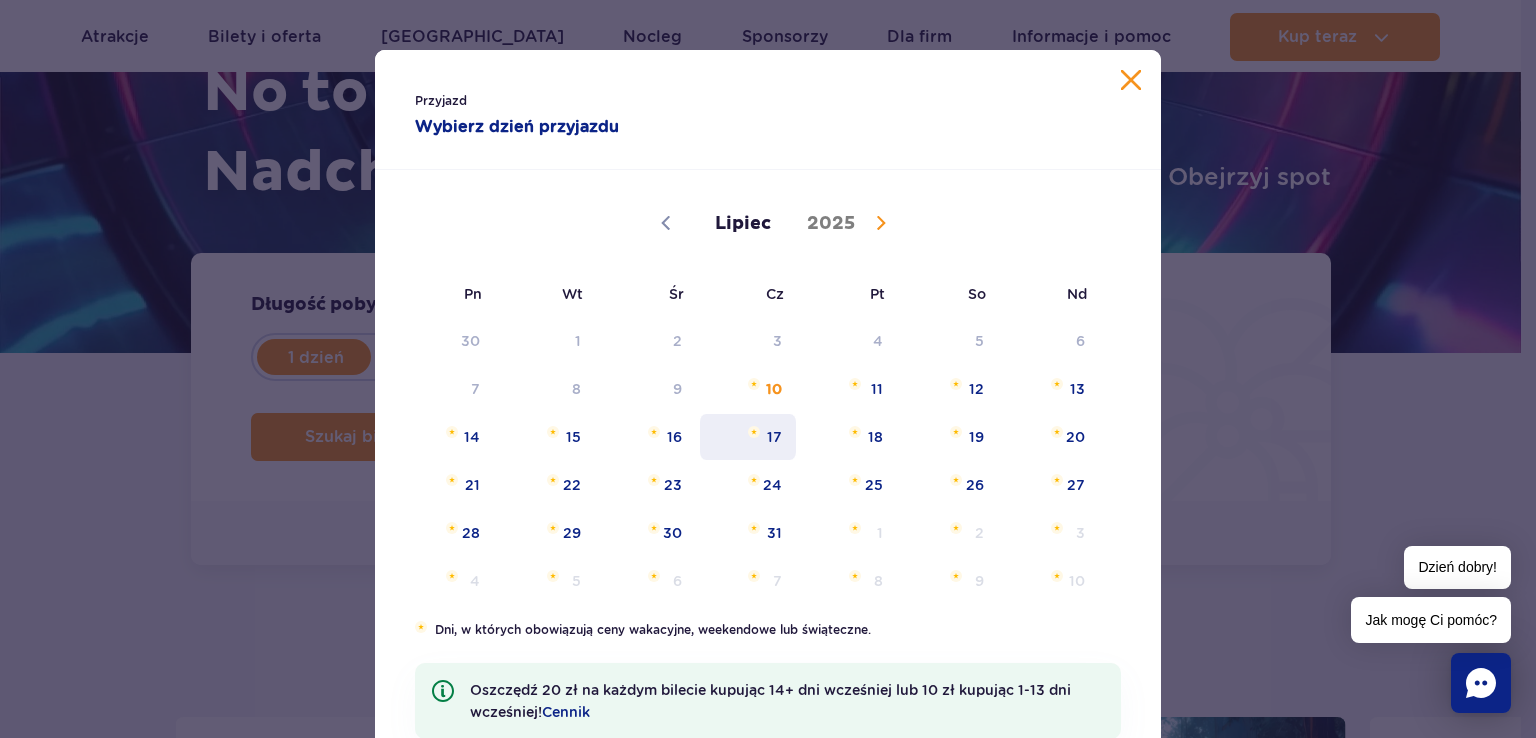 click on "17" at bounding box center (748, 437) 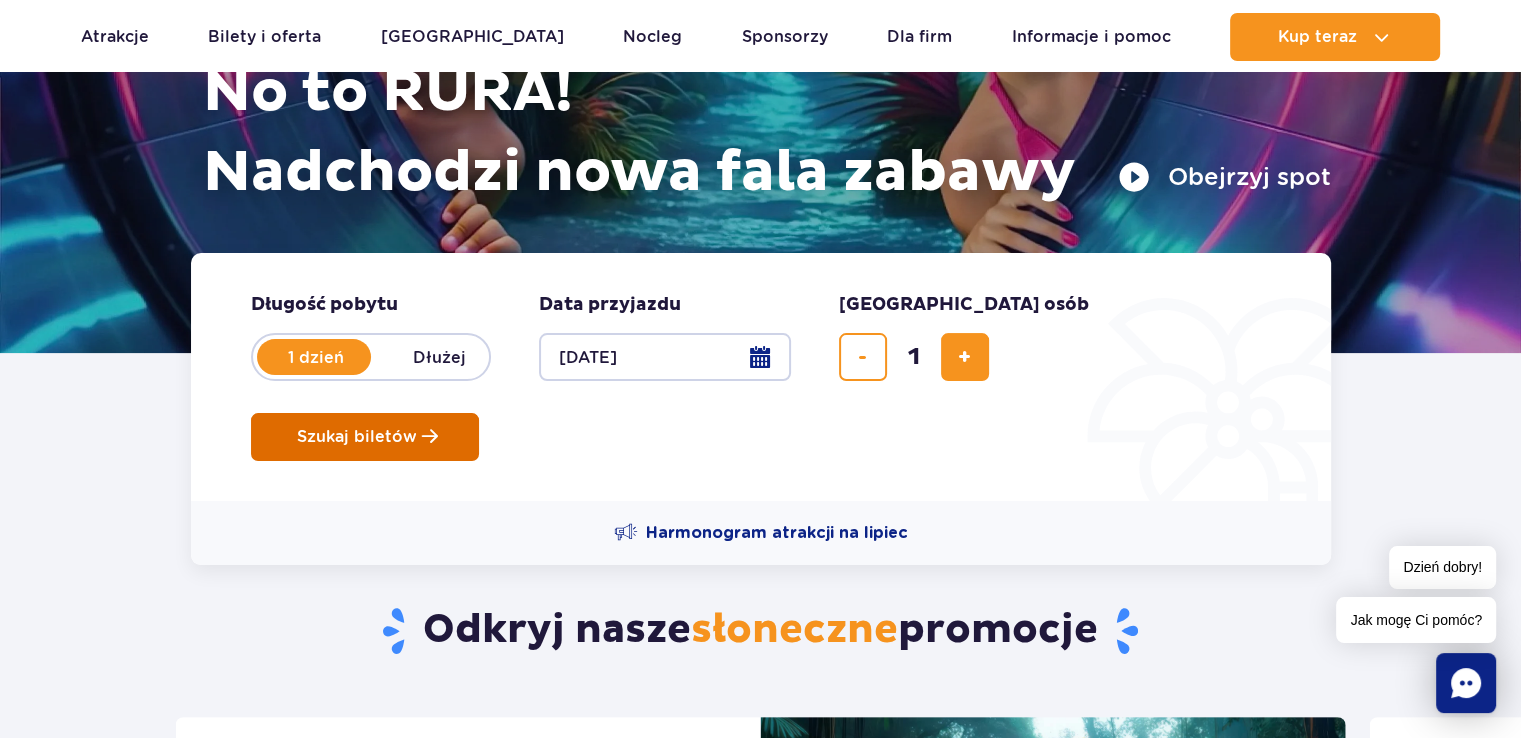click on "Szukaj biletów" at bounding box center (365, 437) 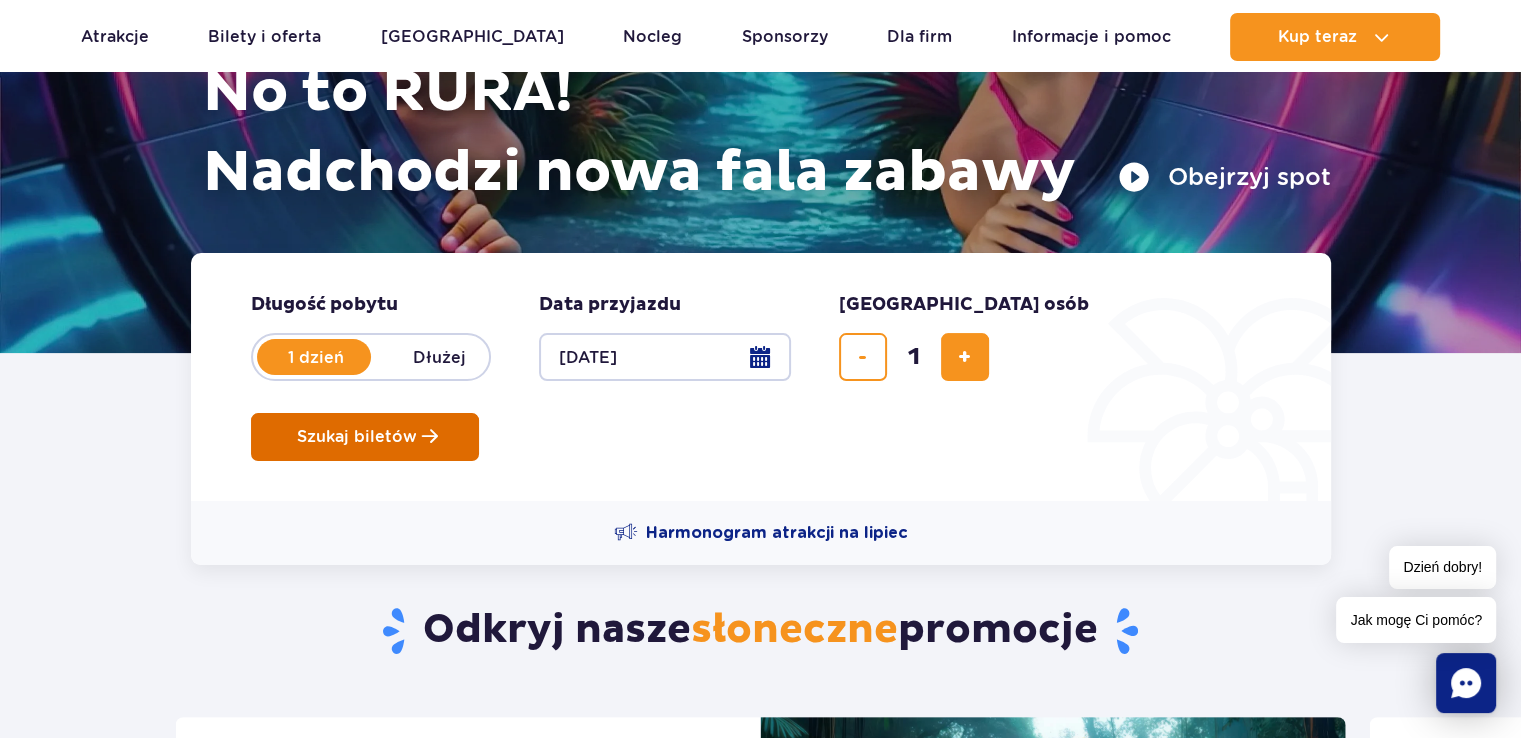 click on "Szukaj biletów" at bounding box center (357, 437) 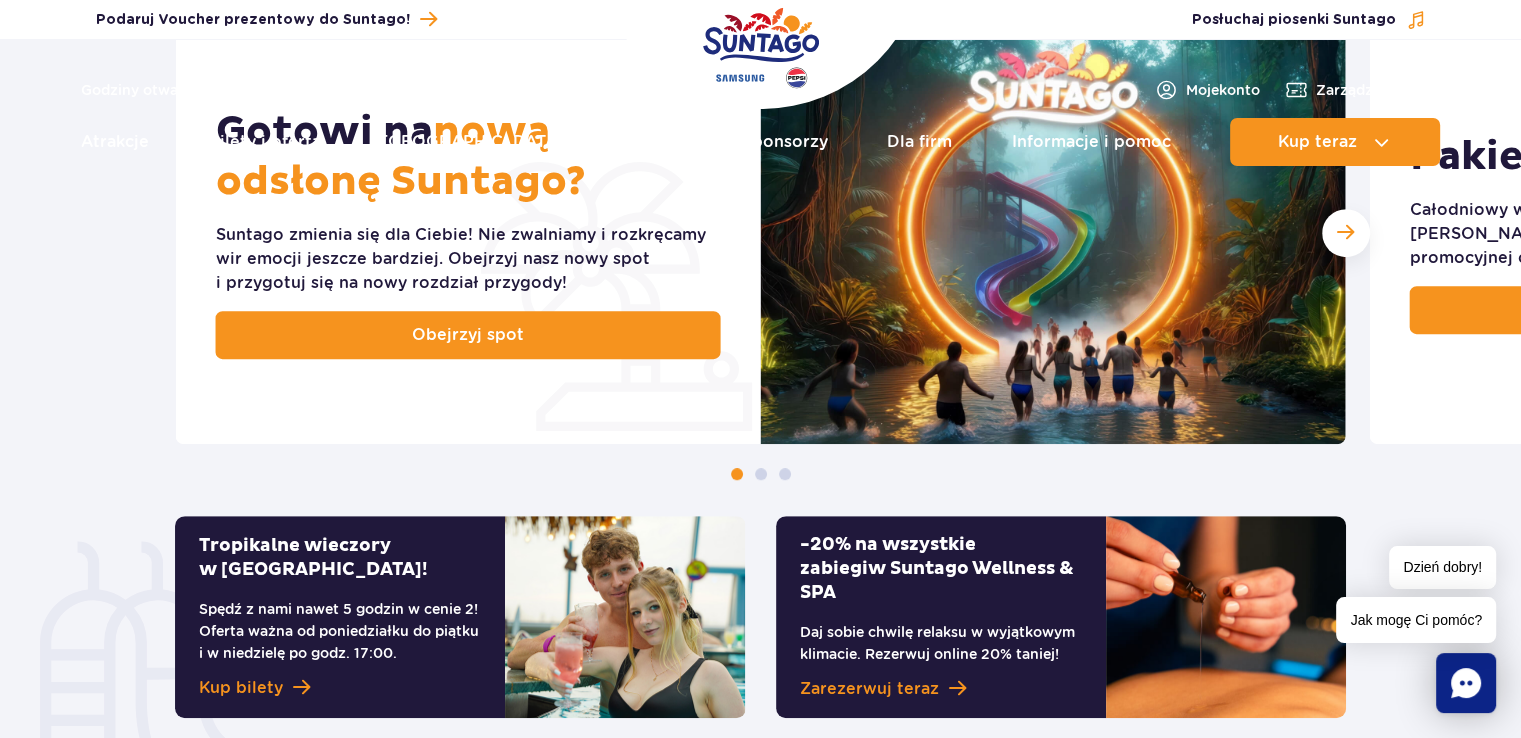scroll, scrollTop: 0, scrollLeft: 0, axis: both 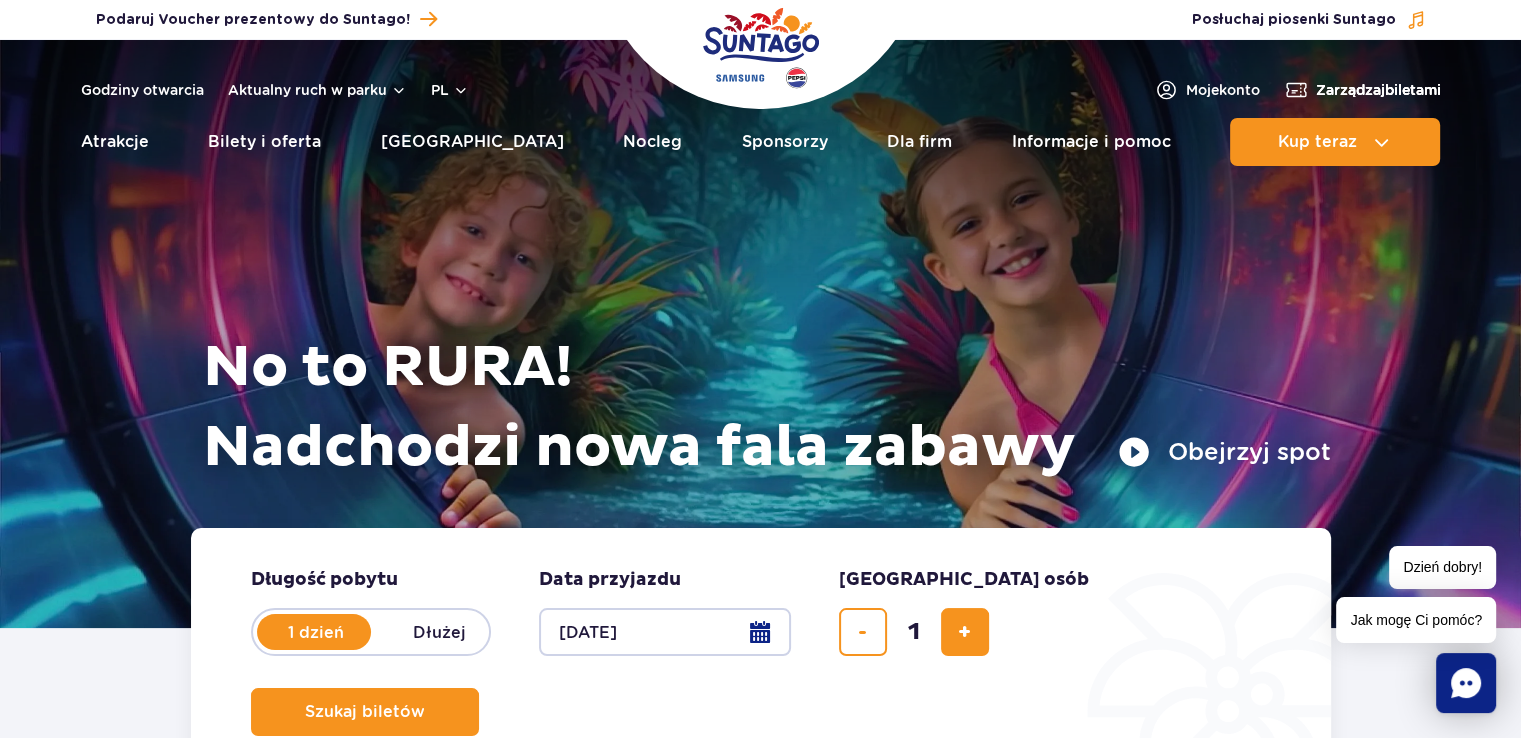 click on "Zarządzaj  biletami" at bounding box center (1378, 90) 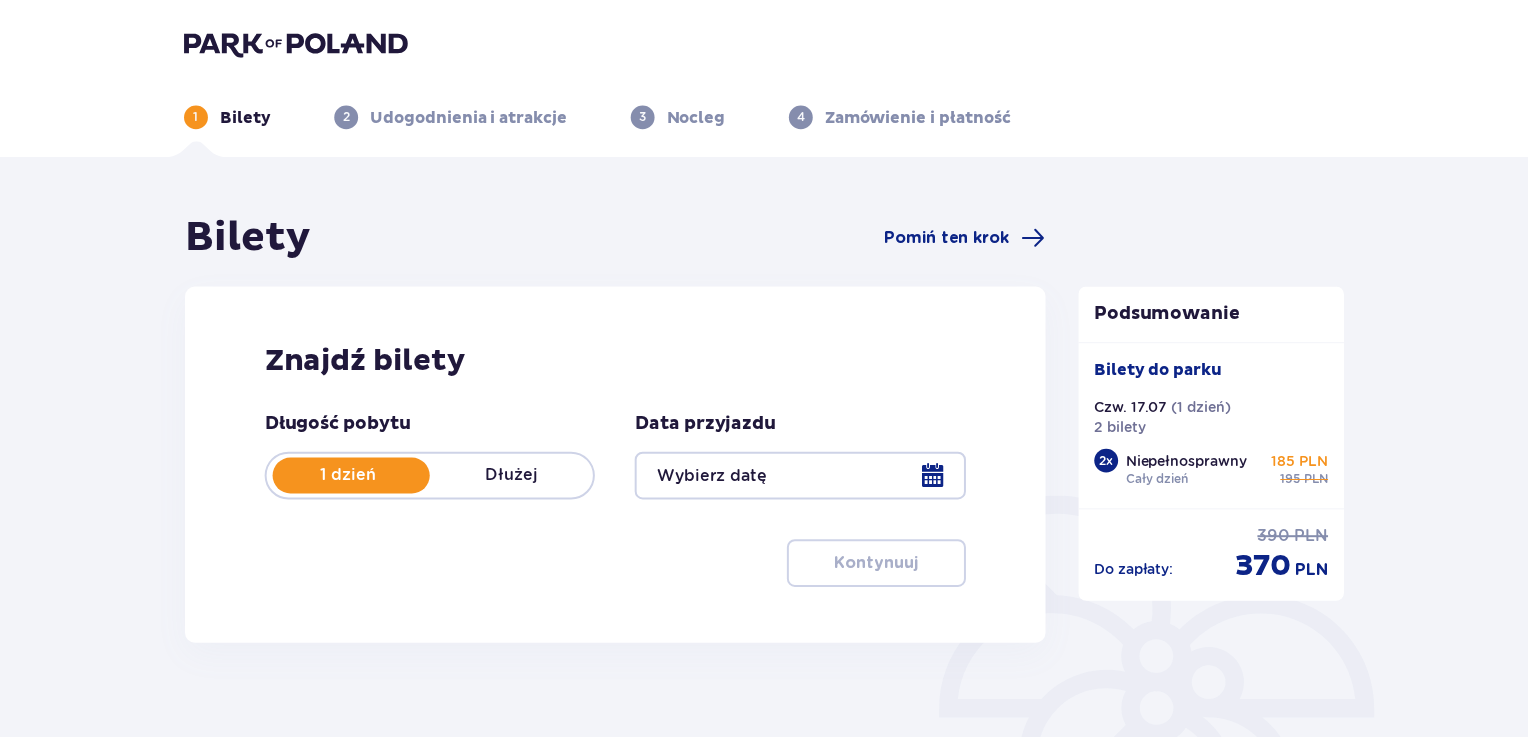 scroll, scrollTop: 0, scrollLeft: 0, axis: both 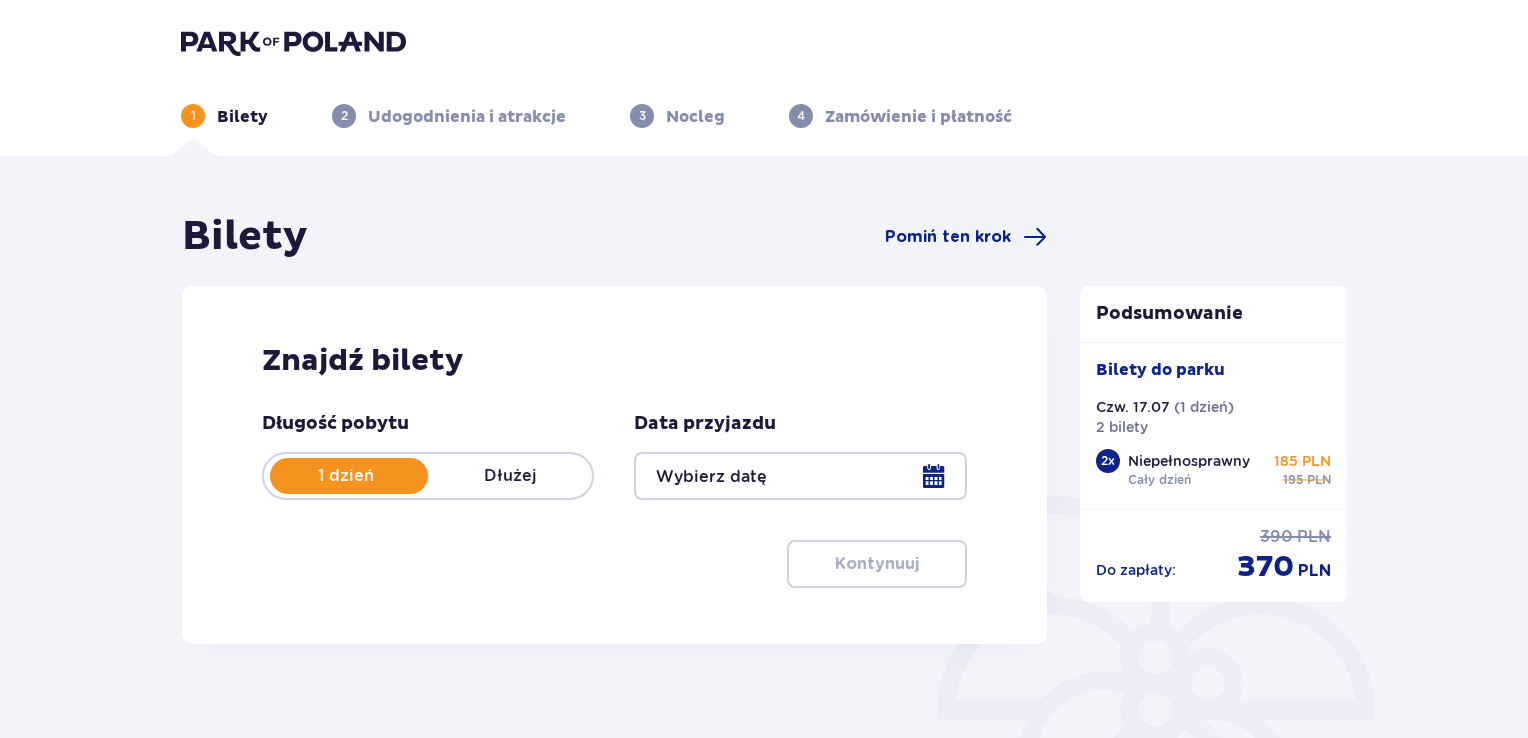 type on "[DATE]" 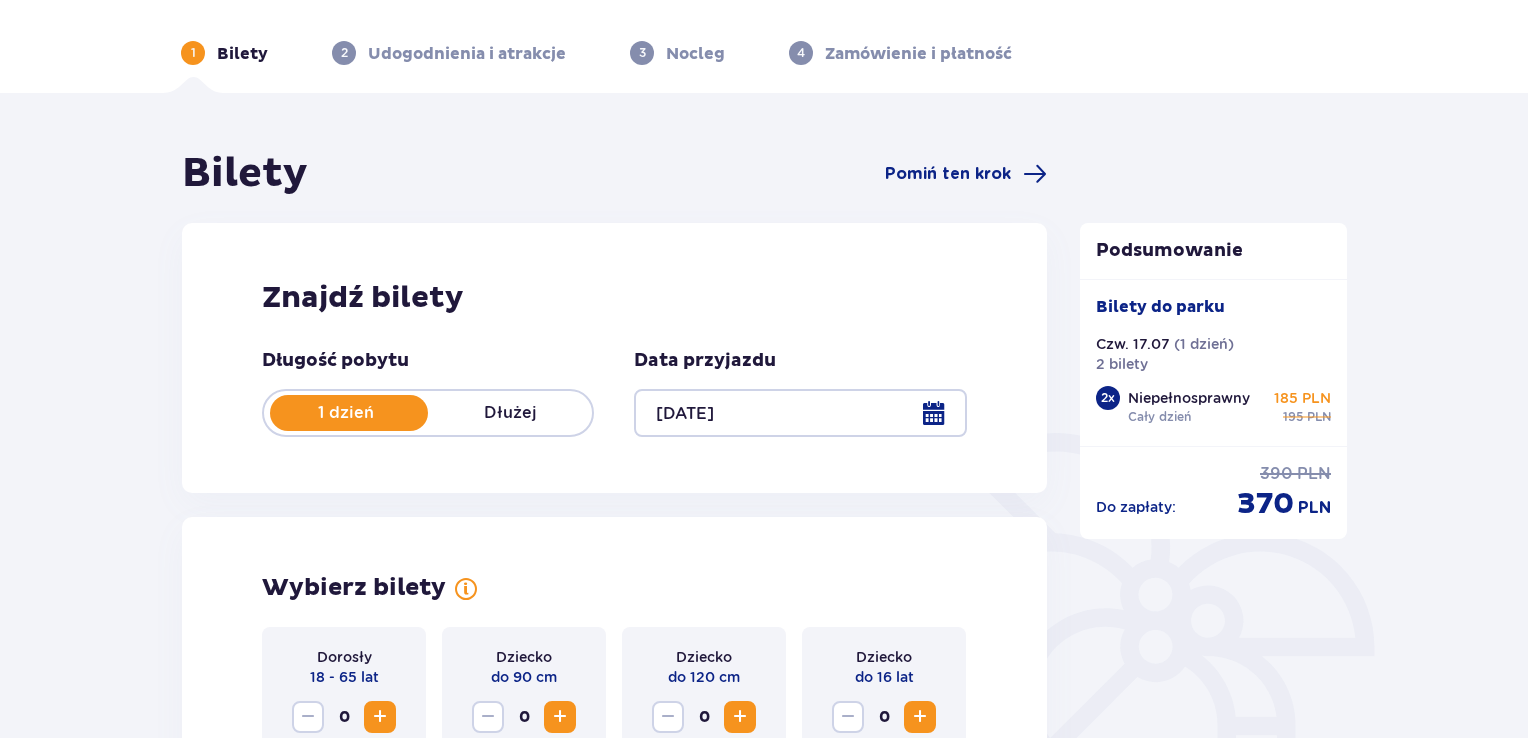 scroll, scrollTop: 57, scrollLeft: 0, axis: vertical 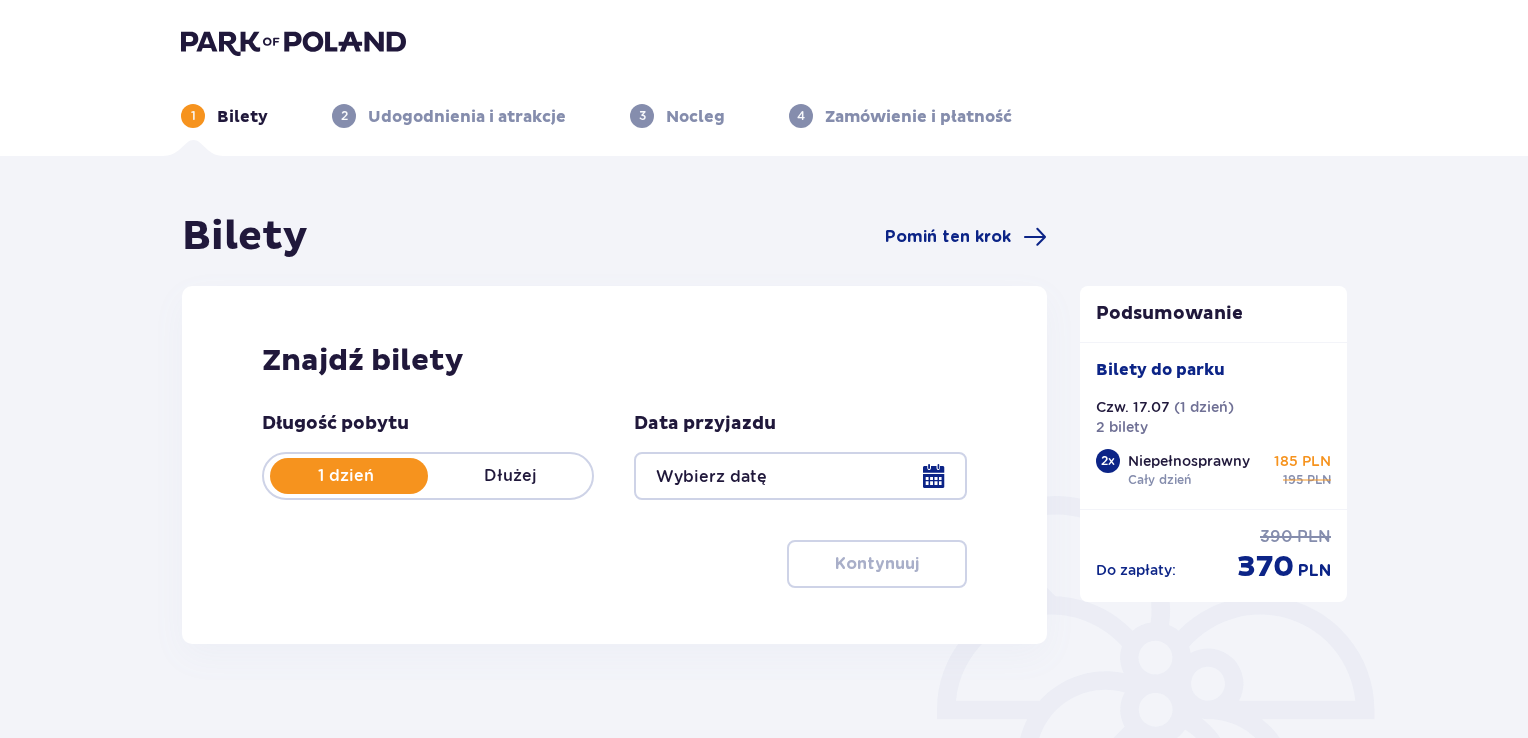 type on "[DATE]" 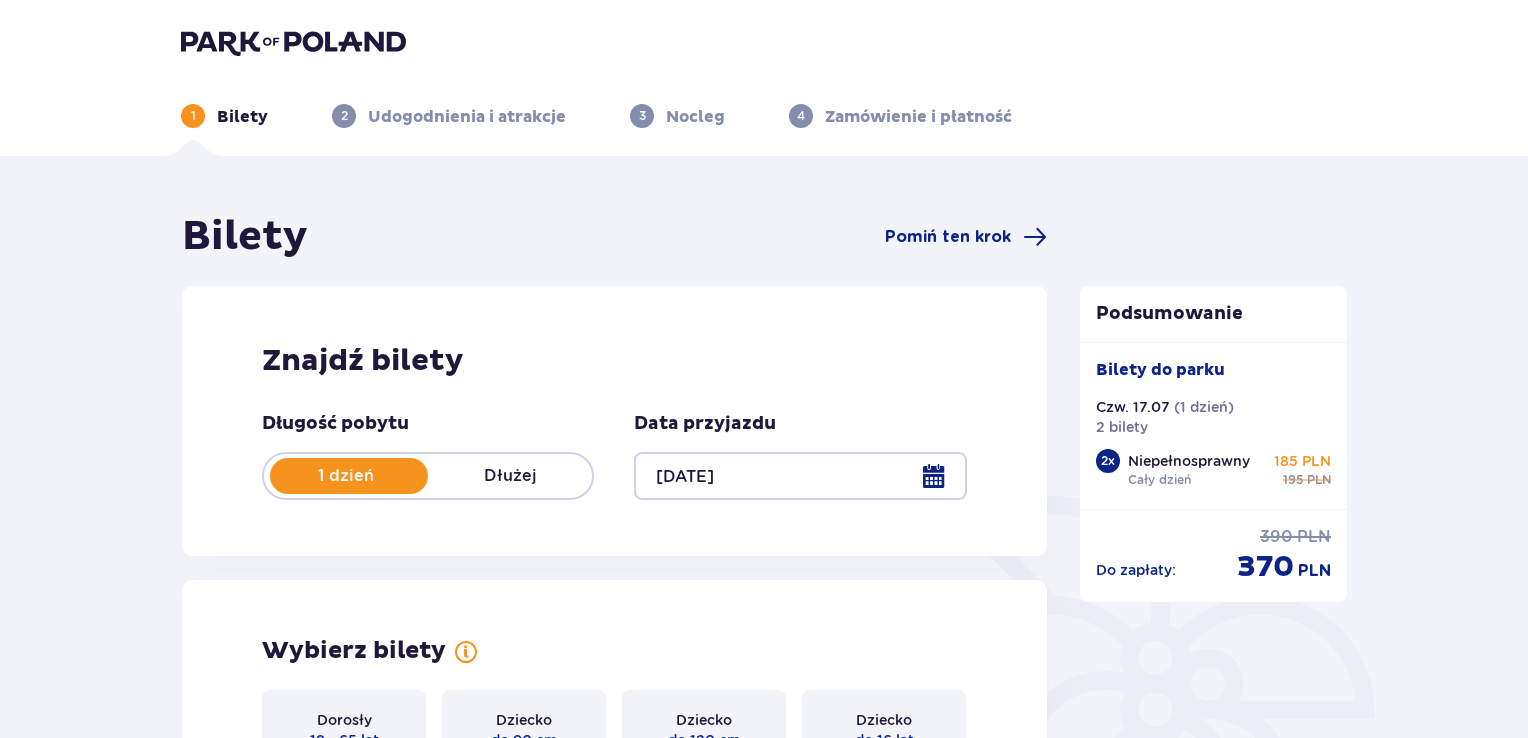 scroll, scrollTop: 0, scrollLeft: 0, axis: both 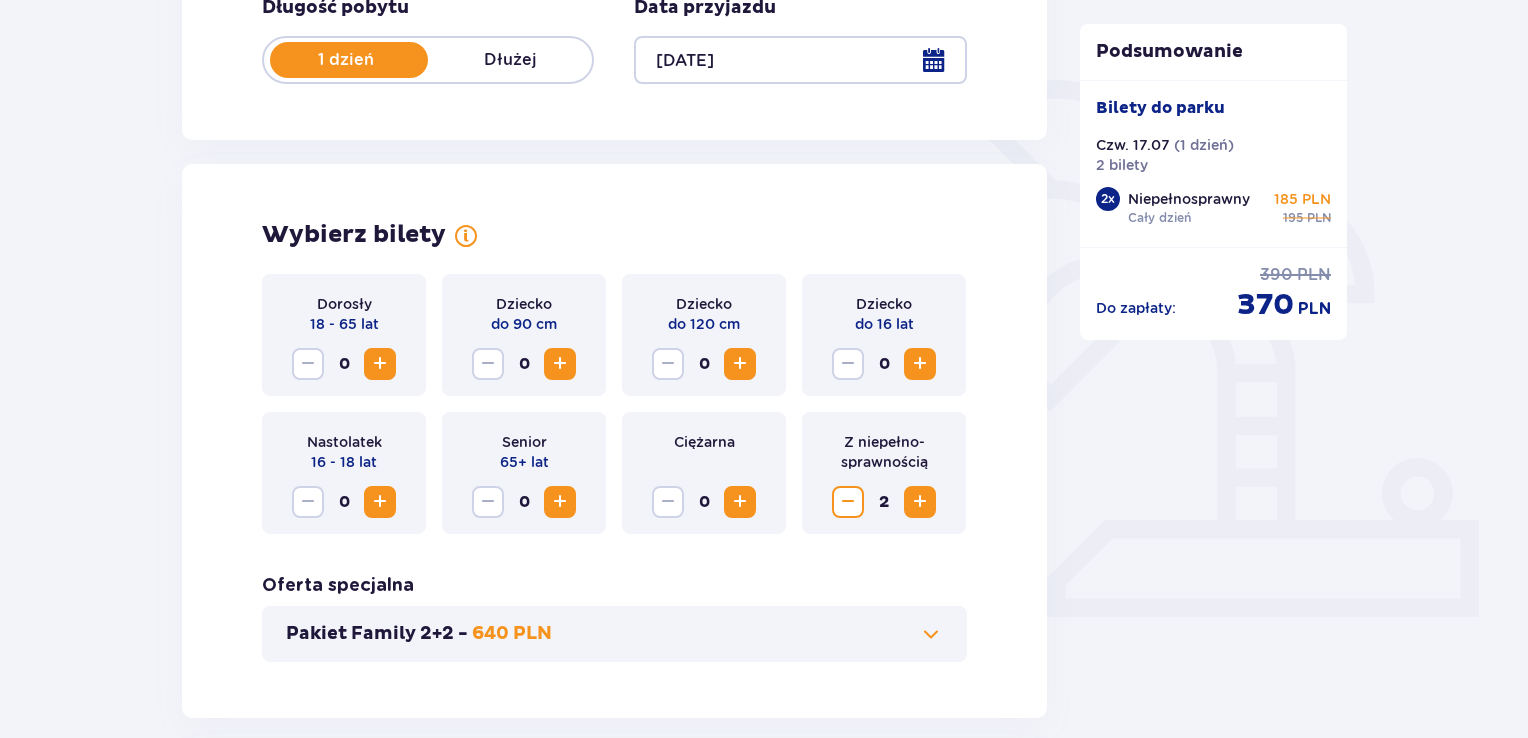 click at bounding box center [380, 364] 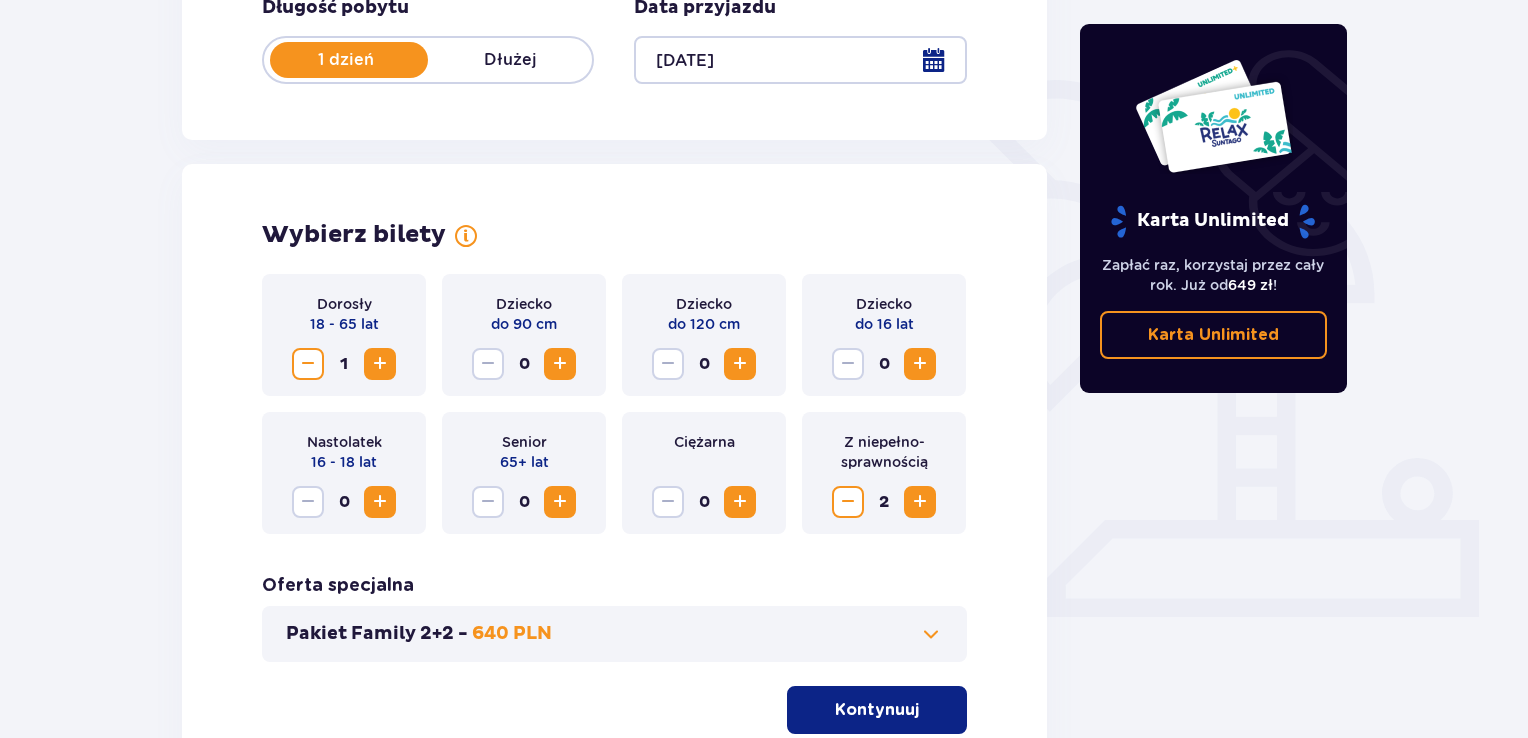 scroll, scrollTop: 588, scrollLeft: 0, axis: vertical 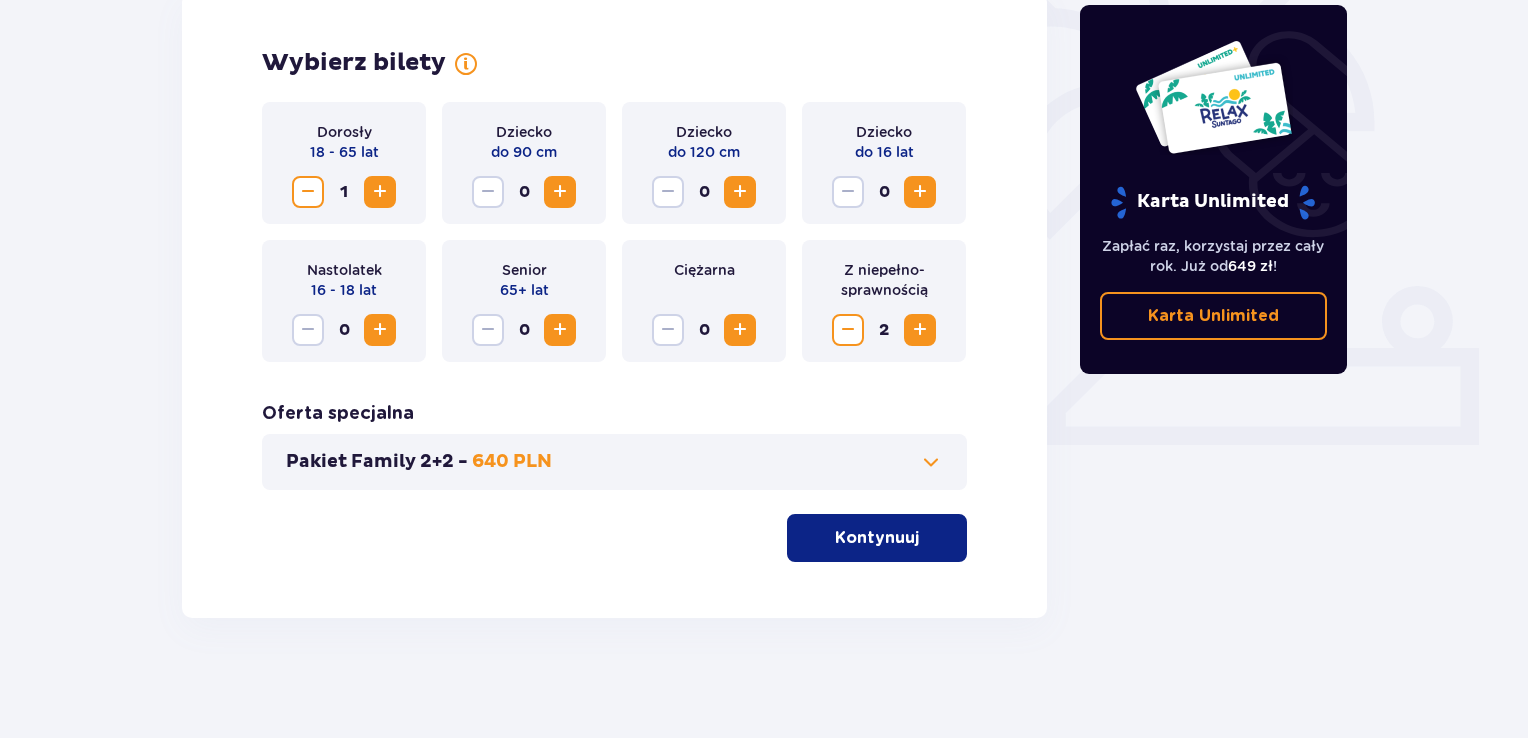 click on "Kontynuuj" at bounding box center [877, 538] 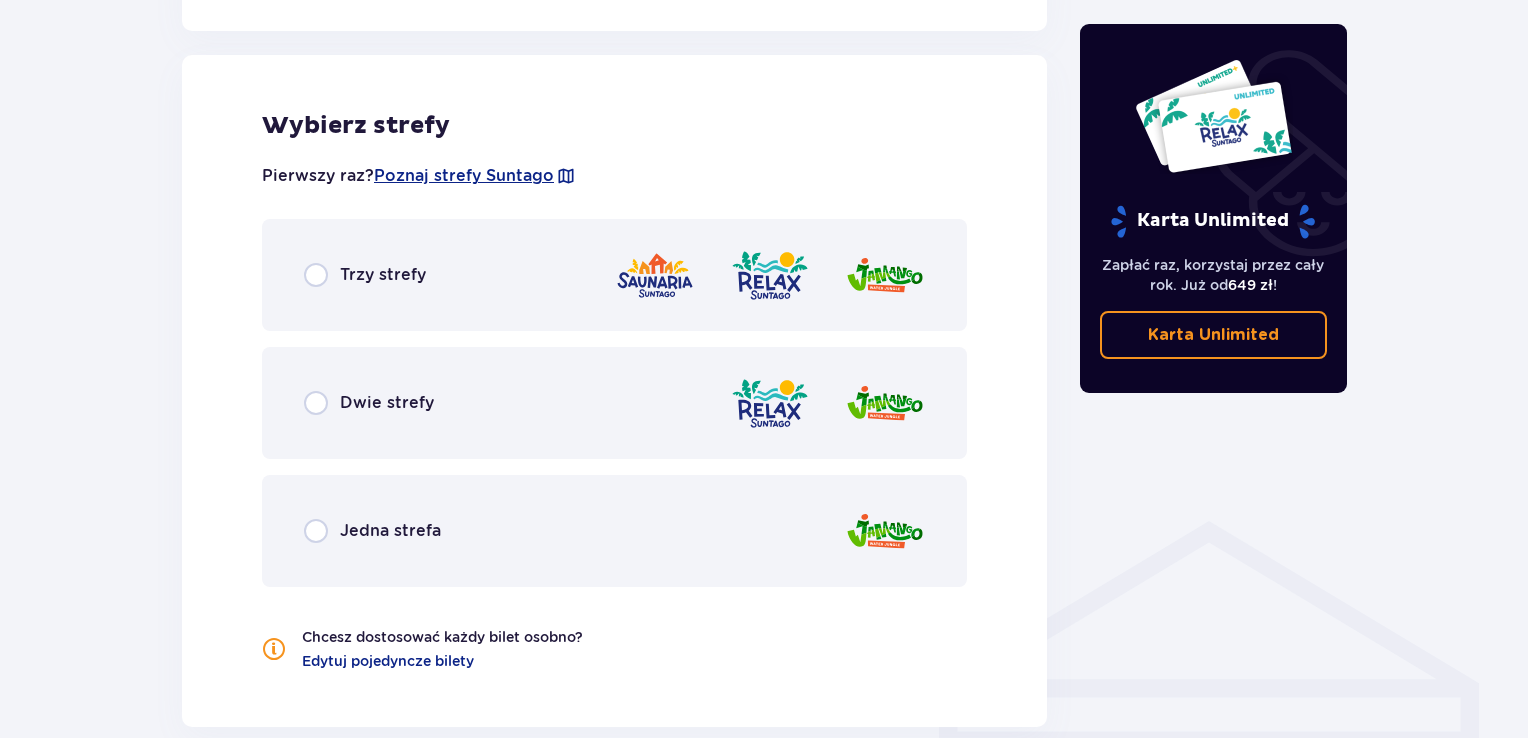 scroll, scrollTop: 1110, scrollLeft: 0, axis: vertical 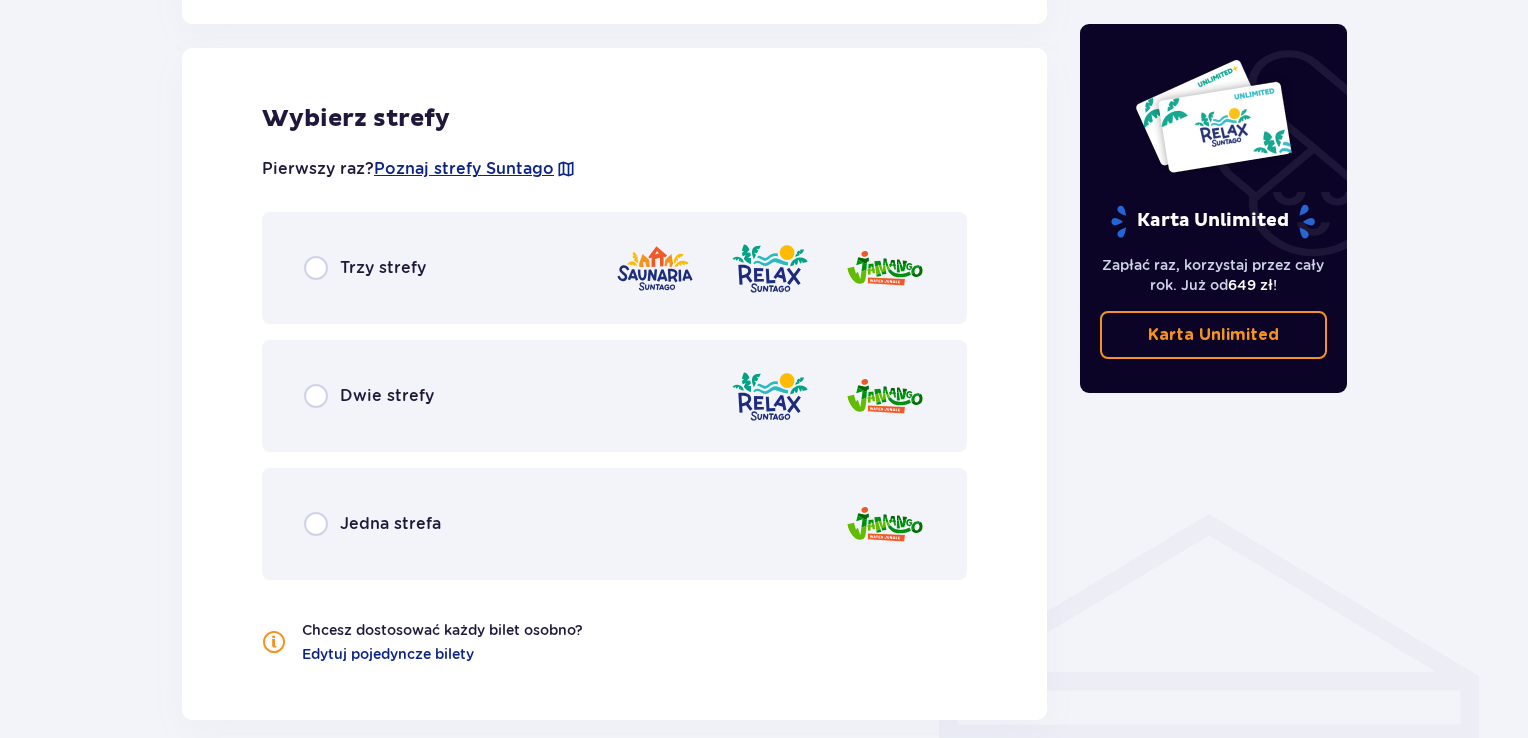 click on "Trzy strefy" at bounding box center (614, 268) 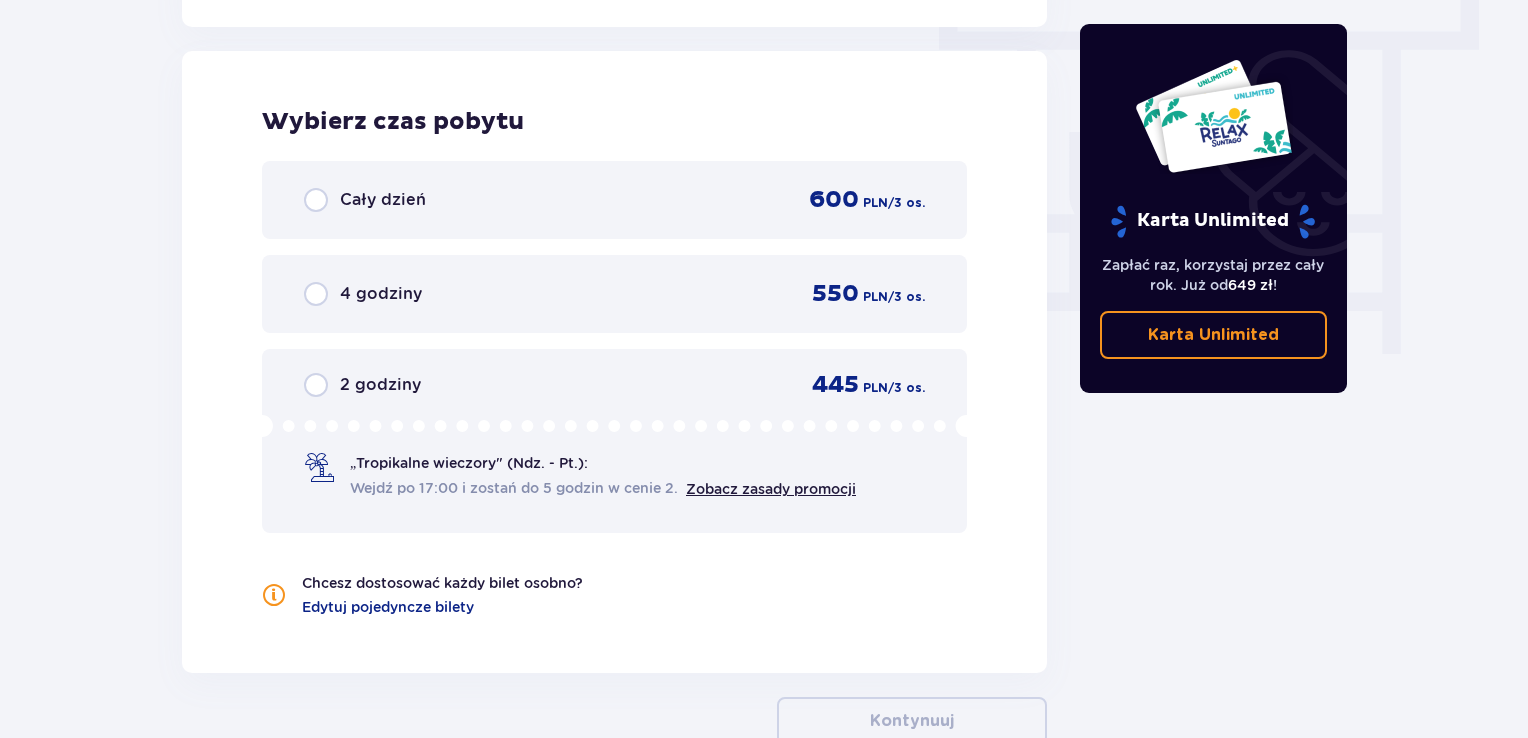 scroll, scrollTop: 1806, scrollLeft: 0, axis: vertical 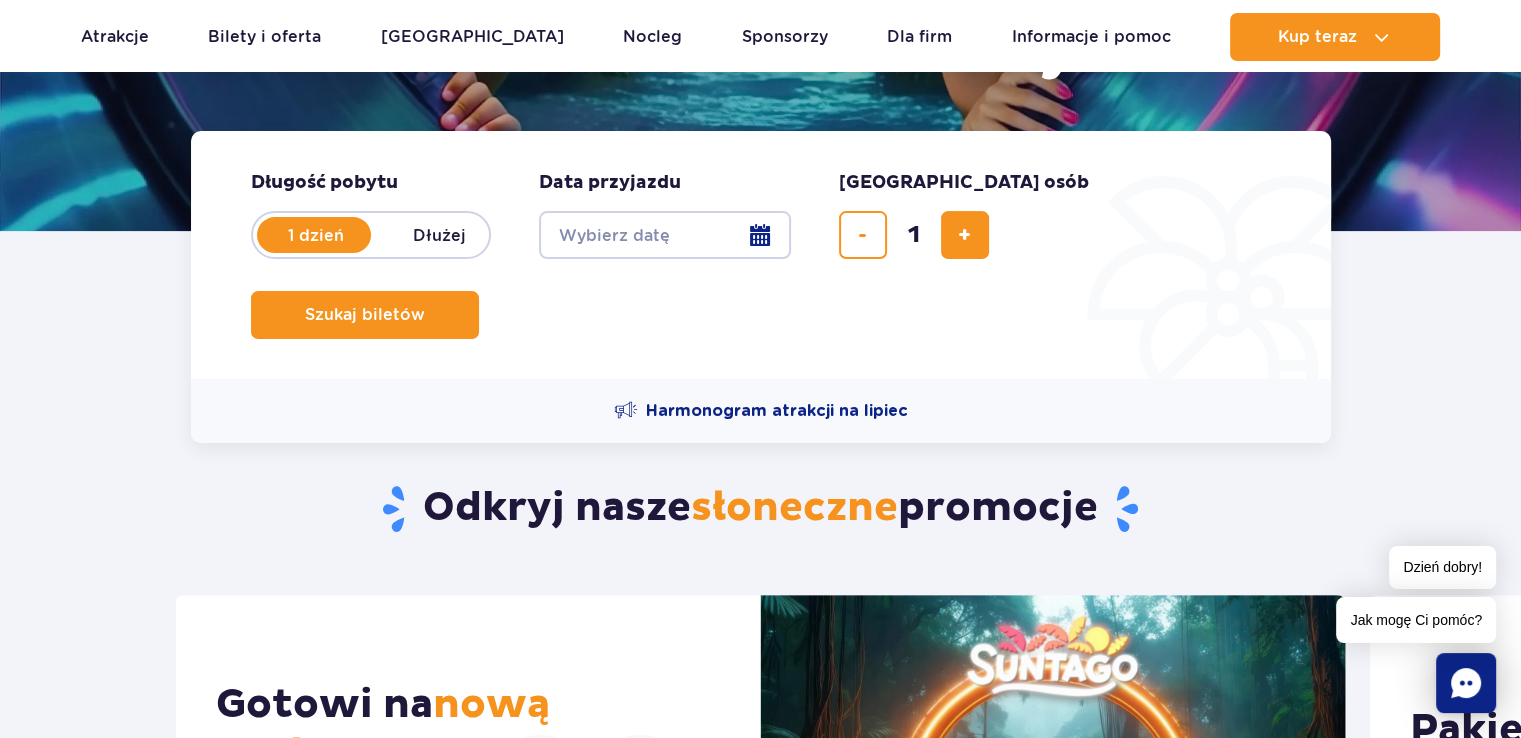 click on "Date from" at bounding box center [665, 235] 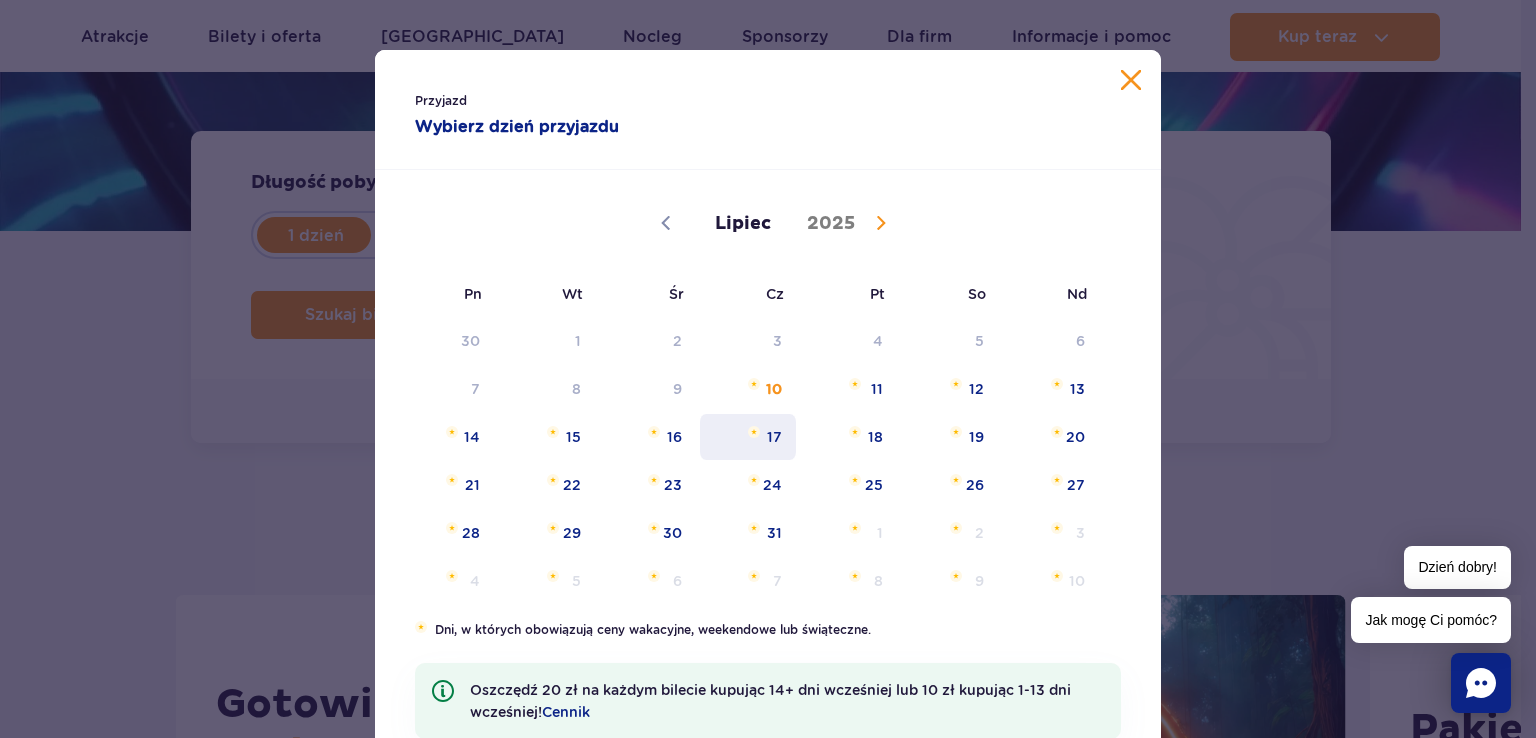 click at bounding box center [754, 432] 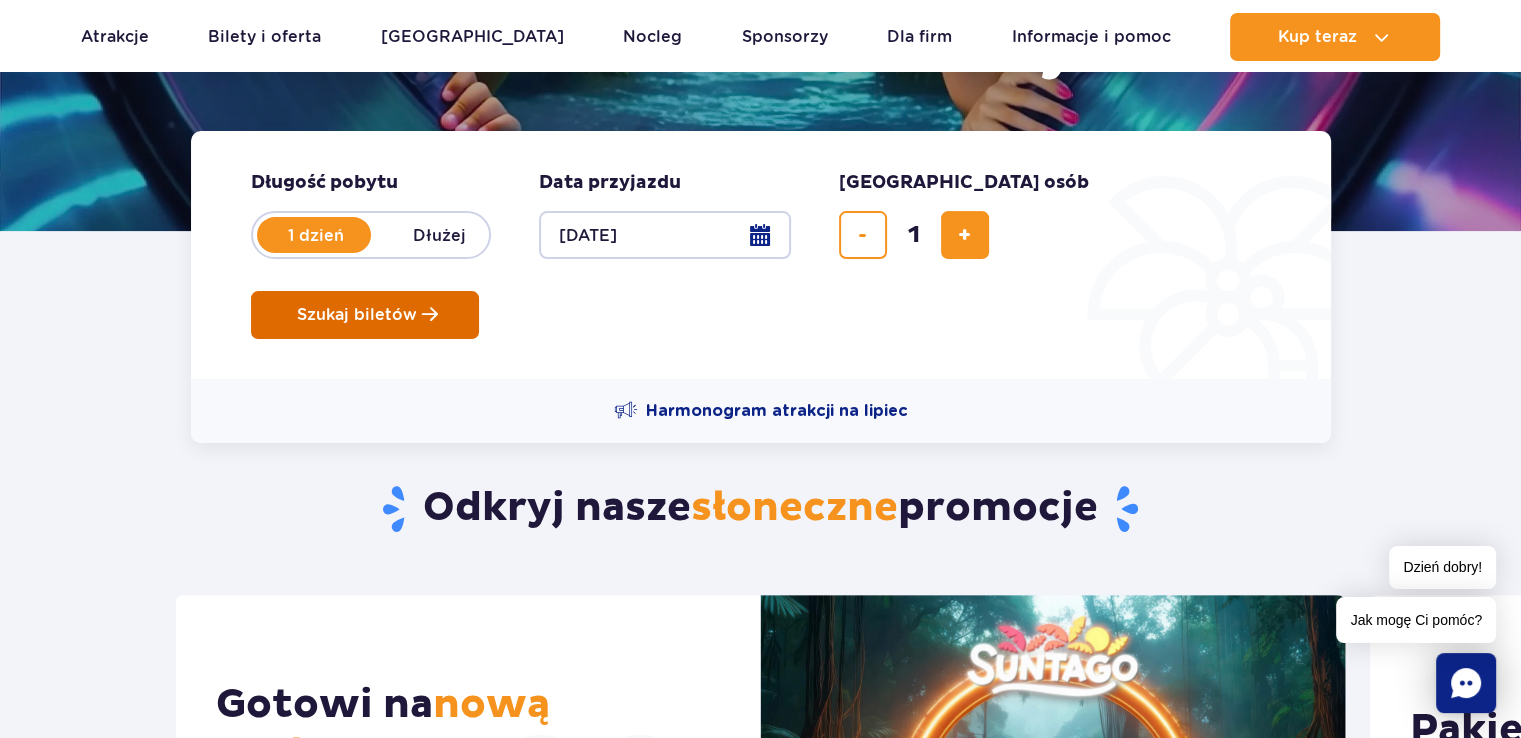 click on "Szukaj biletów" at bounding box center [357, 315] 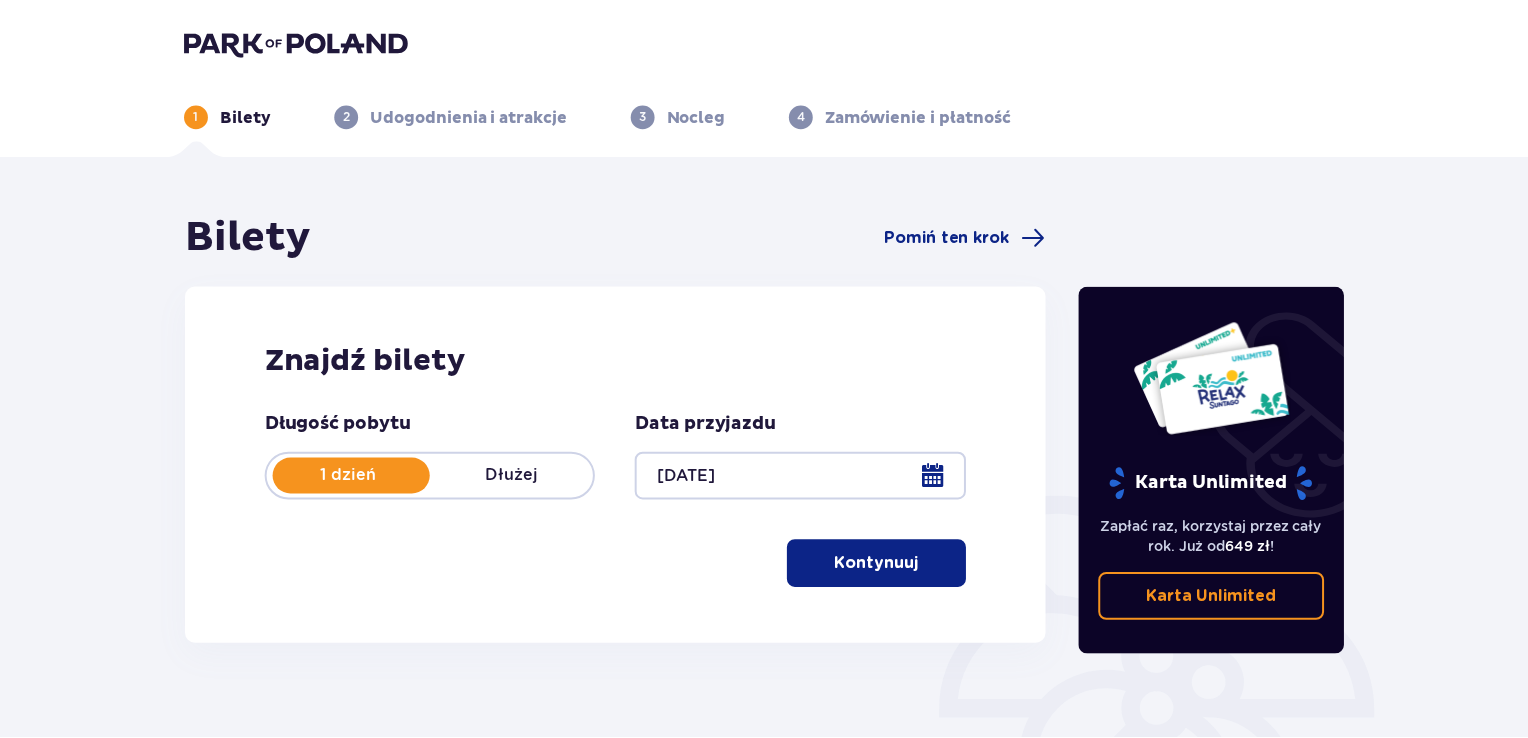 scroll, scrollTop: 0, scrollLeft: 0, axis: both 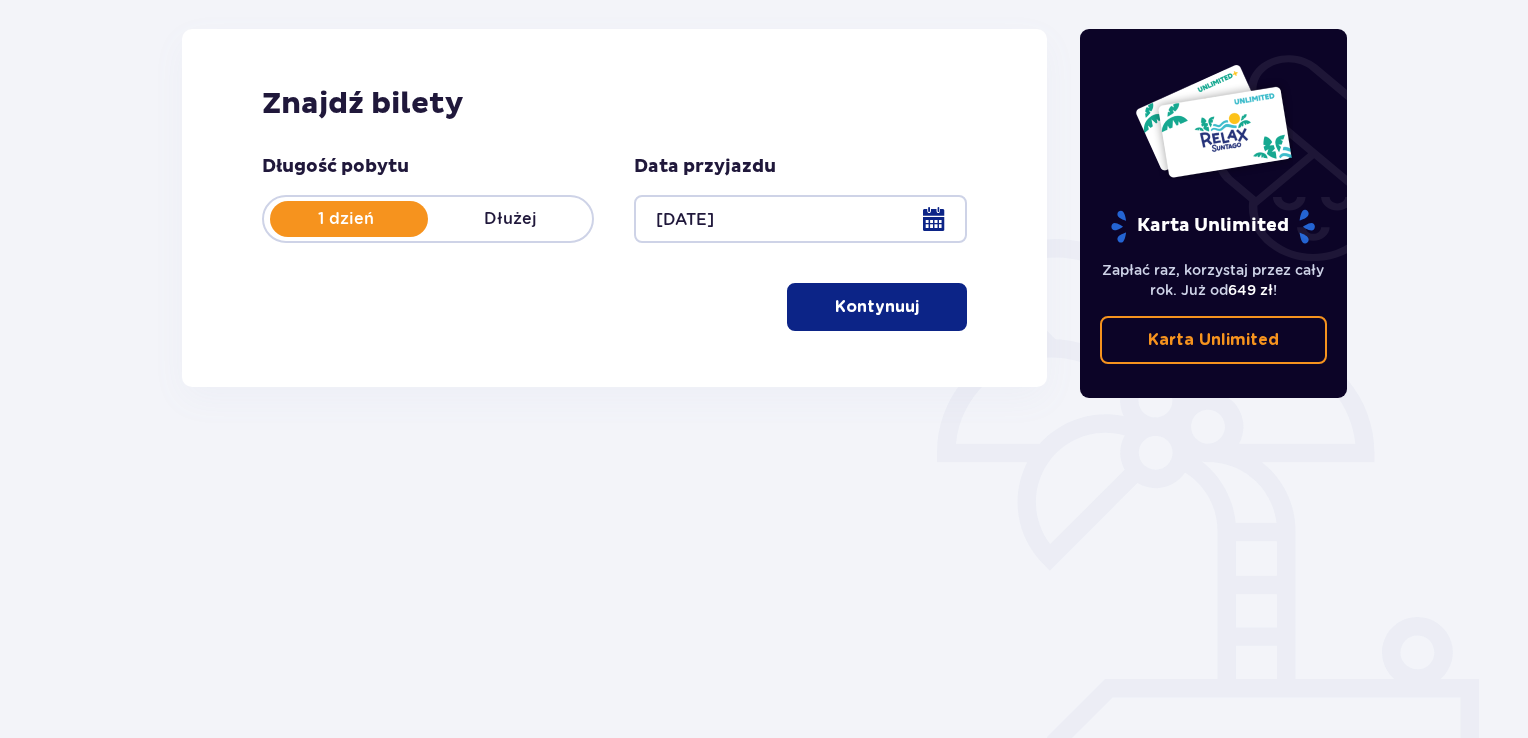 click on "Kontynuuj" at bounding box center (877, 307) 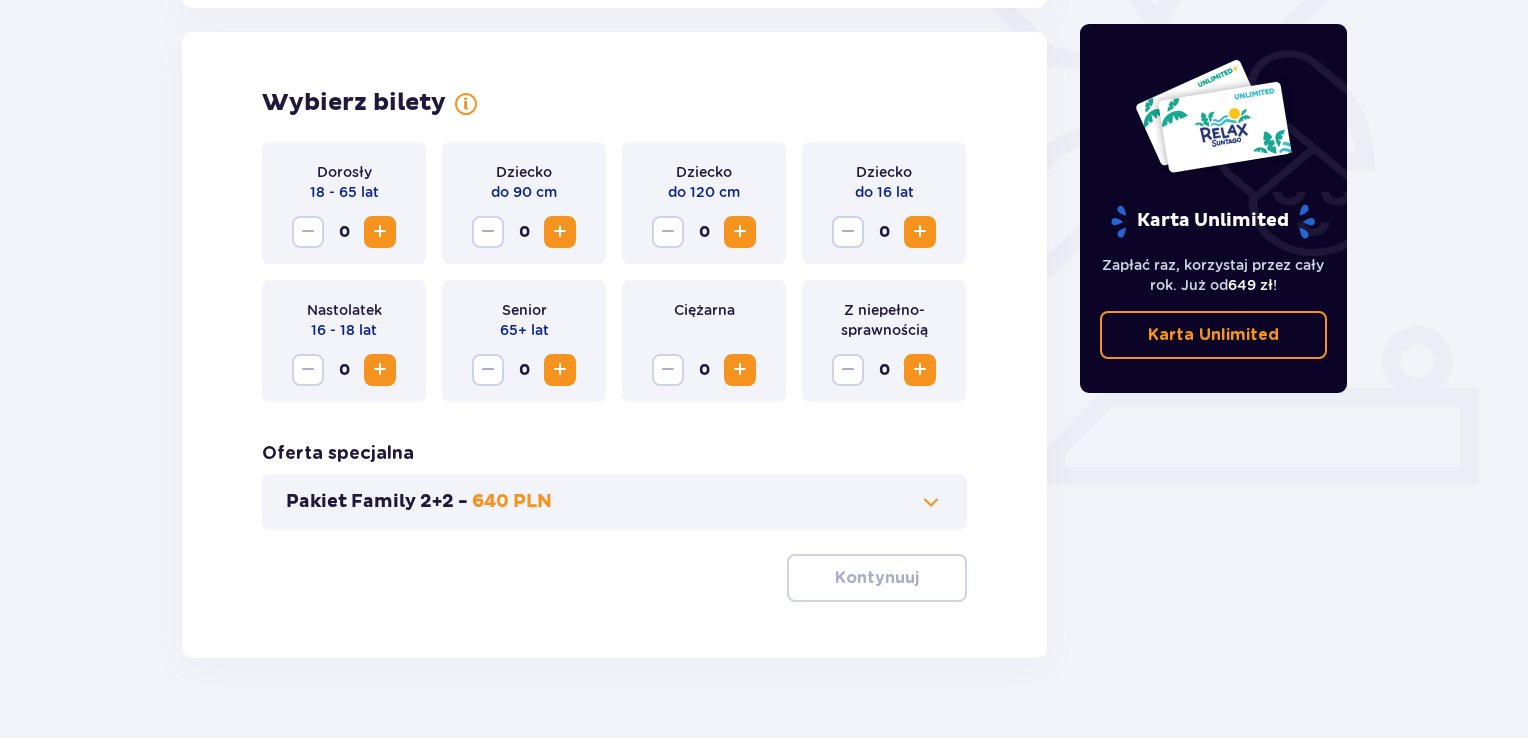 scroll, scrollTop: 556, scrollLeft: 0, axis: vertical 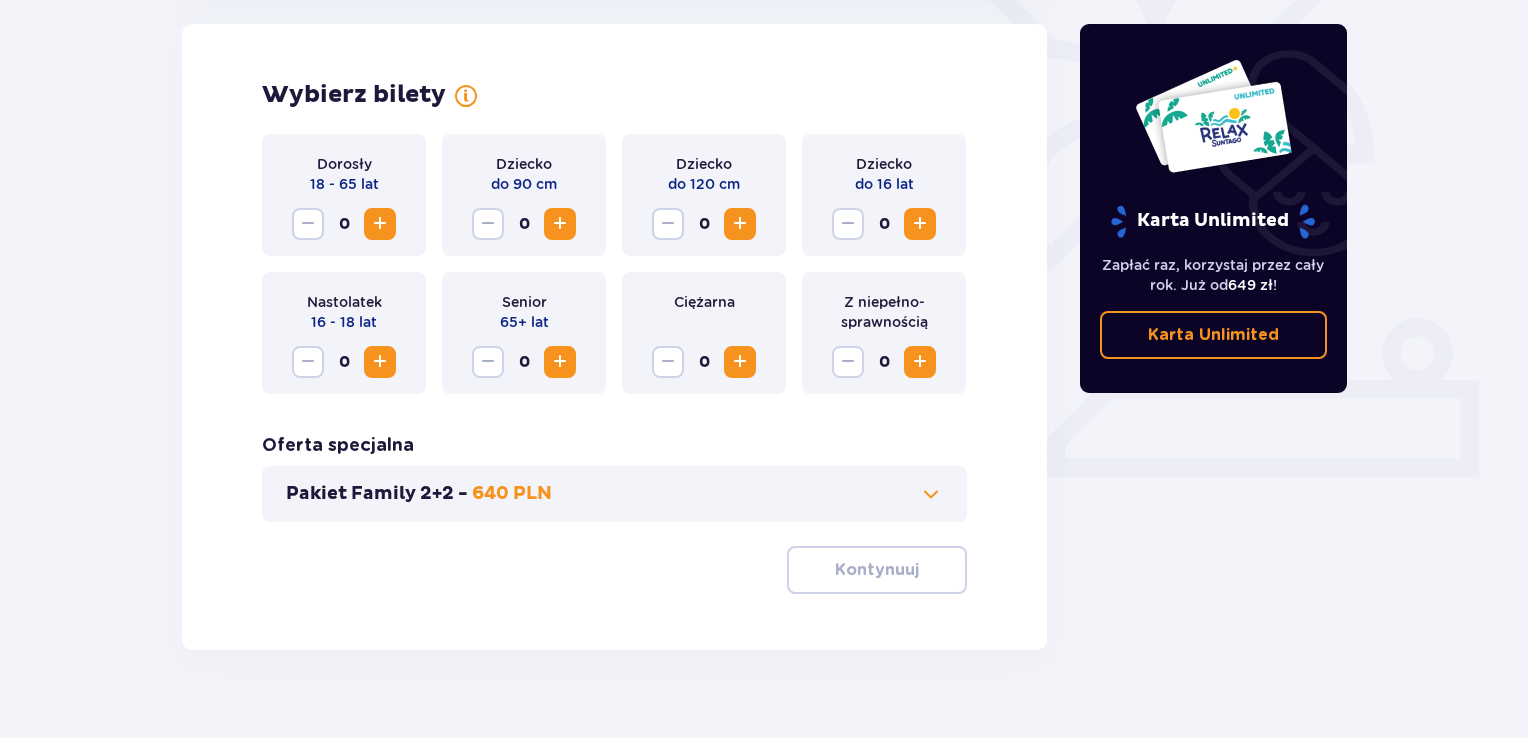 click at bounding box center (380, 224) 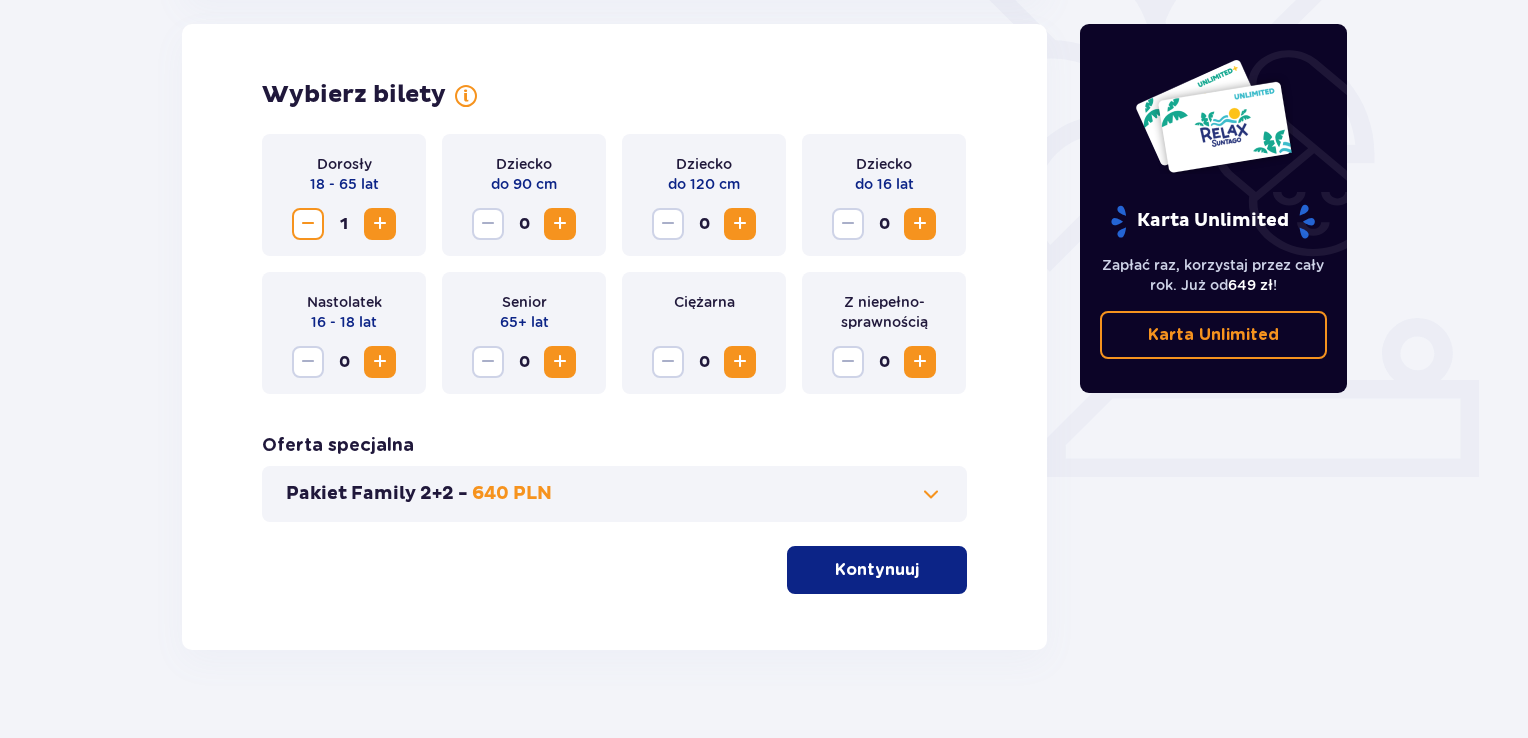 click on "Kontynuuj" at bounding box center (877, 570) 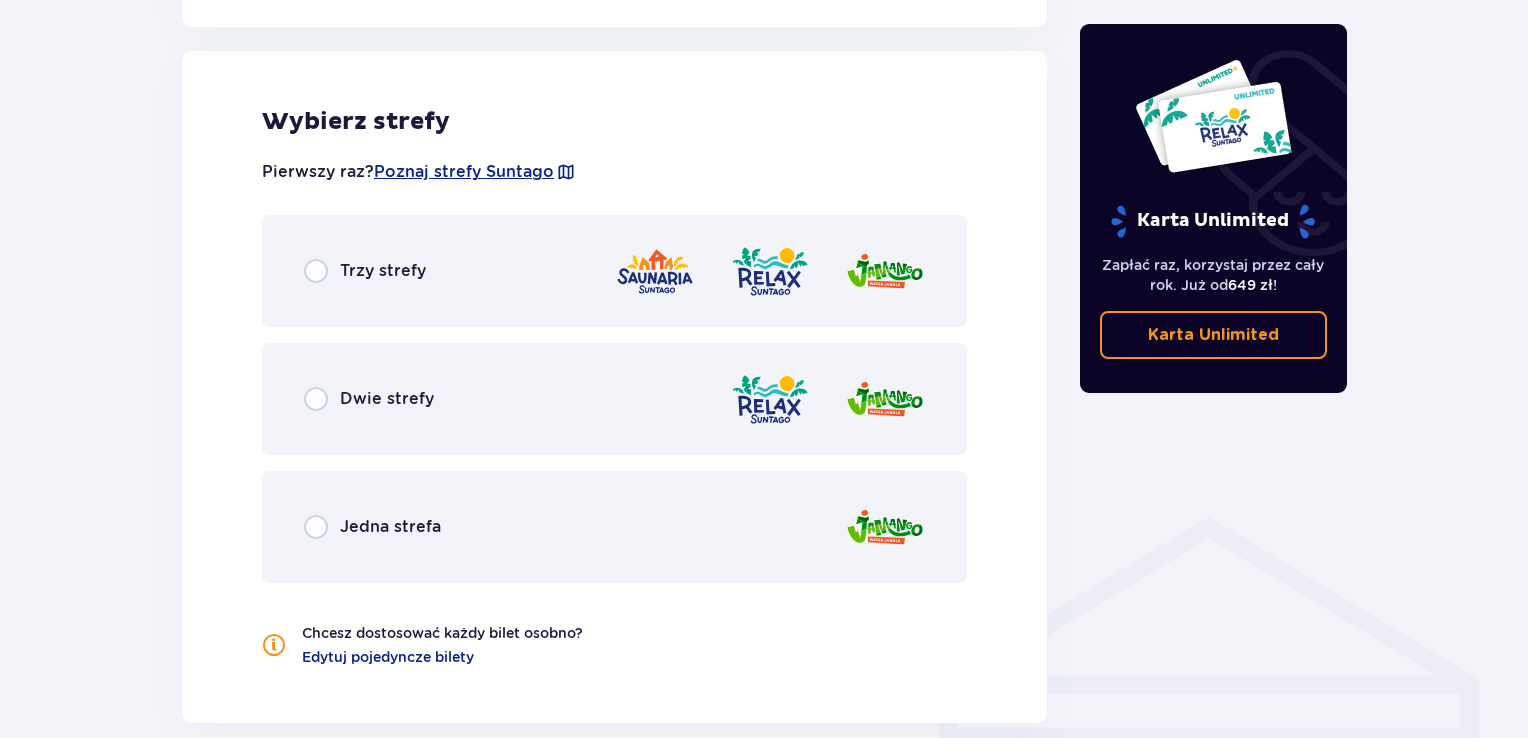 scroll, scrollTop: 1110, scrollLeft: 0, axis: vertical 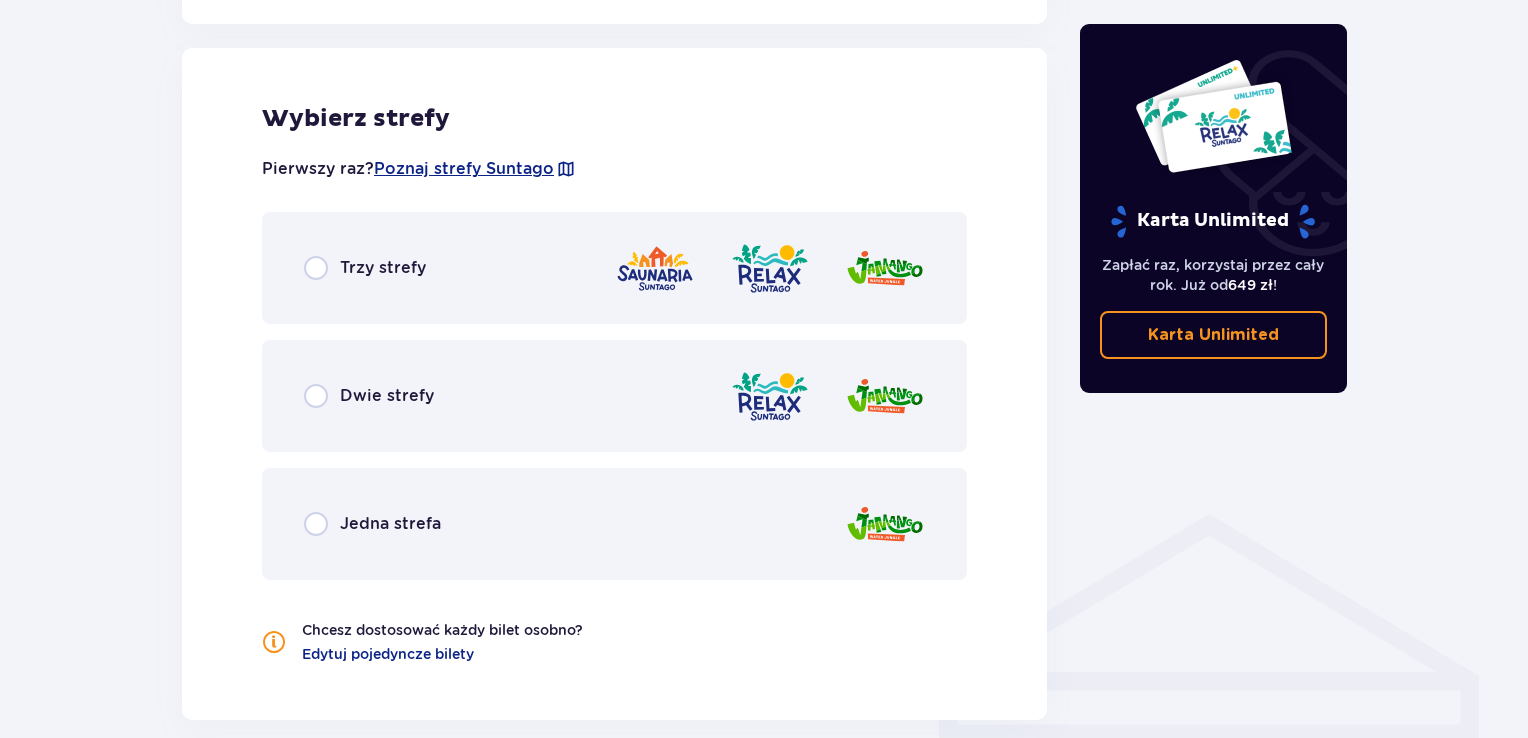 click on "Trzy strefy" at bounding box center [383, 268] 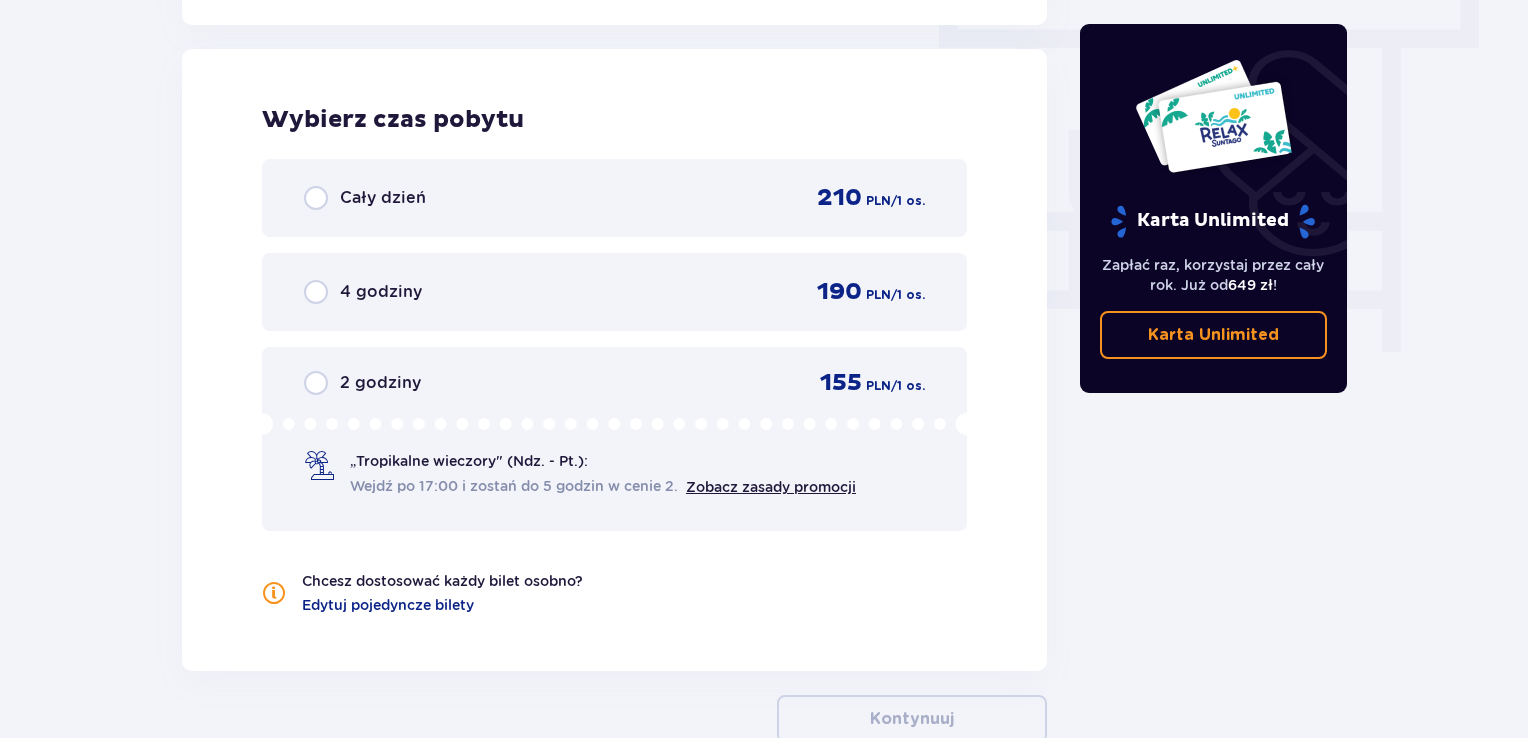 scroll, scrollTop: 1806, scrollLeft: 0, axis: vertical 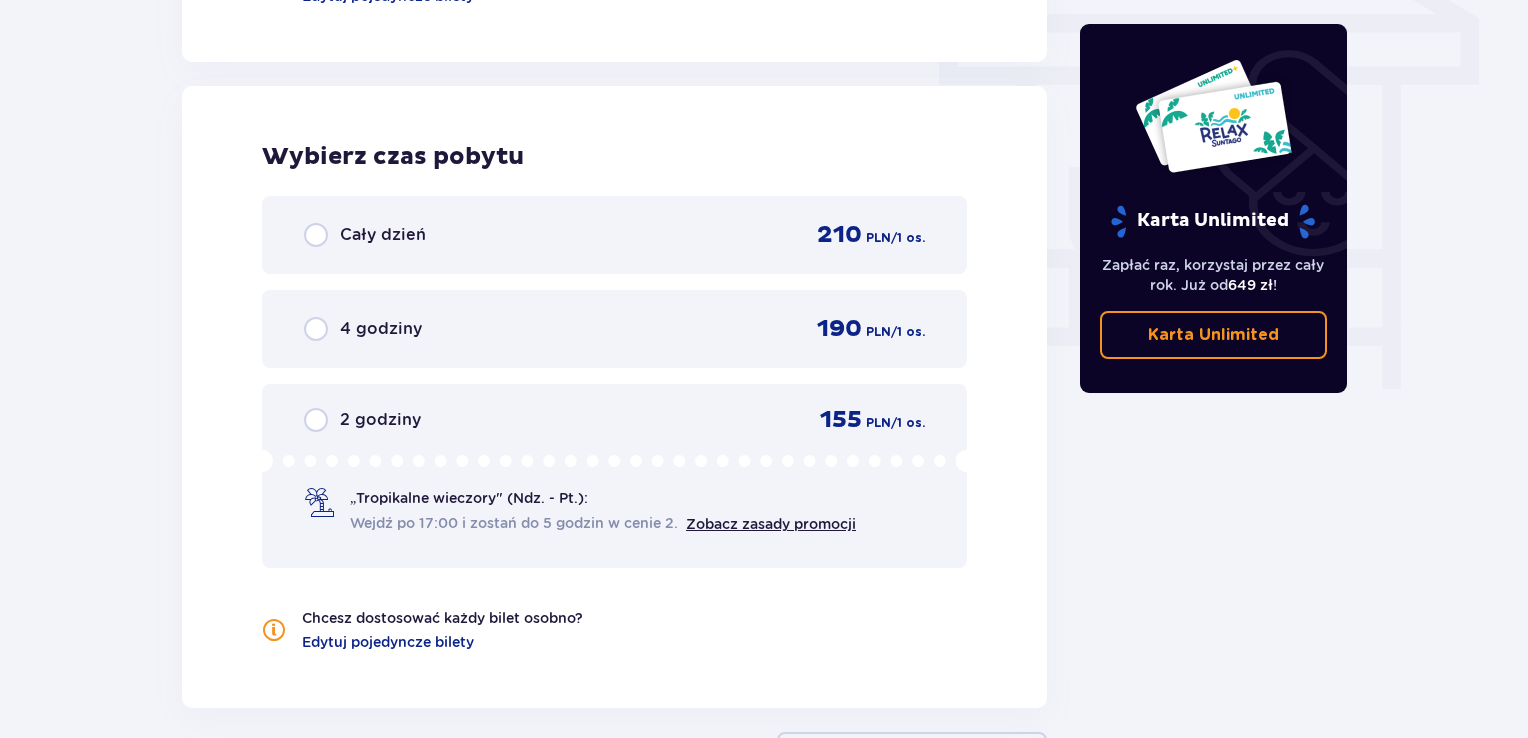 click on "Cały dzień 210 PLN / 1 os." at bounding box center [614, 235] 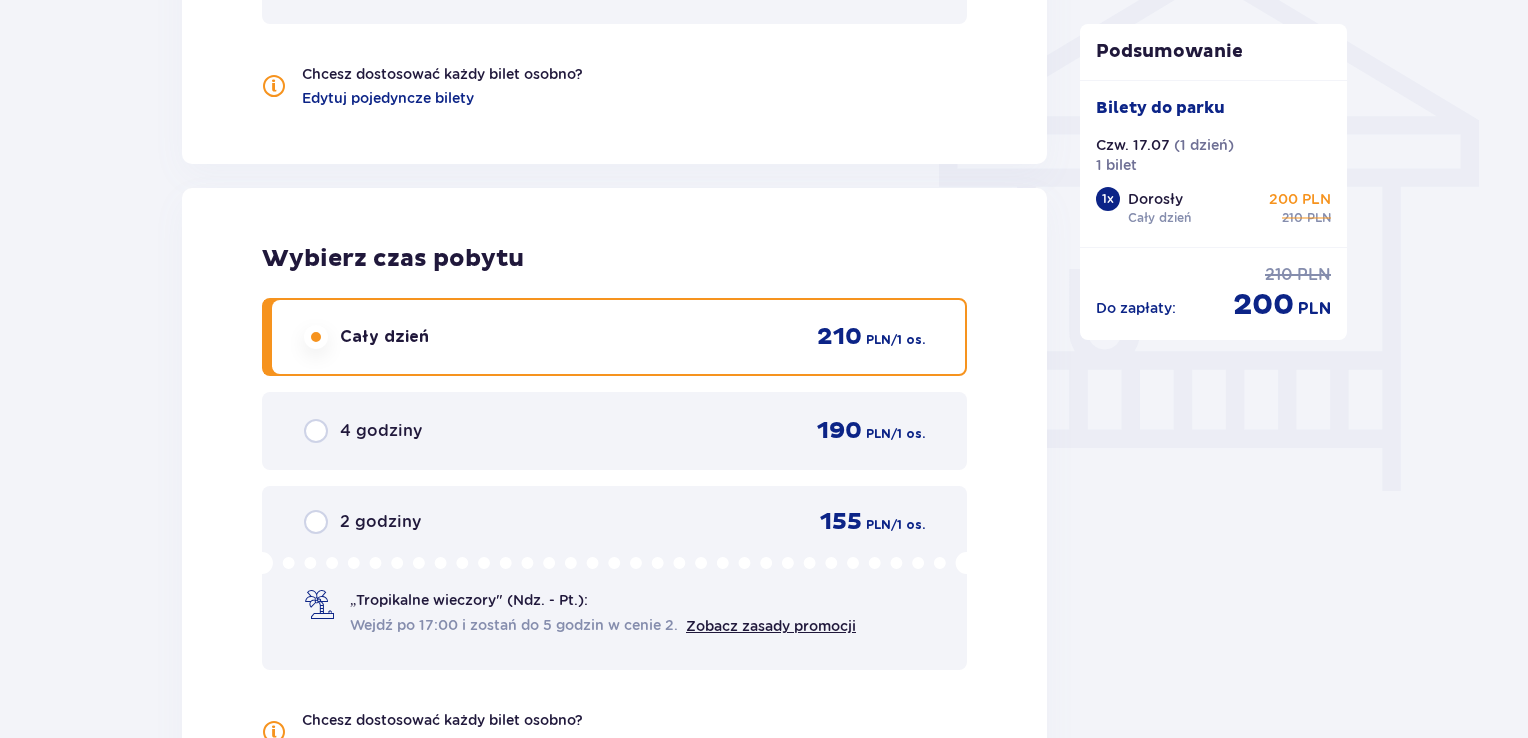 scroll, scrollTop: 1717, scrollLeft: 0, axis: vertical 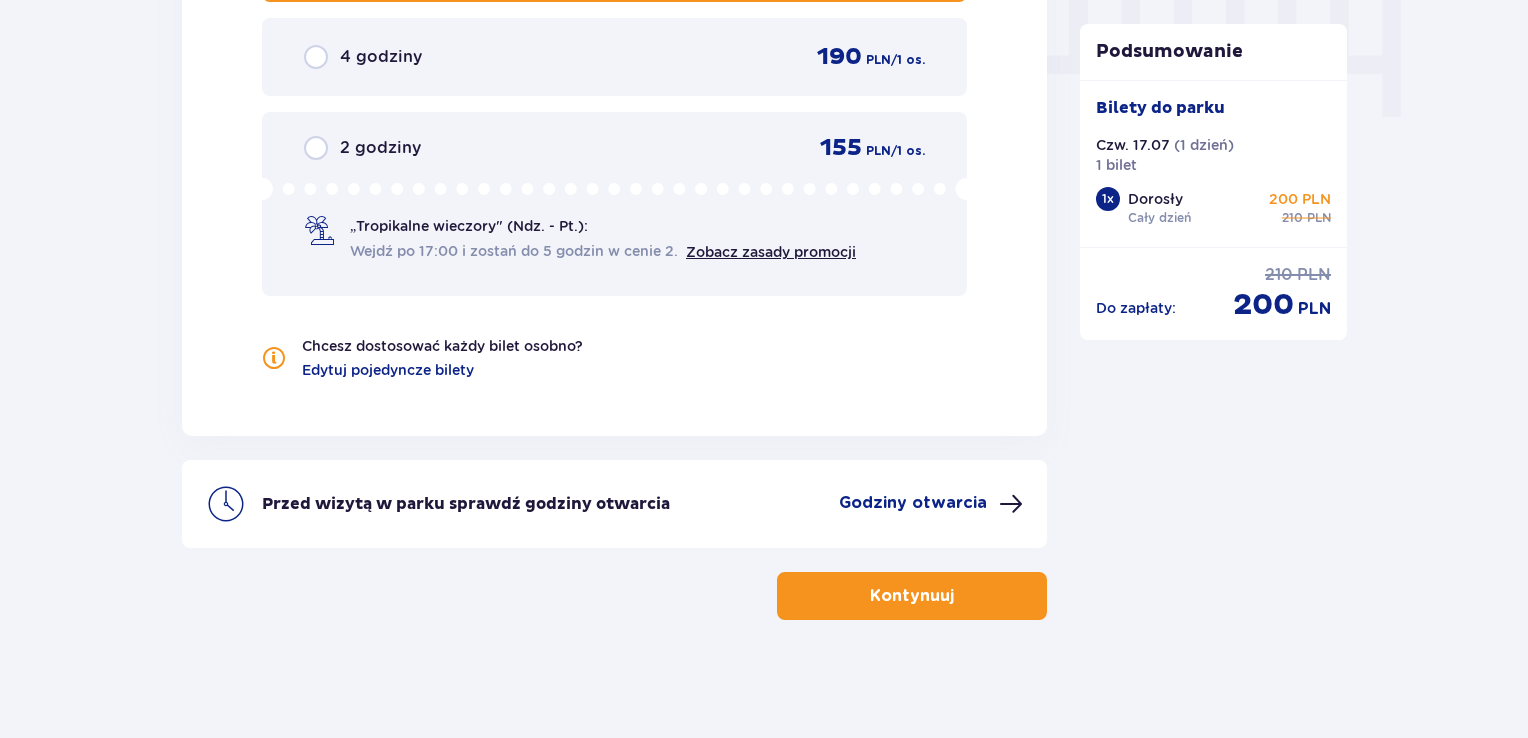 click at bounding box center [958, 596] 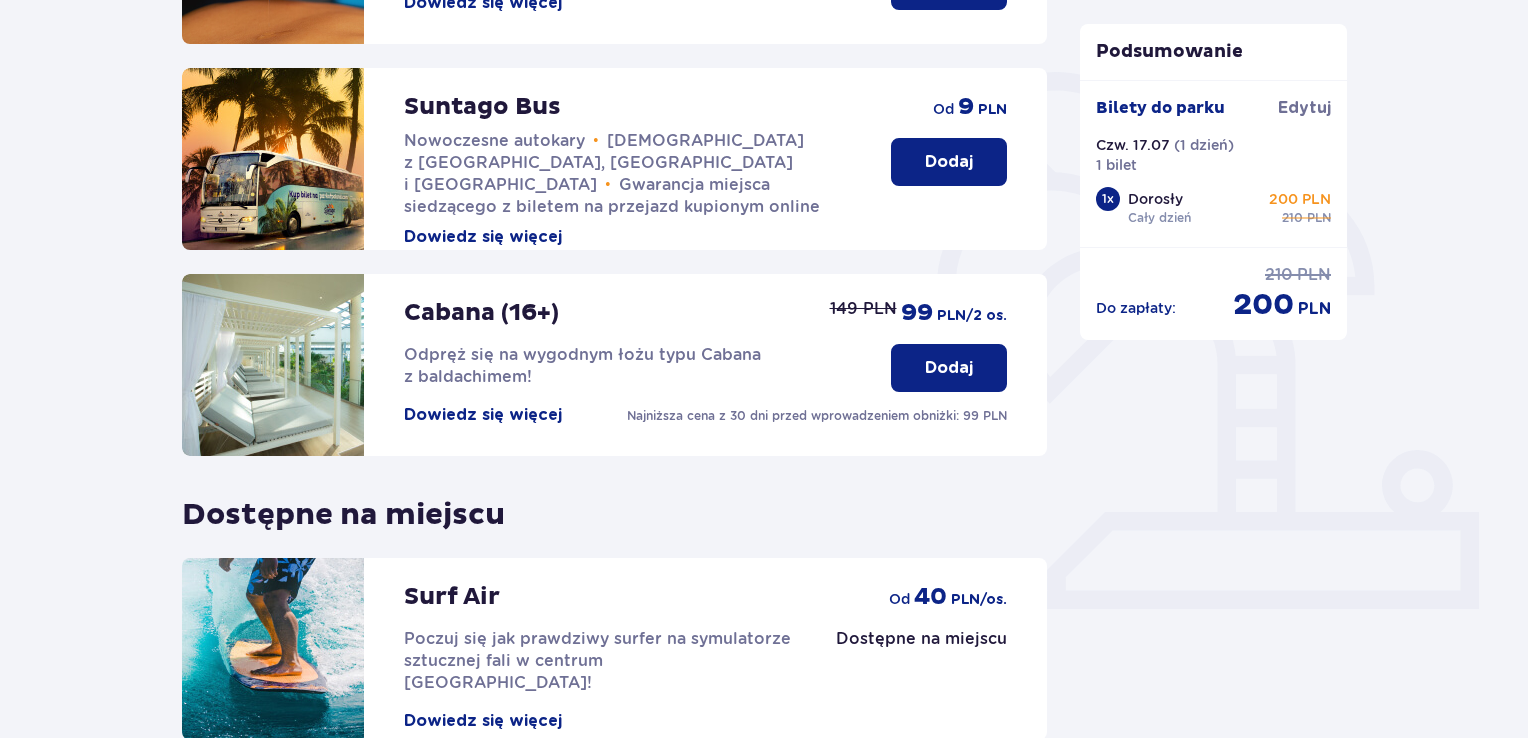 scroll, scrollTop: 618, scrollLeft: 0, axis: vertical 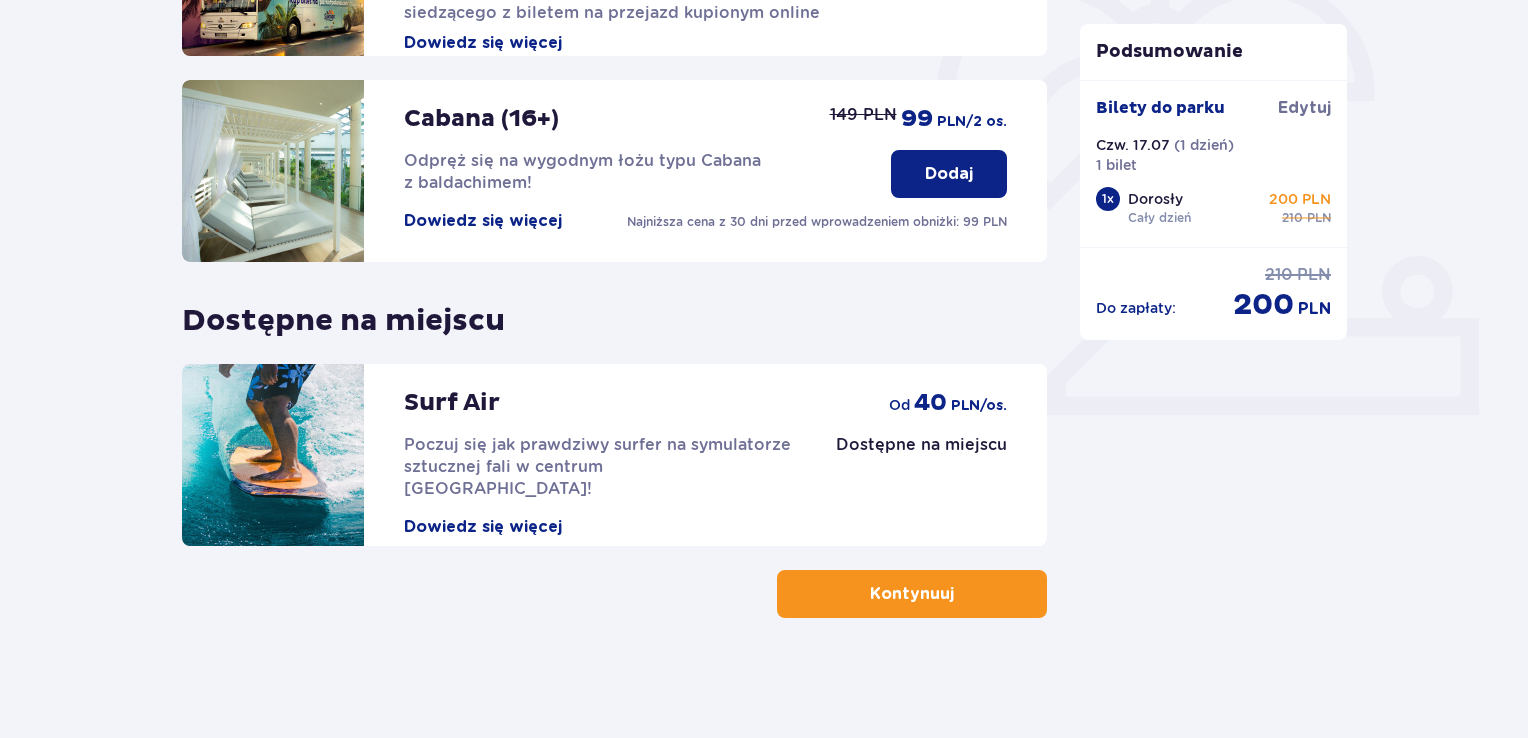 click on "Kontynuuj" at bounding box center (912, 594) 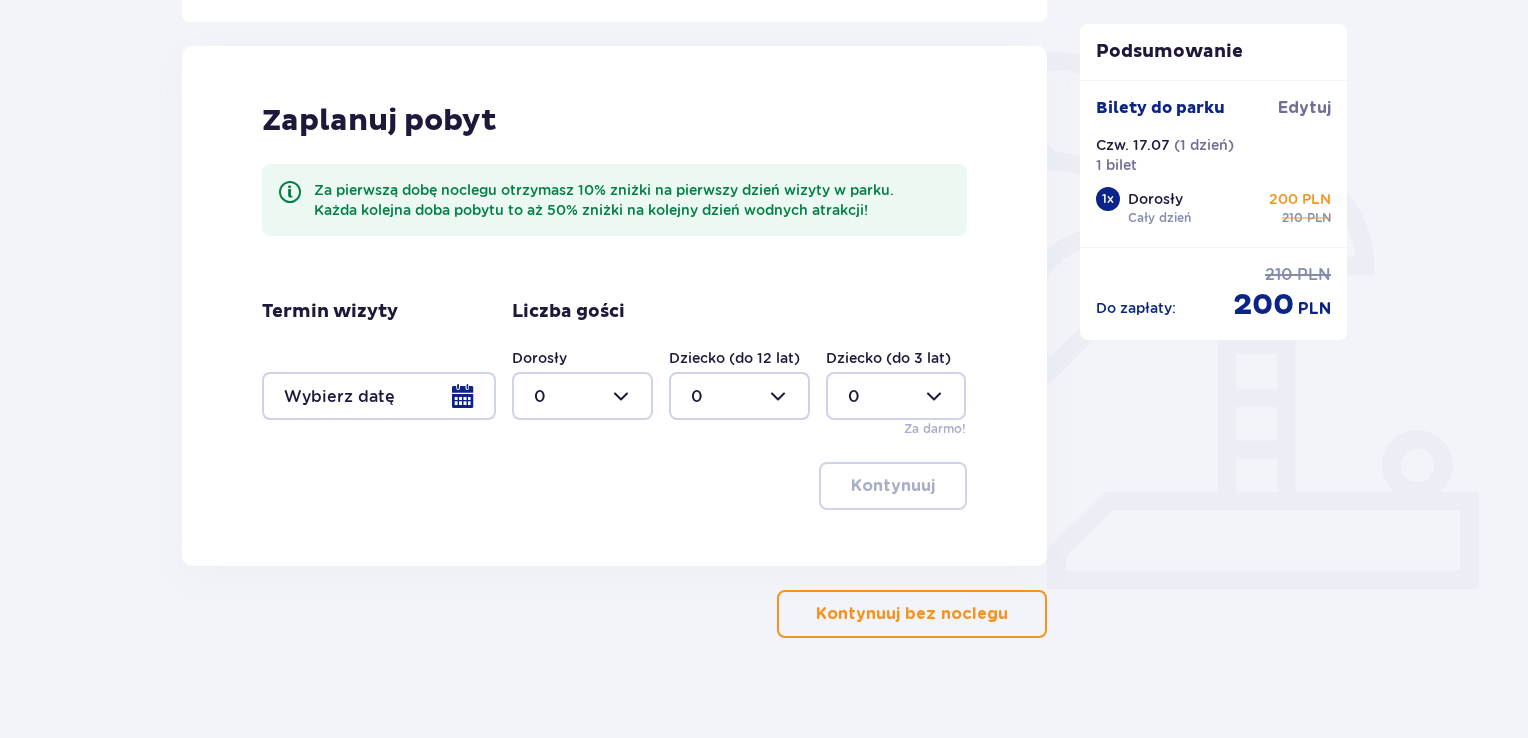 scroll, scrollTop: 448, scrollLeft: 0, axis: vertical 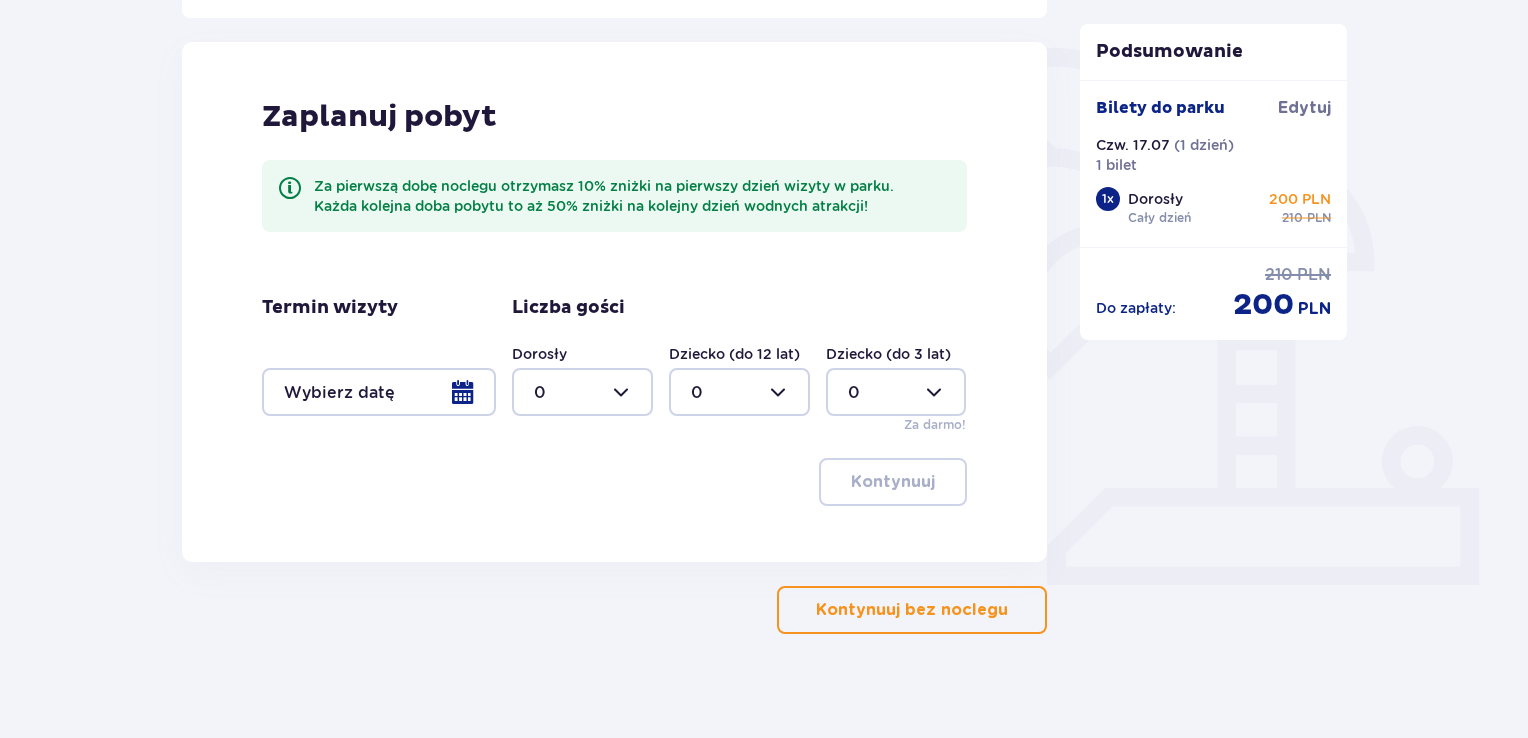 click at bounding box center [379, 392] 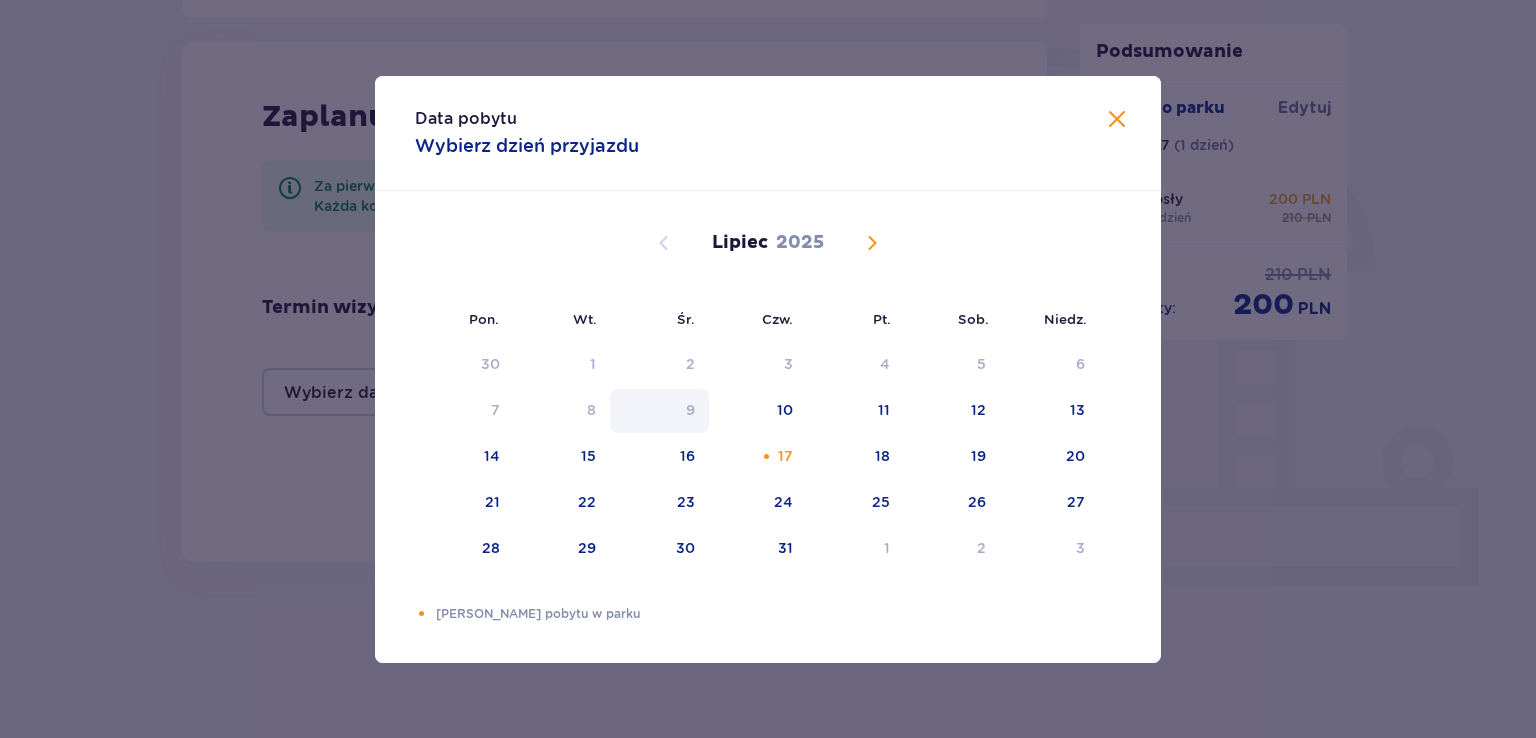click on "Pon. Wt. Śr. Czw. Pt. Sob. Niedz. Czerwiec 2025 26 27 28 29 30 31 1 2 3 4 5 6 7 8 9 10 11 12 13 14 15 16 17 18 19 20 21 22 23 24 25 26 27 28 29 30 1 2 3 4 5 6 Lipiec 2025 30 1 2 3 4 5 6 7 8 9 10 11 12 13 14 15 16 17 18 19 20 21 22 23 24 25 26 27 28 29 30 31 1 2 3 Sierpień 2025 28 29 30 31 1 2 3 4 5 6 7 8 9 10 11 12 13 14 15 16 17 18 19 20 21 22 23 24 25 26 27 28 29 30 31" at bounding box center (768, 398) 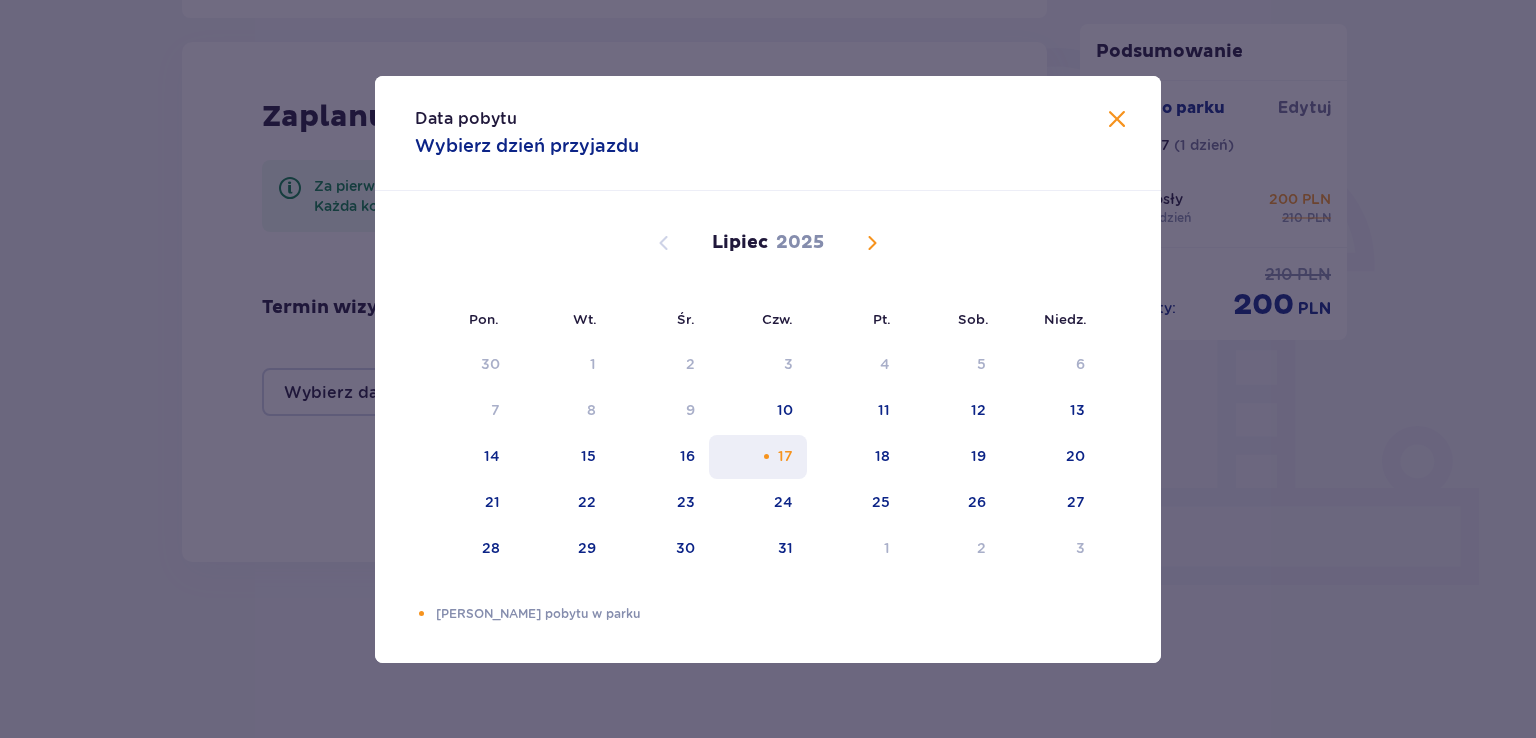 click on "17" at bounding box center (758, 457) 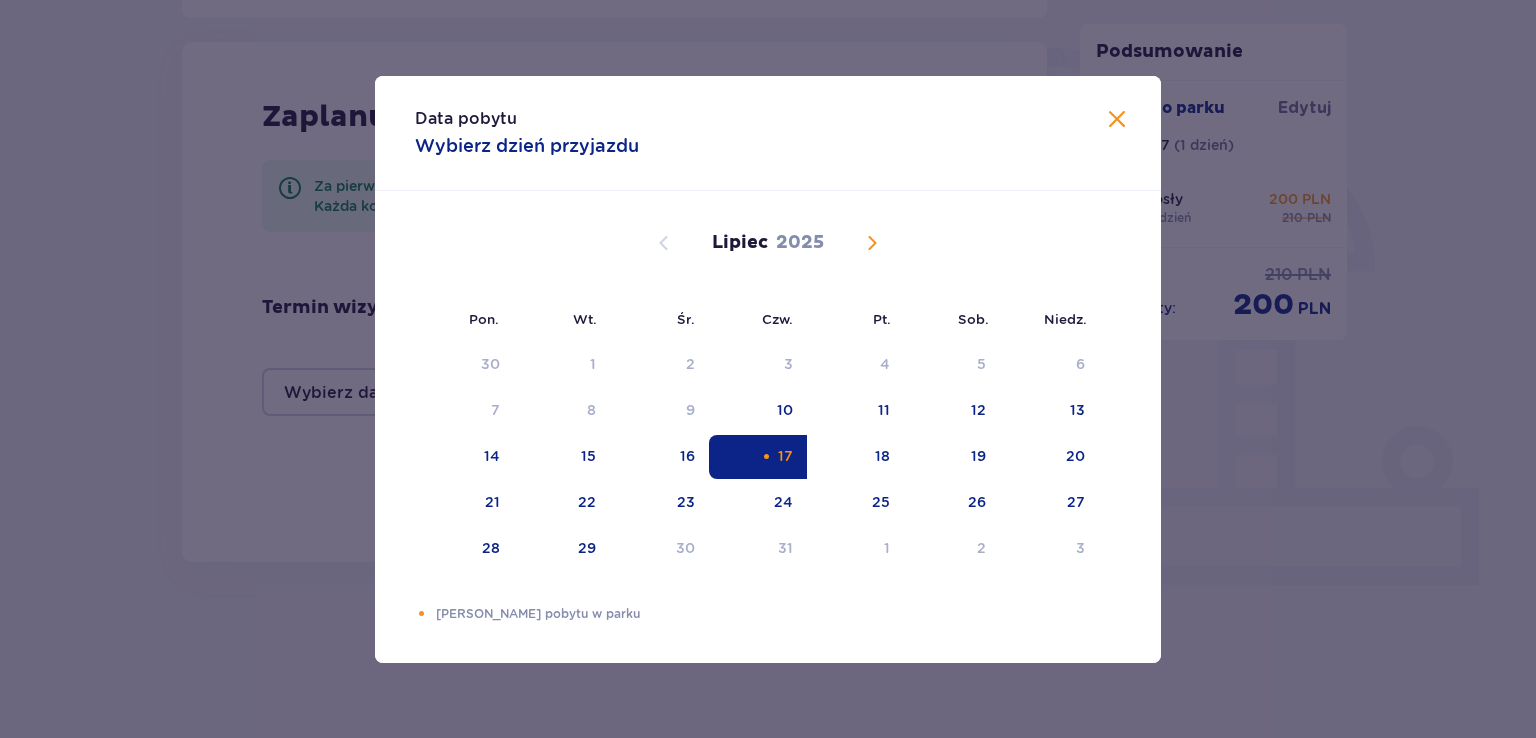 click at bounding box center (1117, 120) 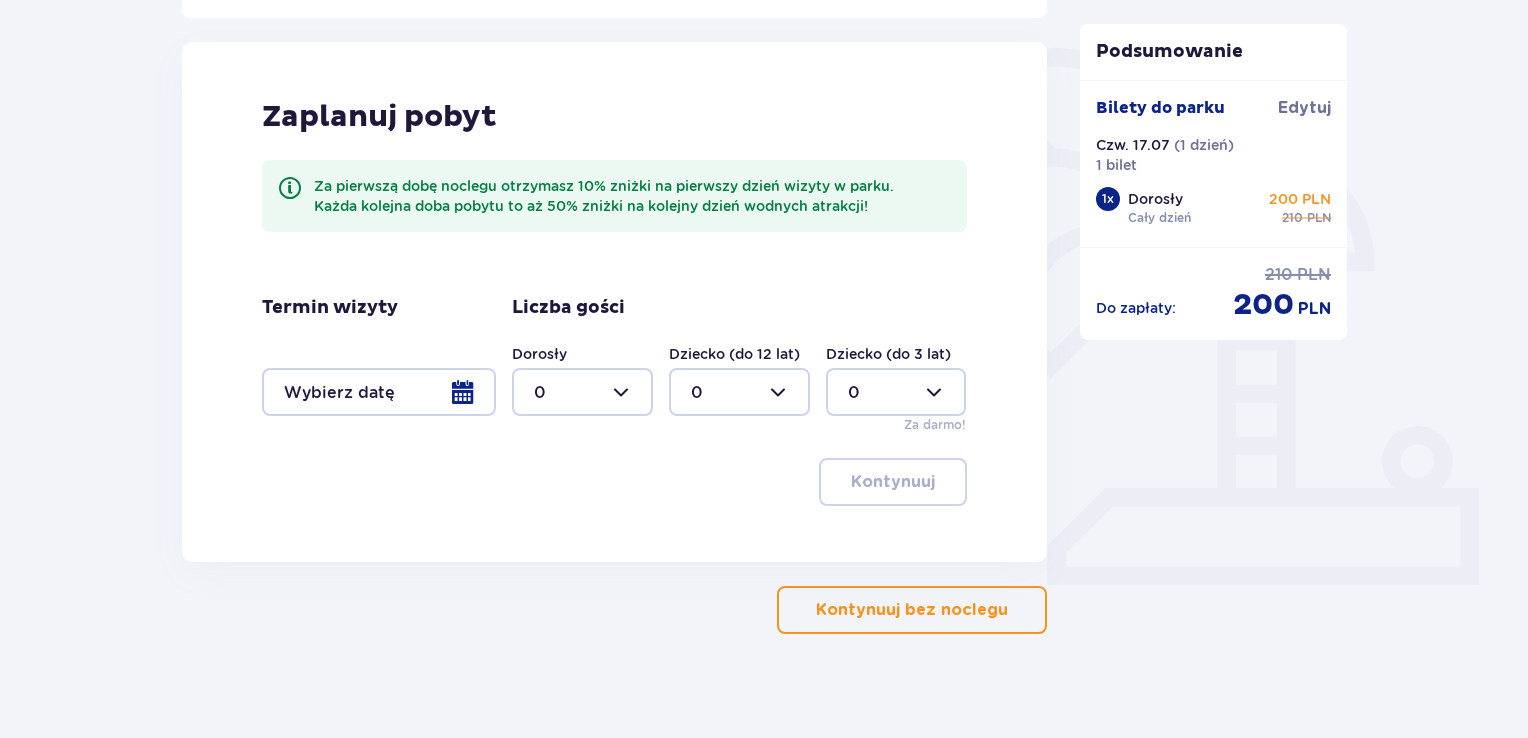 click on "Kontynuuj bez noclegu" at bounding box center [912, 610] 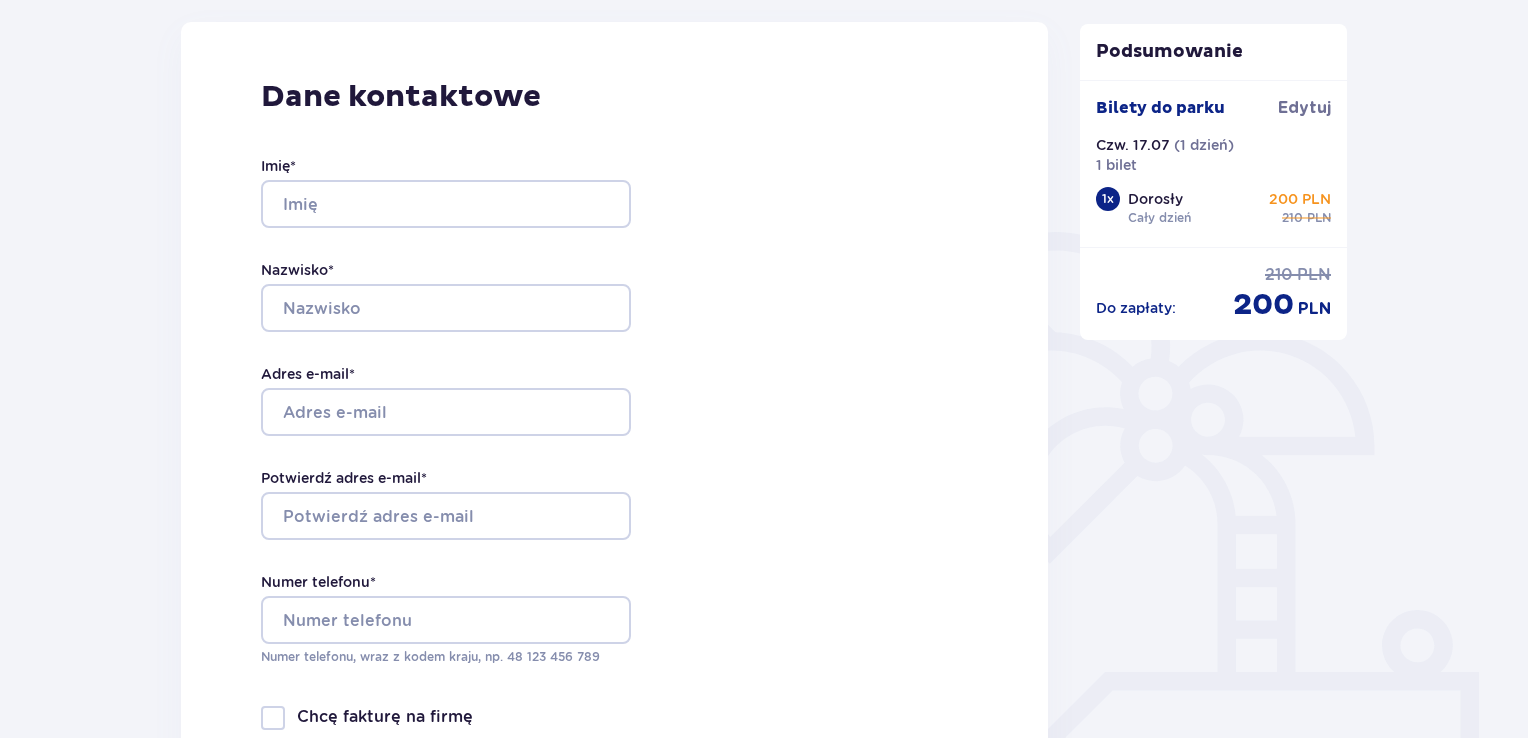 scroll, scrollTop: 364, scrollLeft: 0, axis: vertical 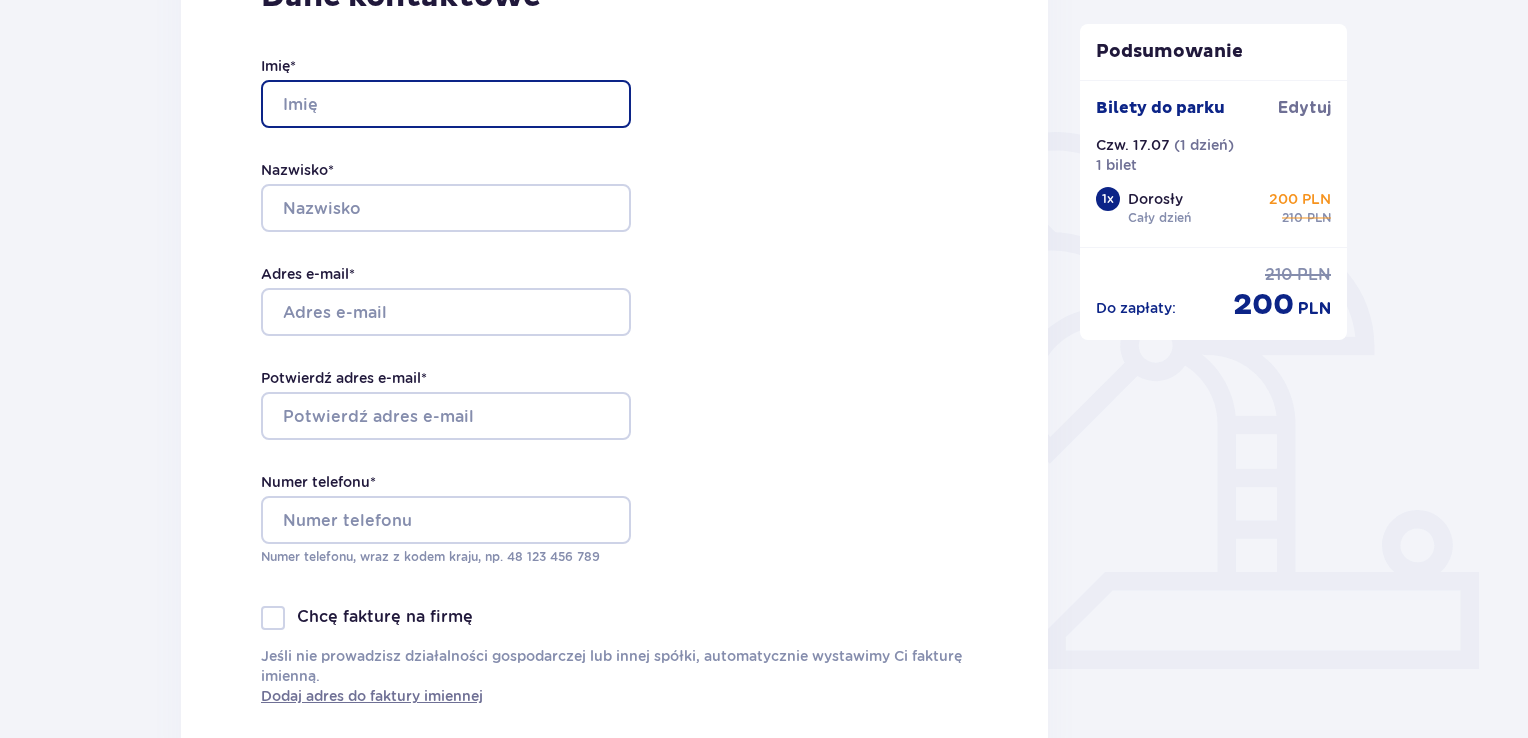 click on "Imię *" at bounding box center (446, 104) 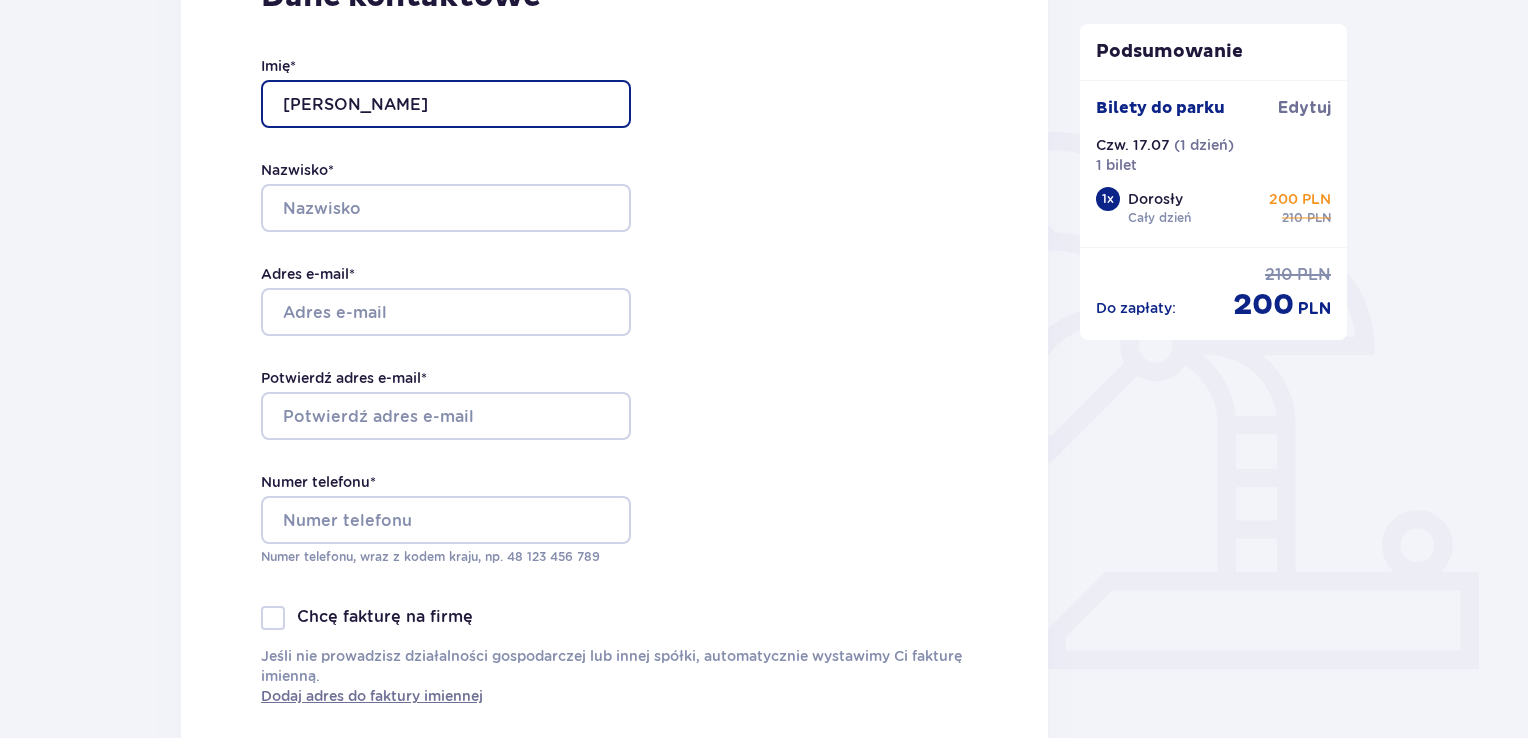drag, startPoint x: 365, startPoint y: 111, endPoint x: 77, endPoint y: 83, distance: 289.3579 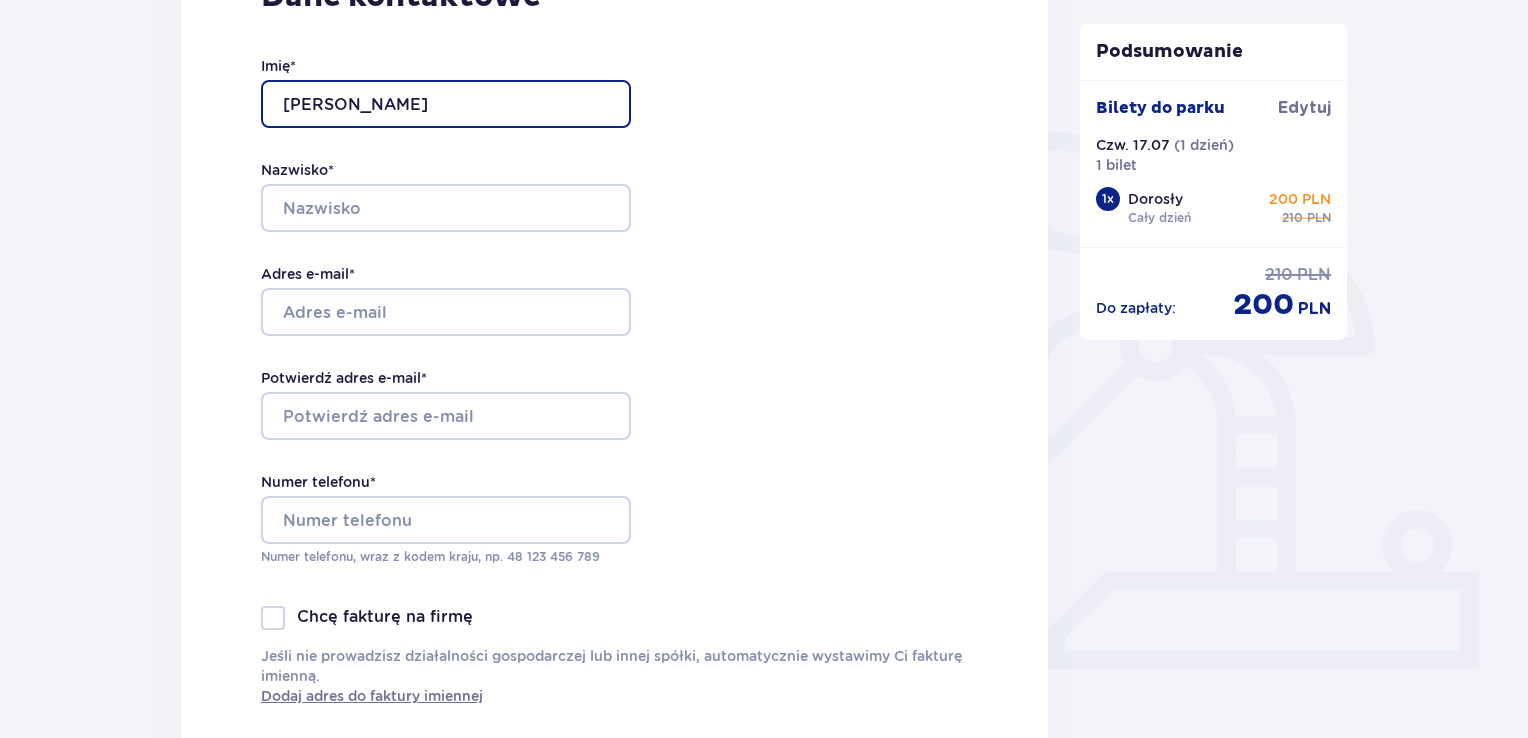 type on "Sławomir" 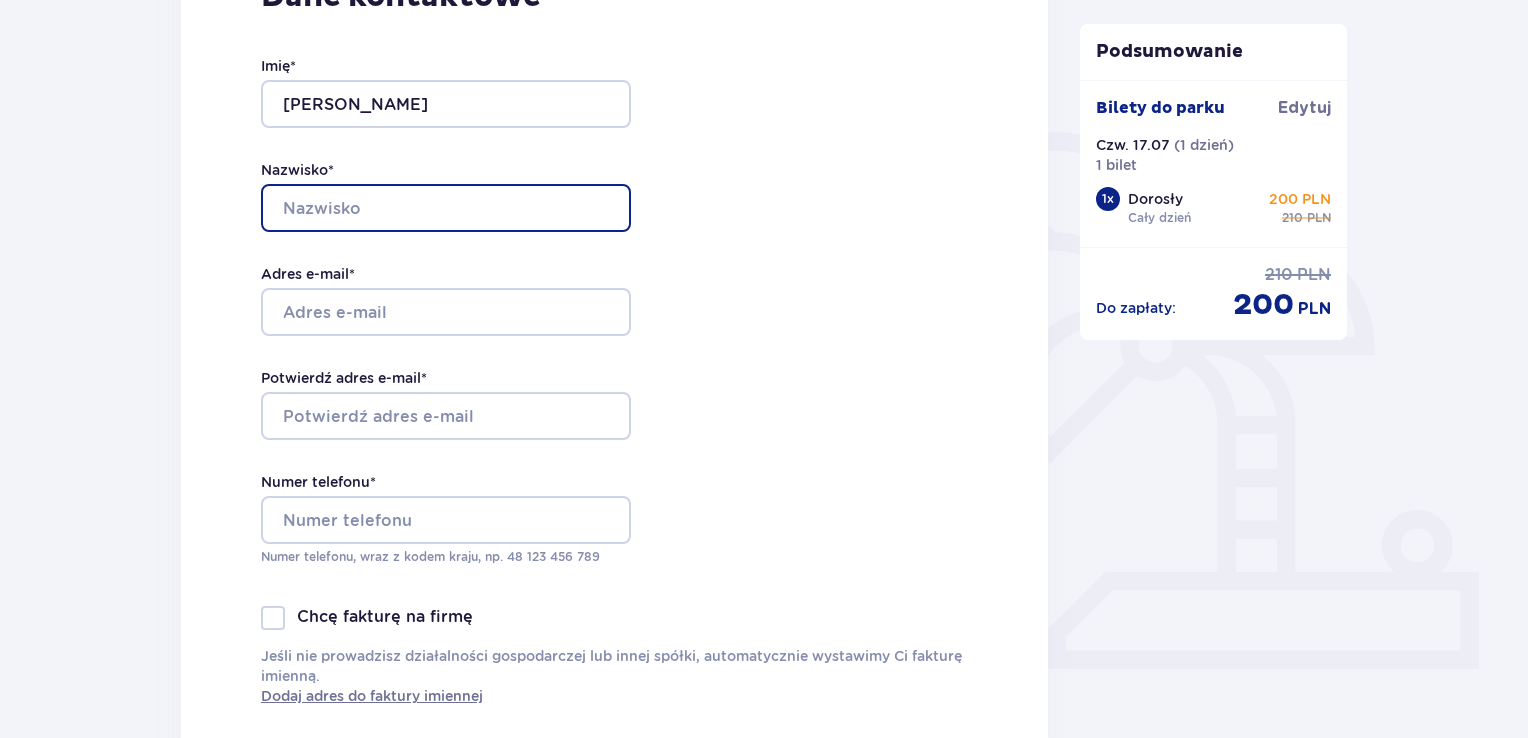 click on "Nazwisko *" at bounding box center (446, 208) 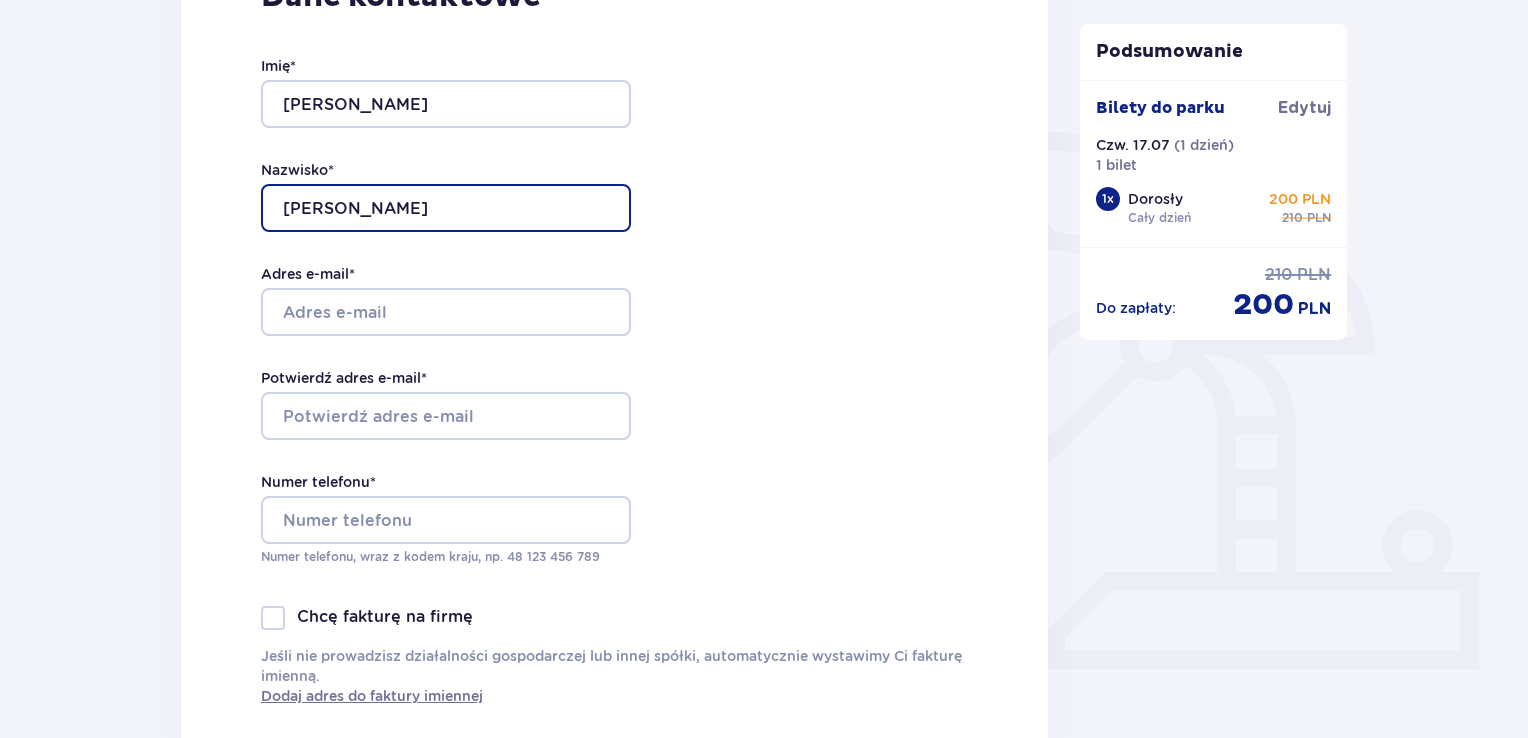 type on "Wojtasik" 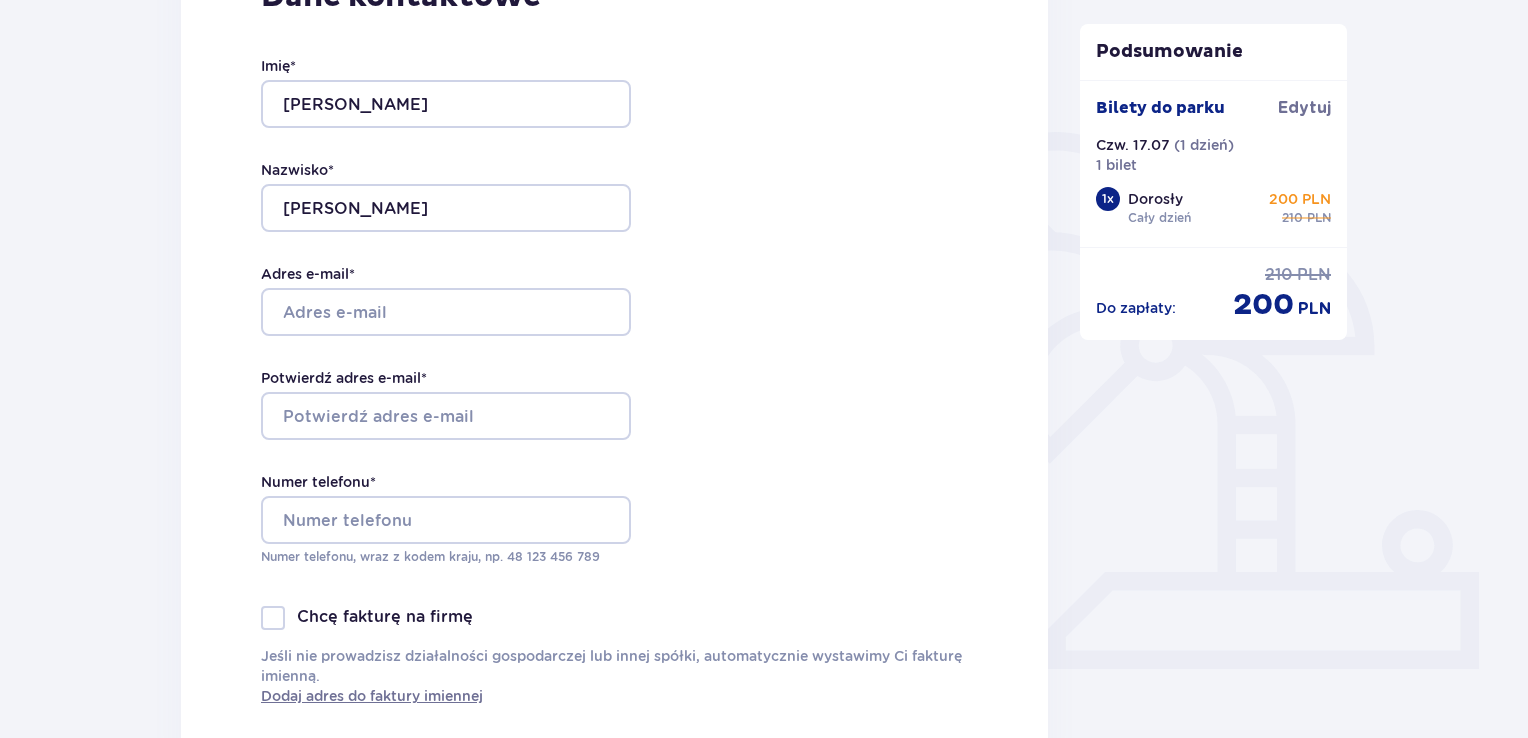 click on "Imię * Sławomir Nazwisko * Wojtasik Adres e-mail * Potwierdź adres e-mail * Numer telefonu * Numer telefonu, wraz z kodem kraju, np. 48 ​123 ​456 ​789" at bounding box center (446, 311) 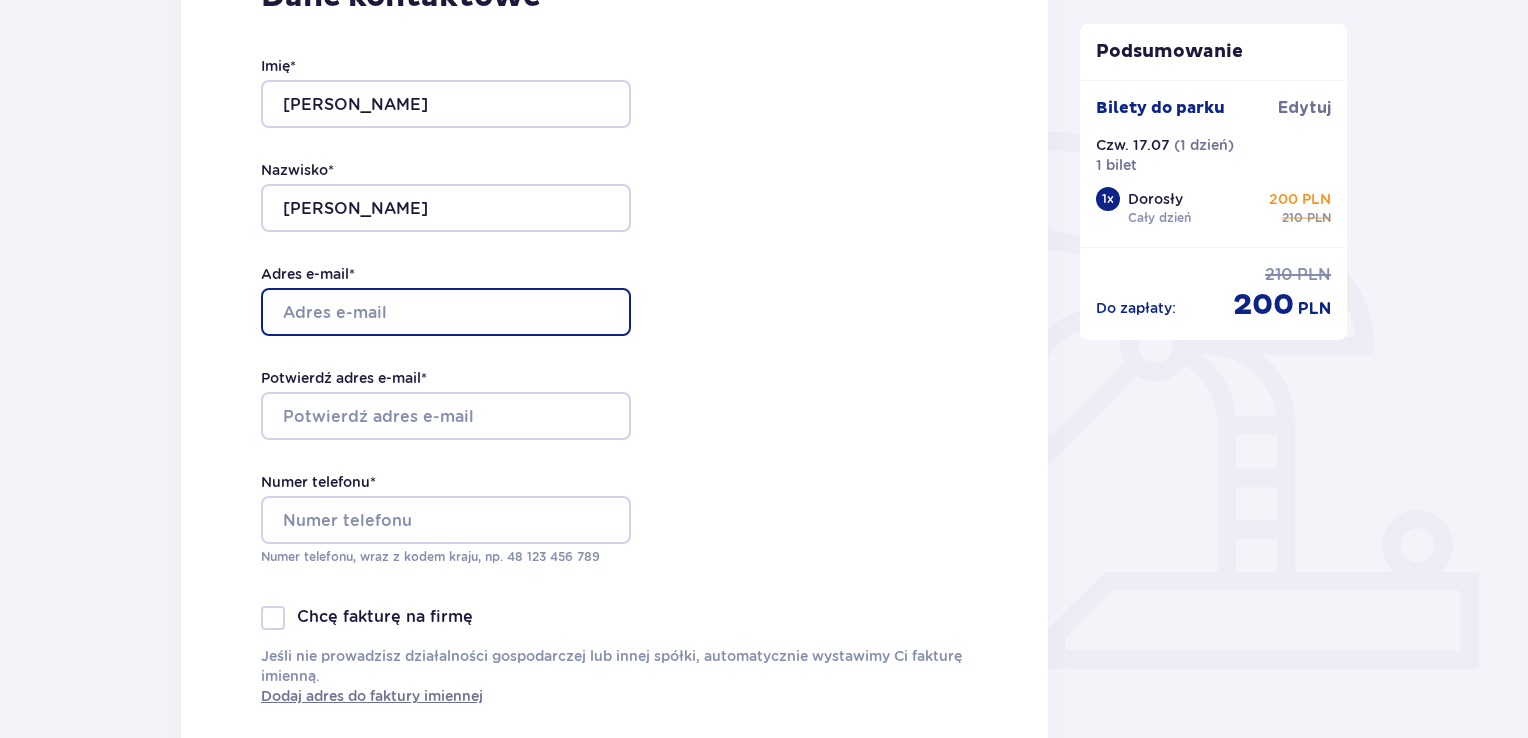 click on "Adres e-mail *" at bounding box center (446, 312) 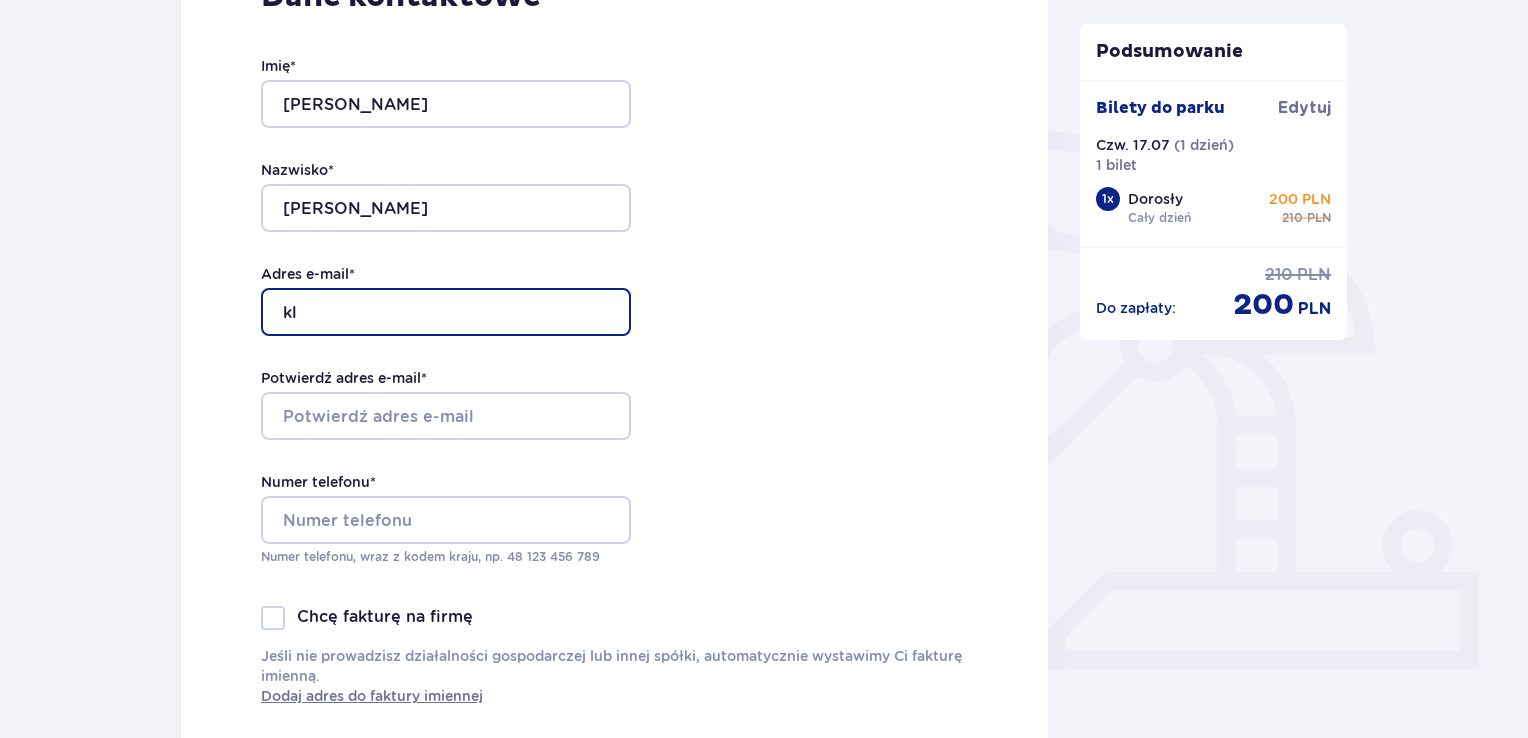 type on "k" 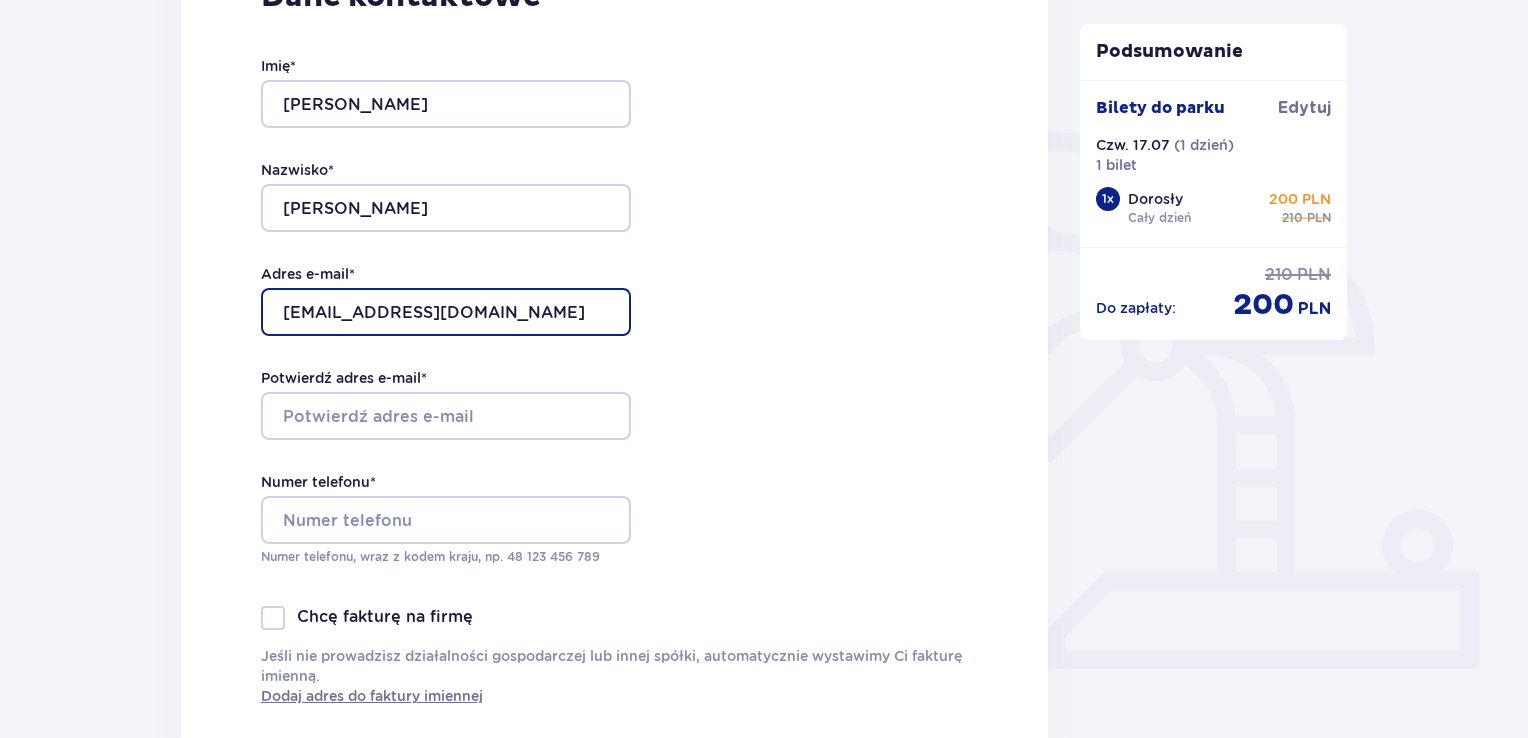 type on "filipkis@wp.pl" 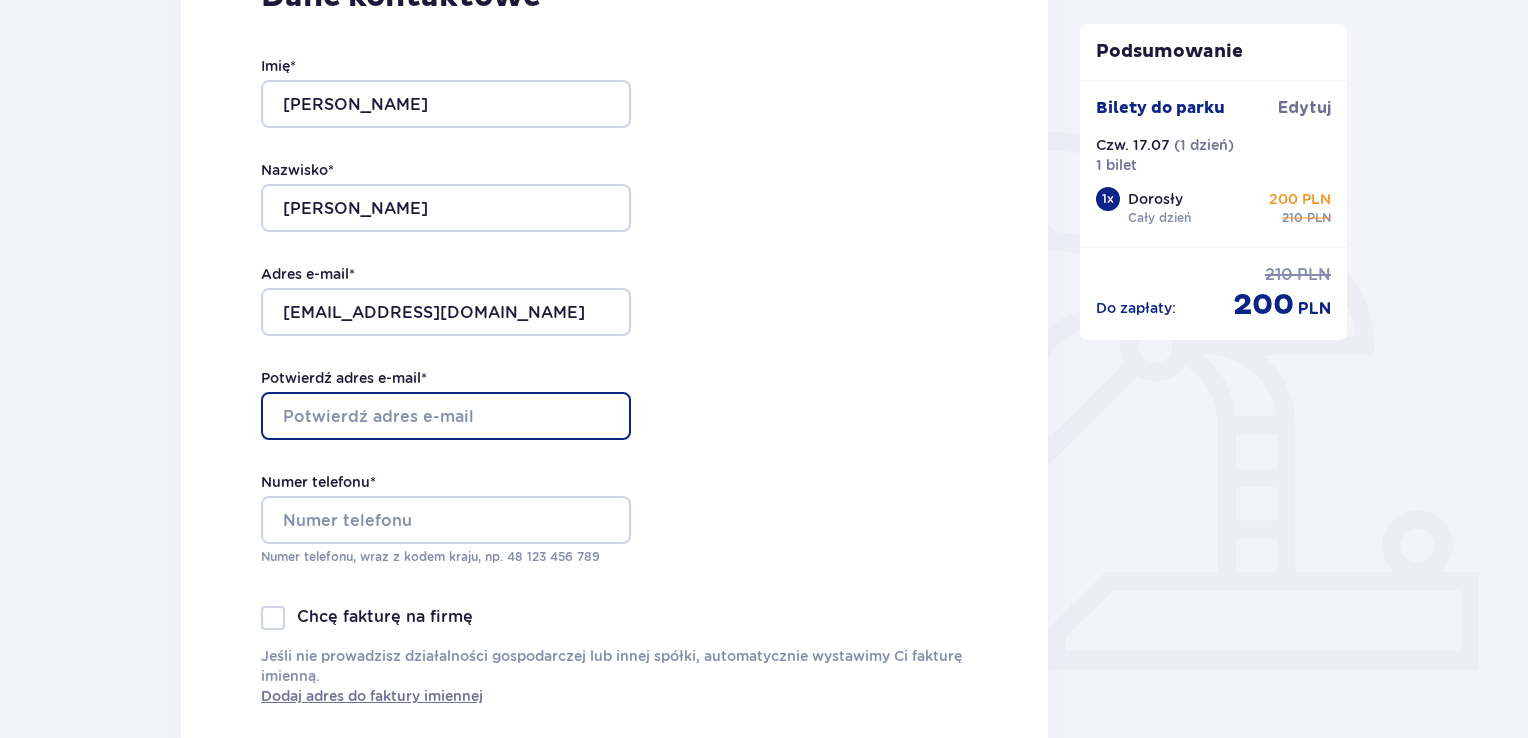 click on "Potwierdź adres e-mail *" at bounding box center [446, 416] 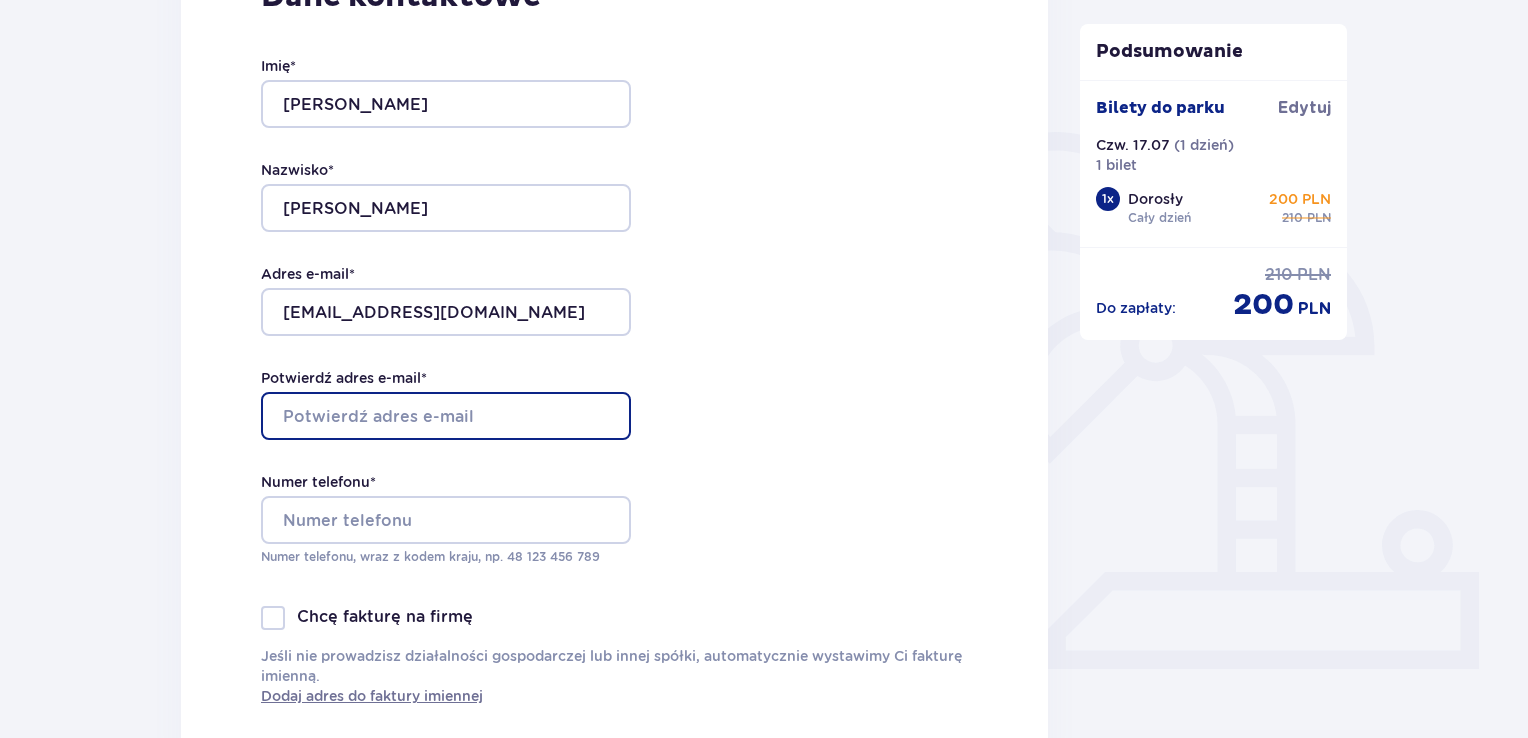 click on "Potwierdź adres e-mail *" at bounding box center [446, 416] 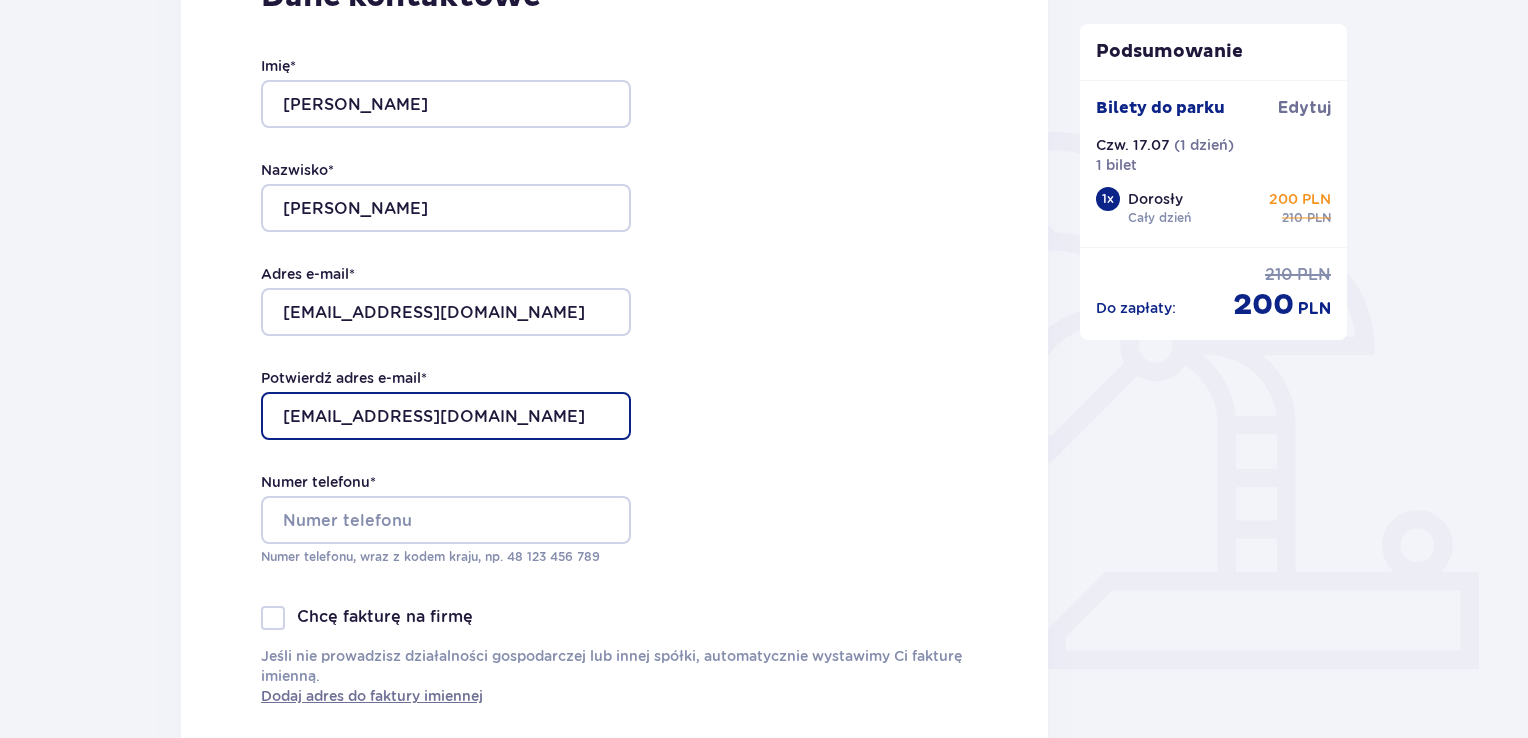type on "filipkis@wp.pl" 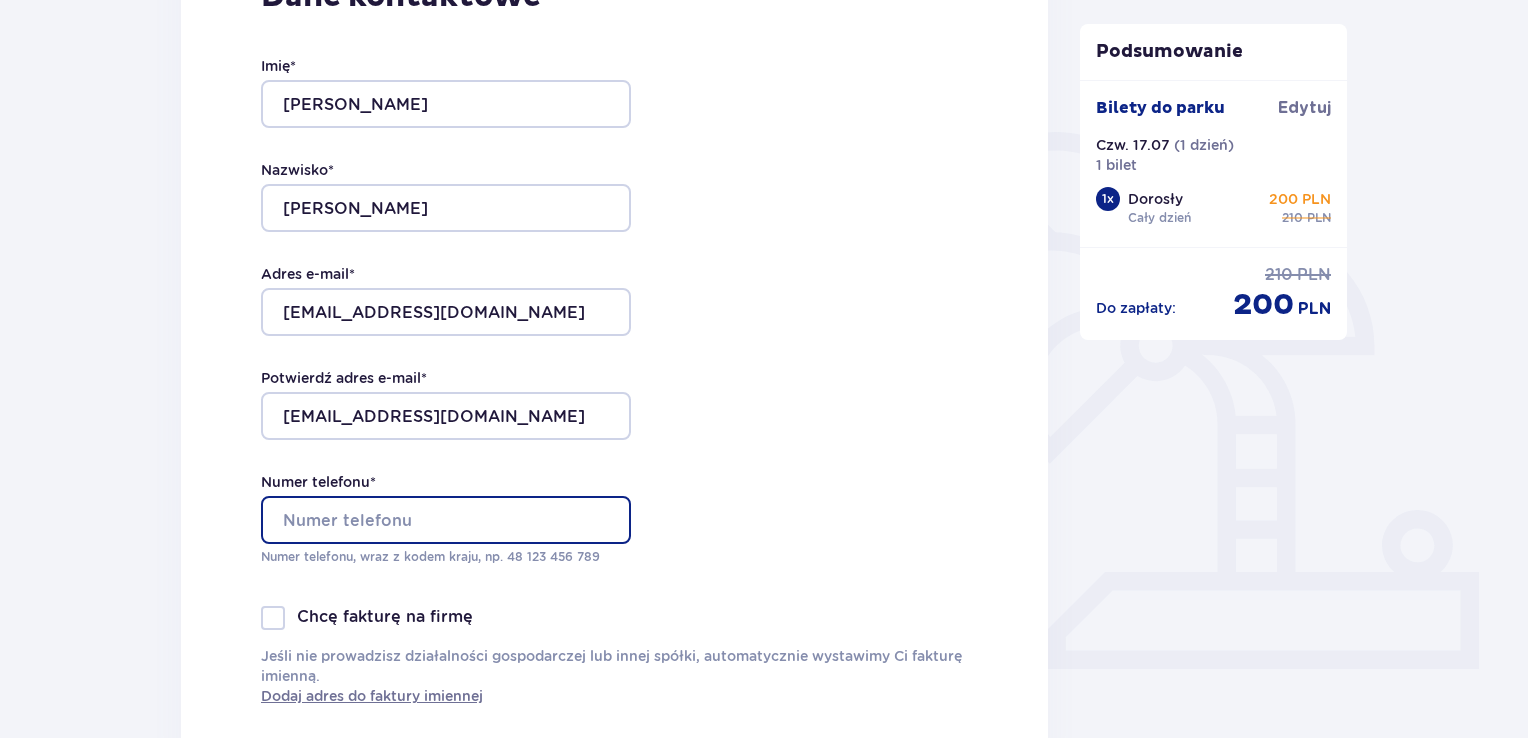click on "Numer telefonu *" at bounding box center [446, 520] 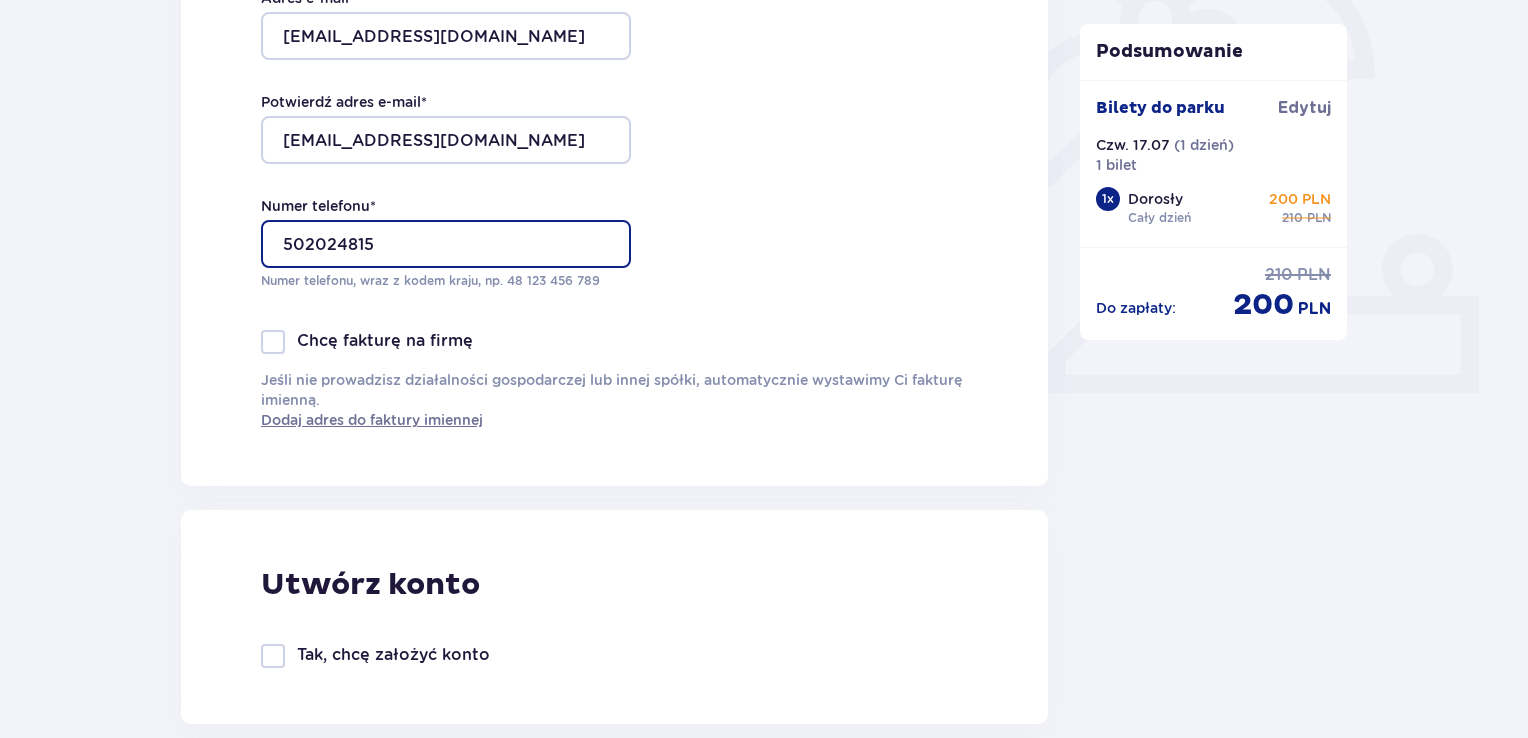 scroll, scrollTop: 640, scrollLeft: 0, axis: vertical 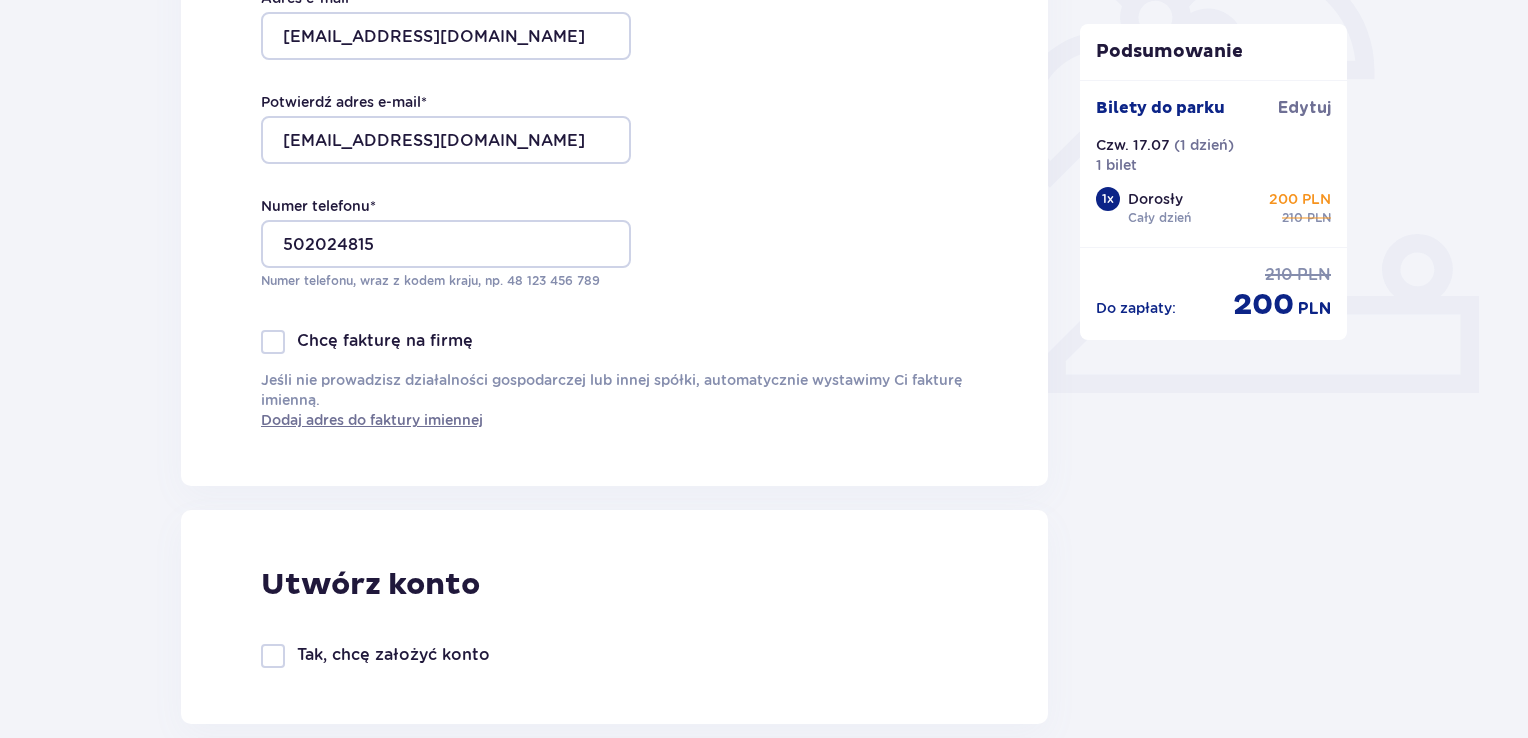 click on "Dane kontaktowe Imię * Sławomir Nazwisko * Wojtasik Adres e-mail * filipkis@wp.pl Potwierdź adres e-mail * filipkis@wp.pl Numer telefonu * 502024815 Numer telefonu, wraz z kodem kraju, np. 48 ​123 ​456 ​789 Chcę fakturę na firmę Jeśli nie prowadzisz działalności gospodarczej lub innej spółki, automatycznie wystawimy Ci fakturę imienną. Dodaj adres do faktury imiennej" at bounding box center (614, 66) 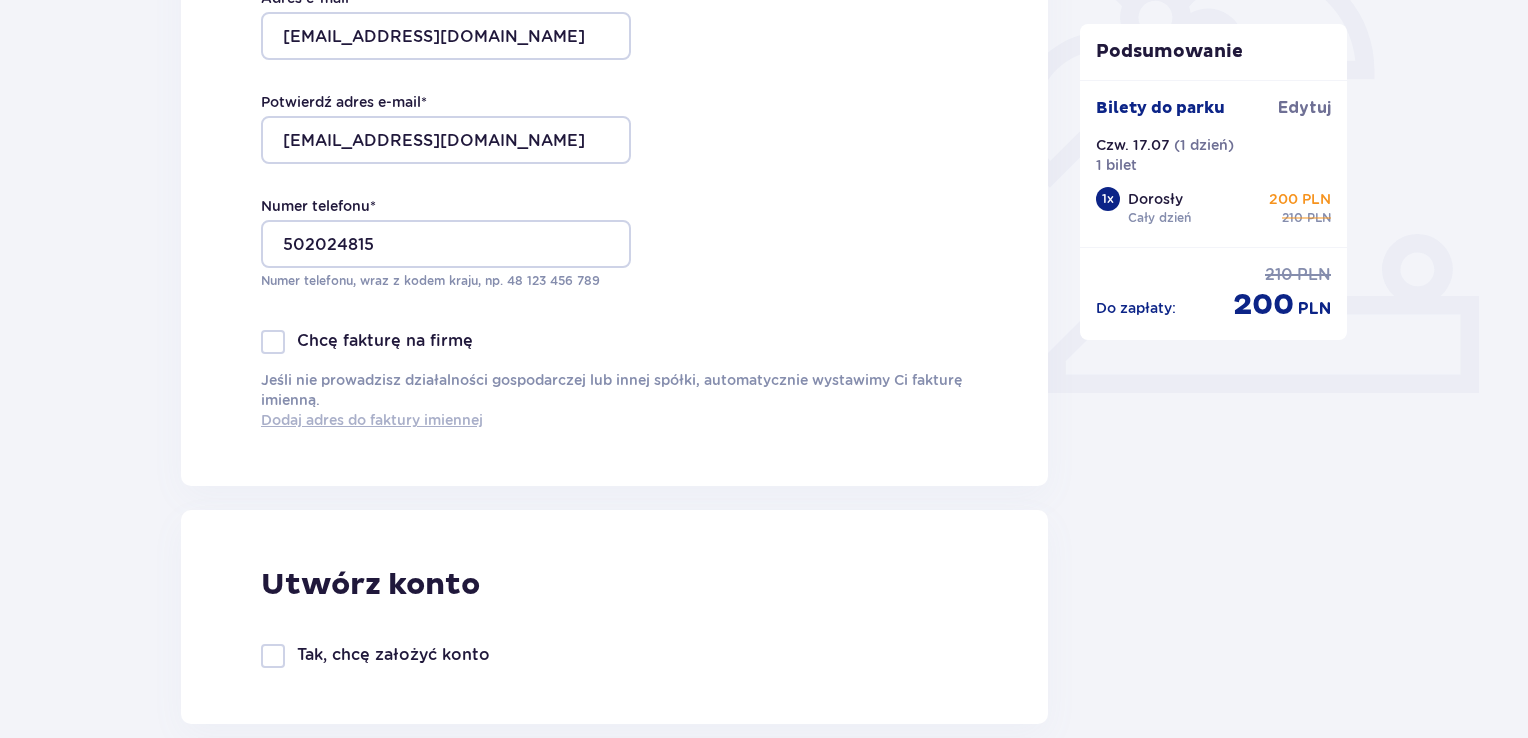 click on "Dodaj adres do faktury imiennej" at bounding box center (372, 420) 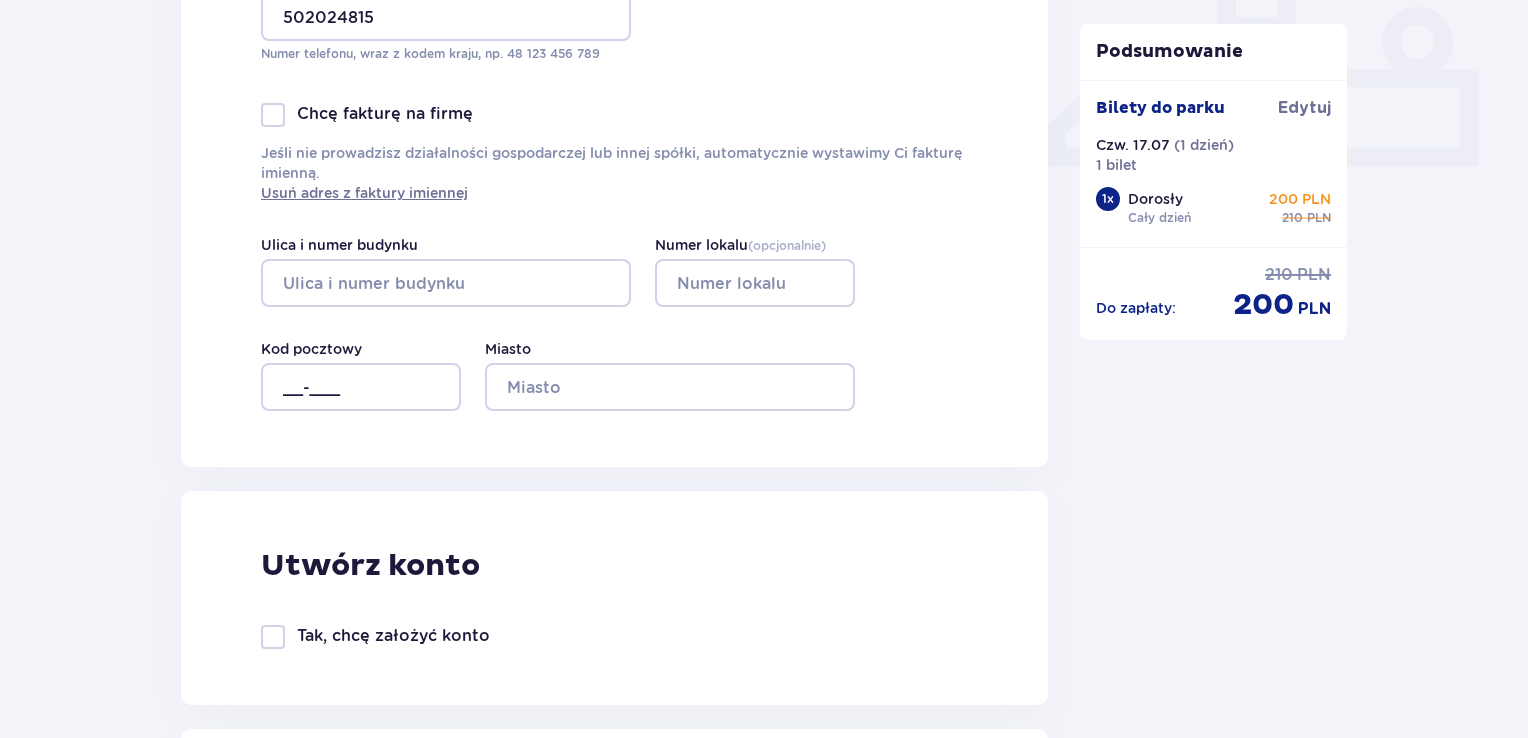 scroll, scrollTop: 784, scrollLeft: 0, axis: vertical 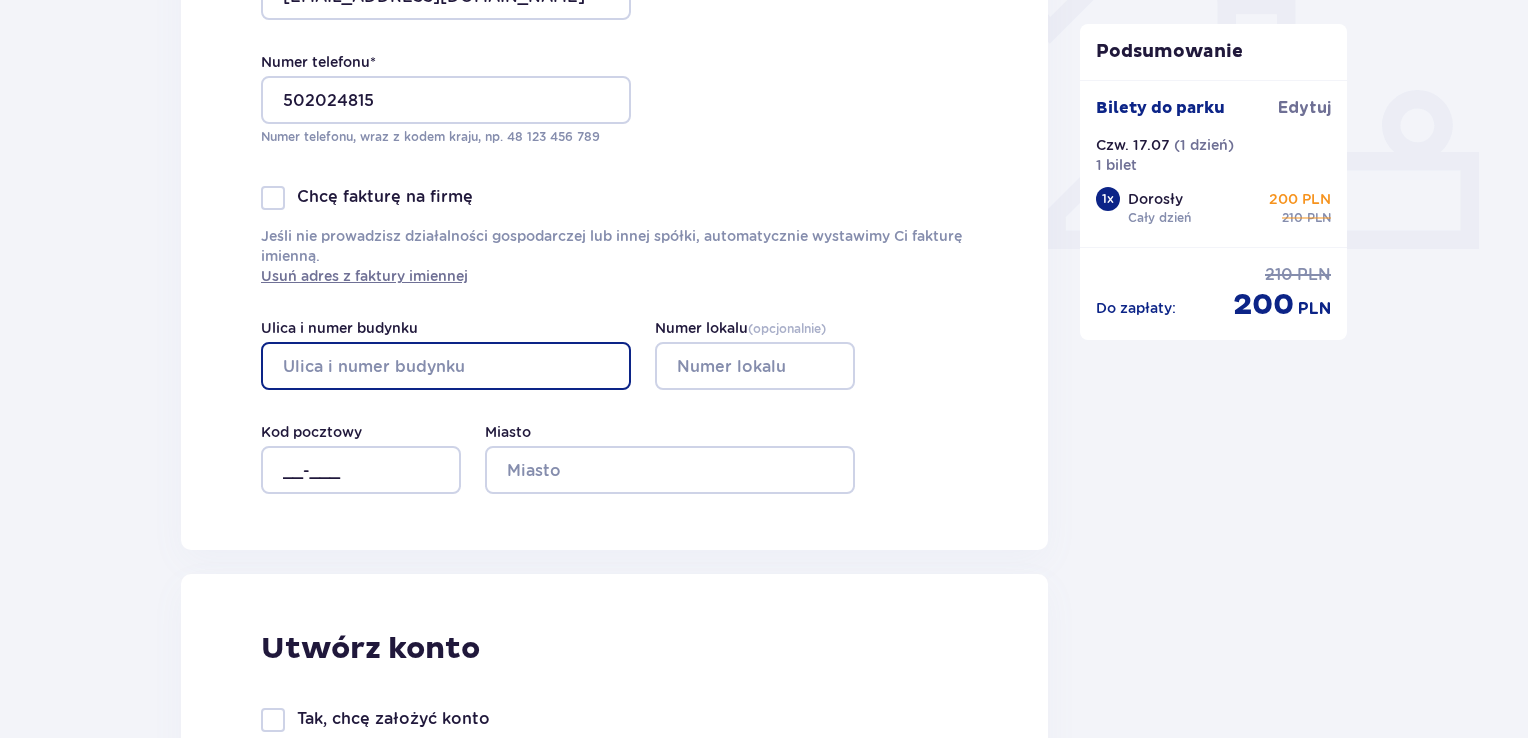 click on "Ulica i numer budynku" at bounding box center (446, 366) 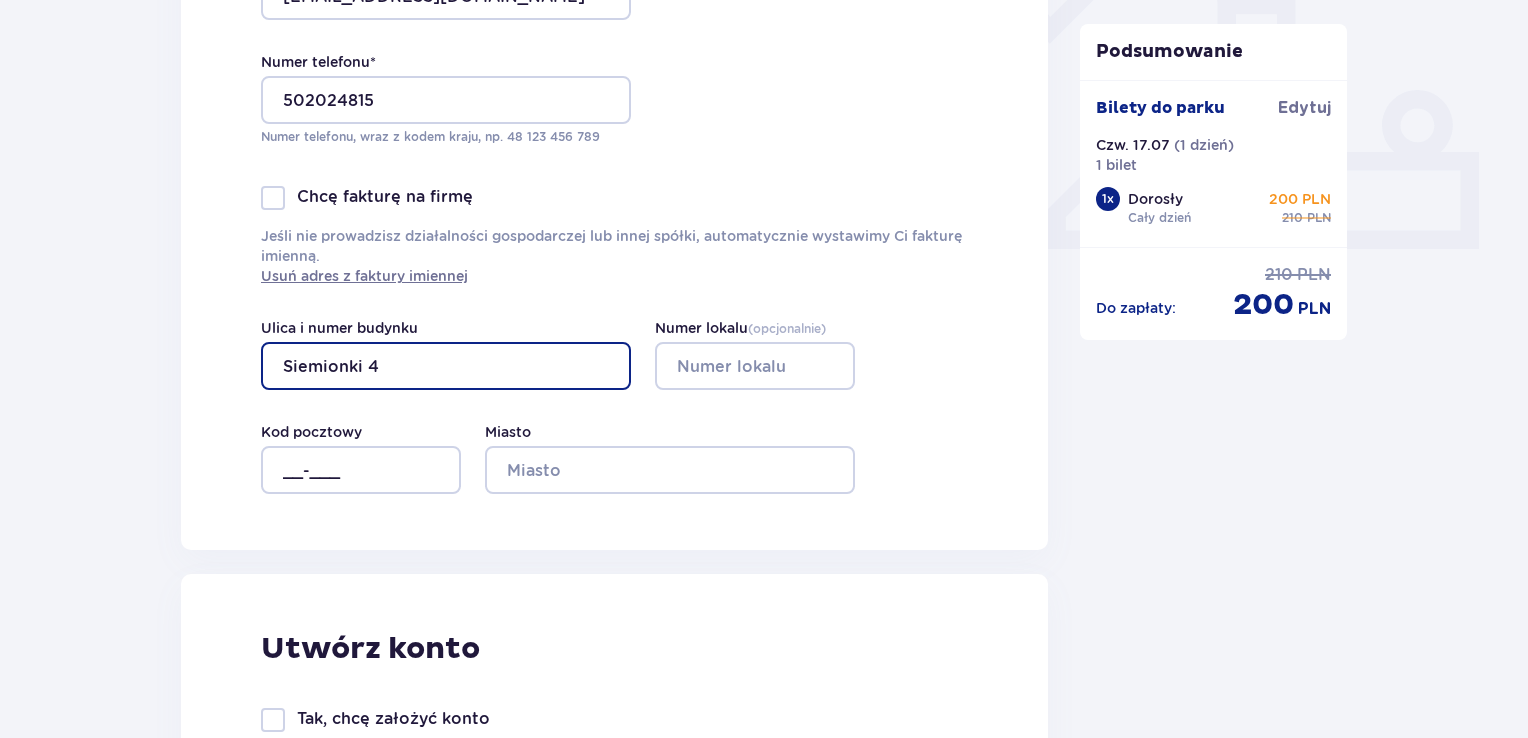 type on "Siemionki 4" 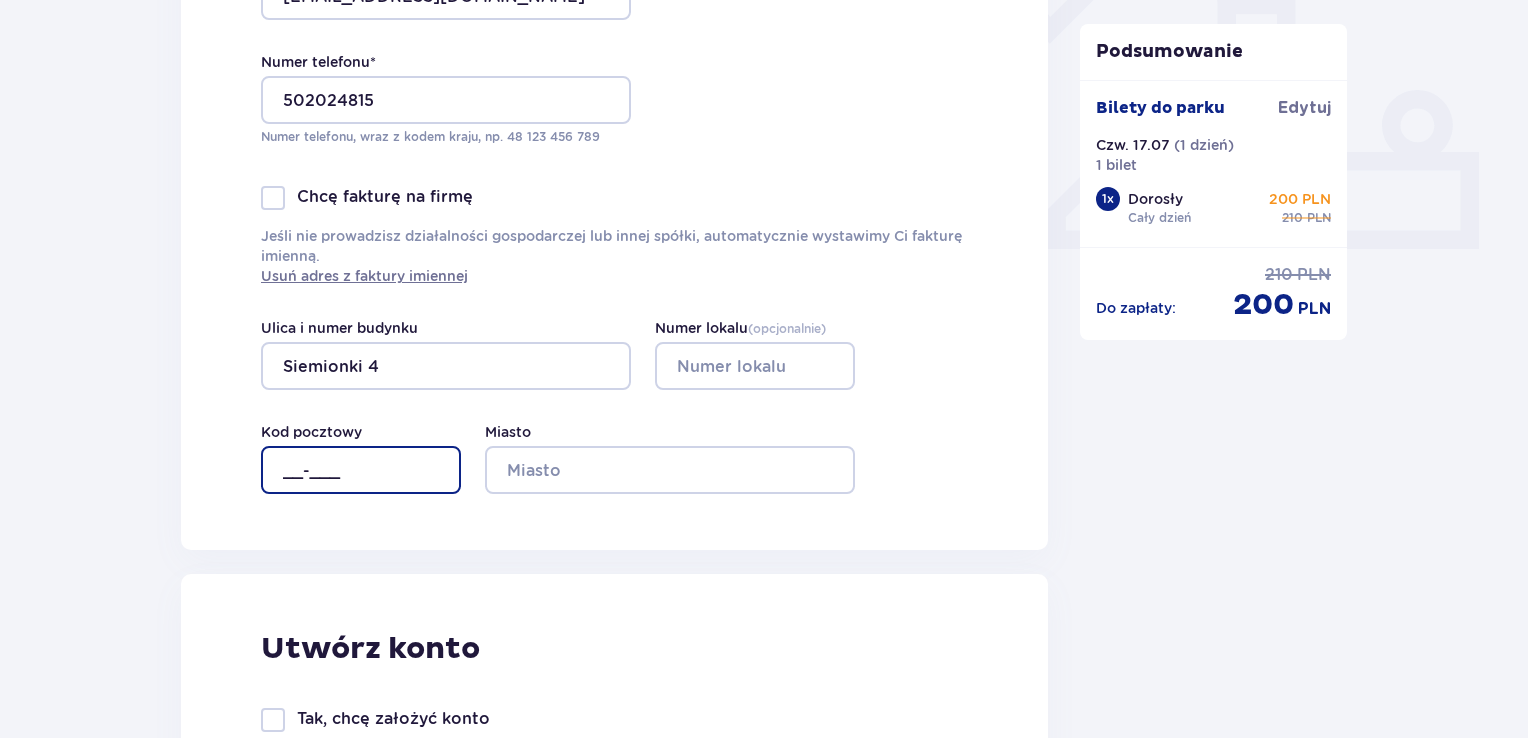 click on "__-___" at bounding box center (361, 470) 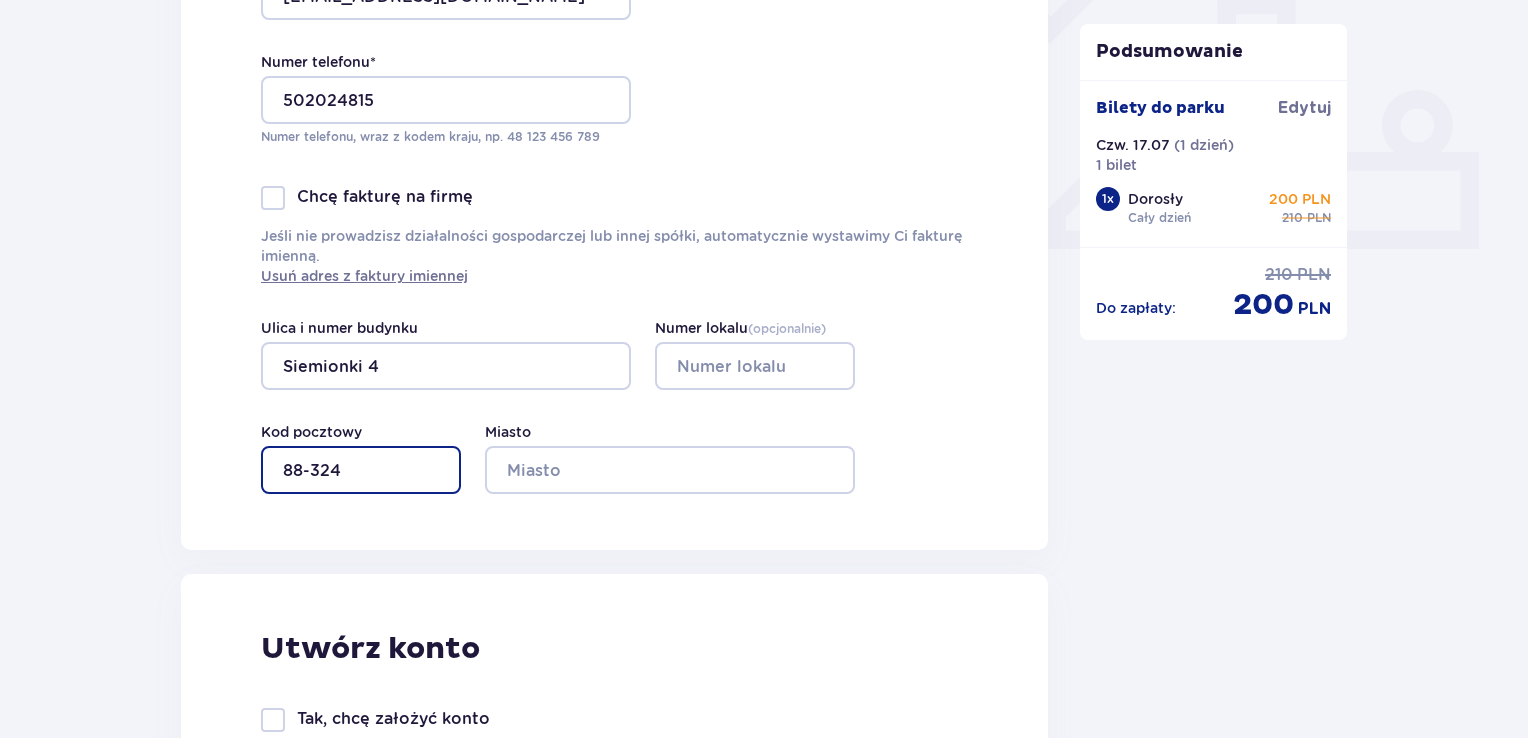 type on "88-324" 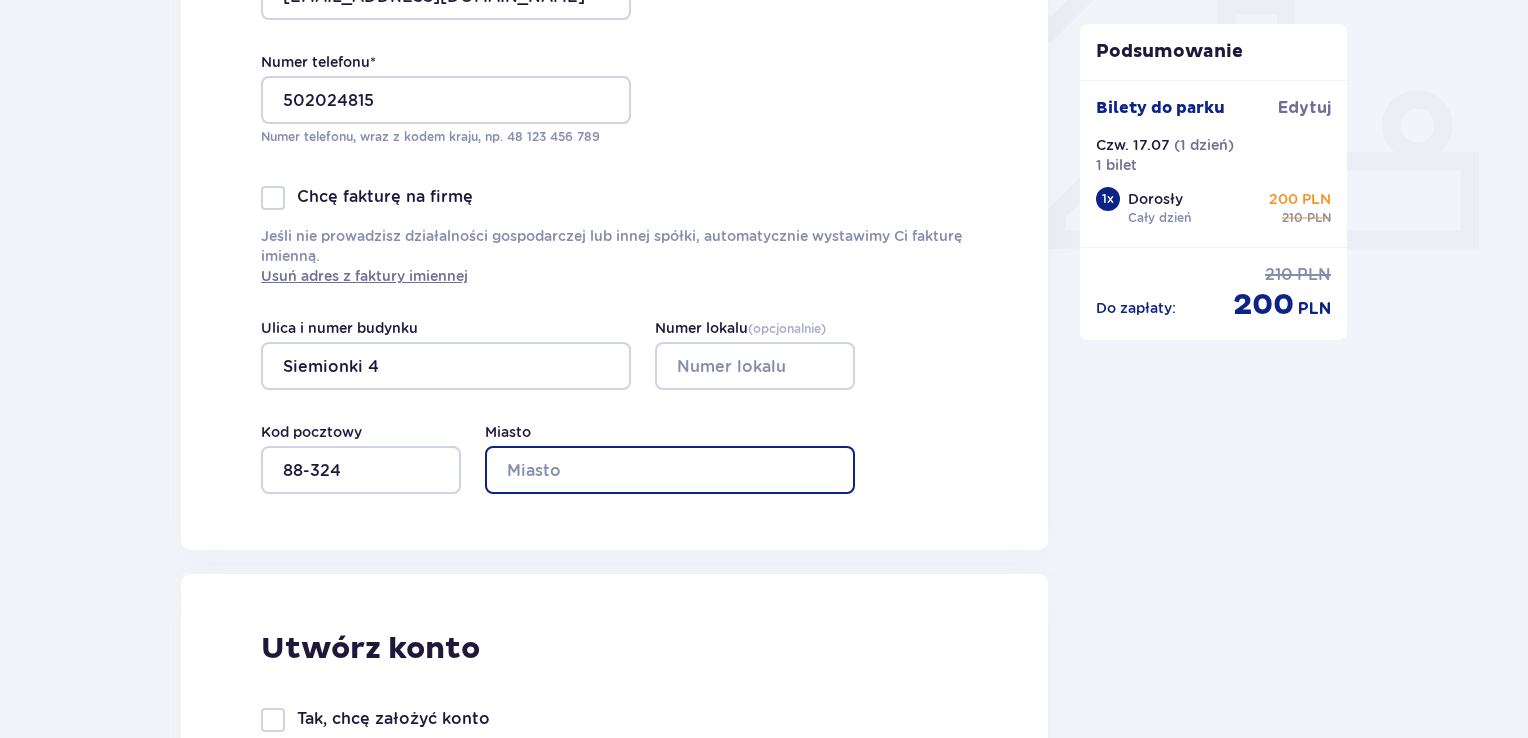 click on "Miasto" at bounding box center (670, 470) 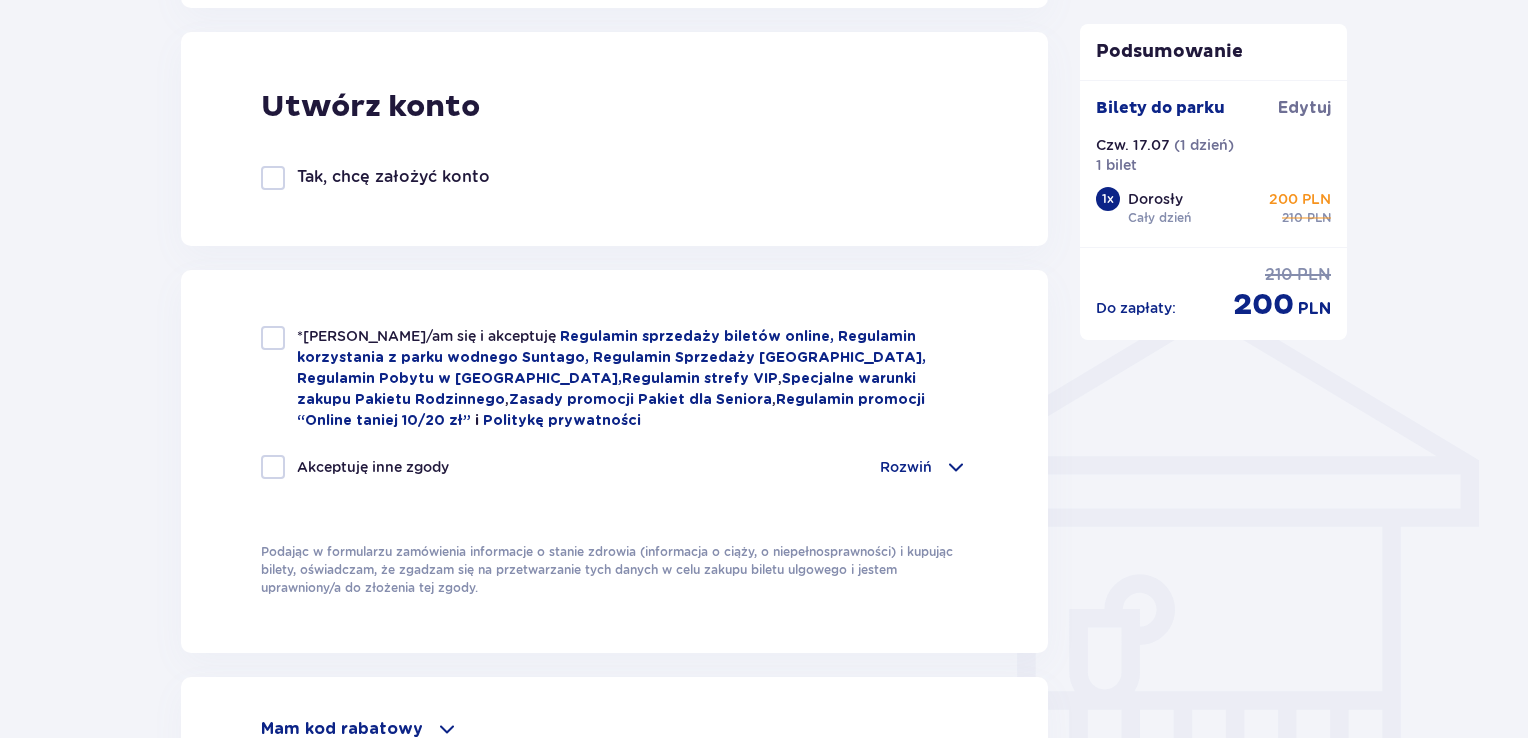 scroll, scrollTop: 1336, scrollLeft: 0, axis: vertical 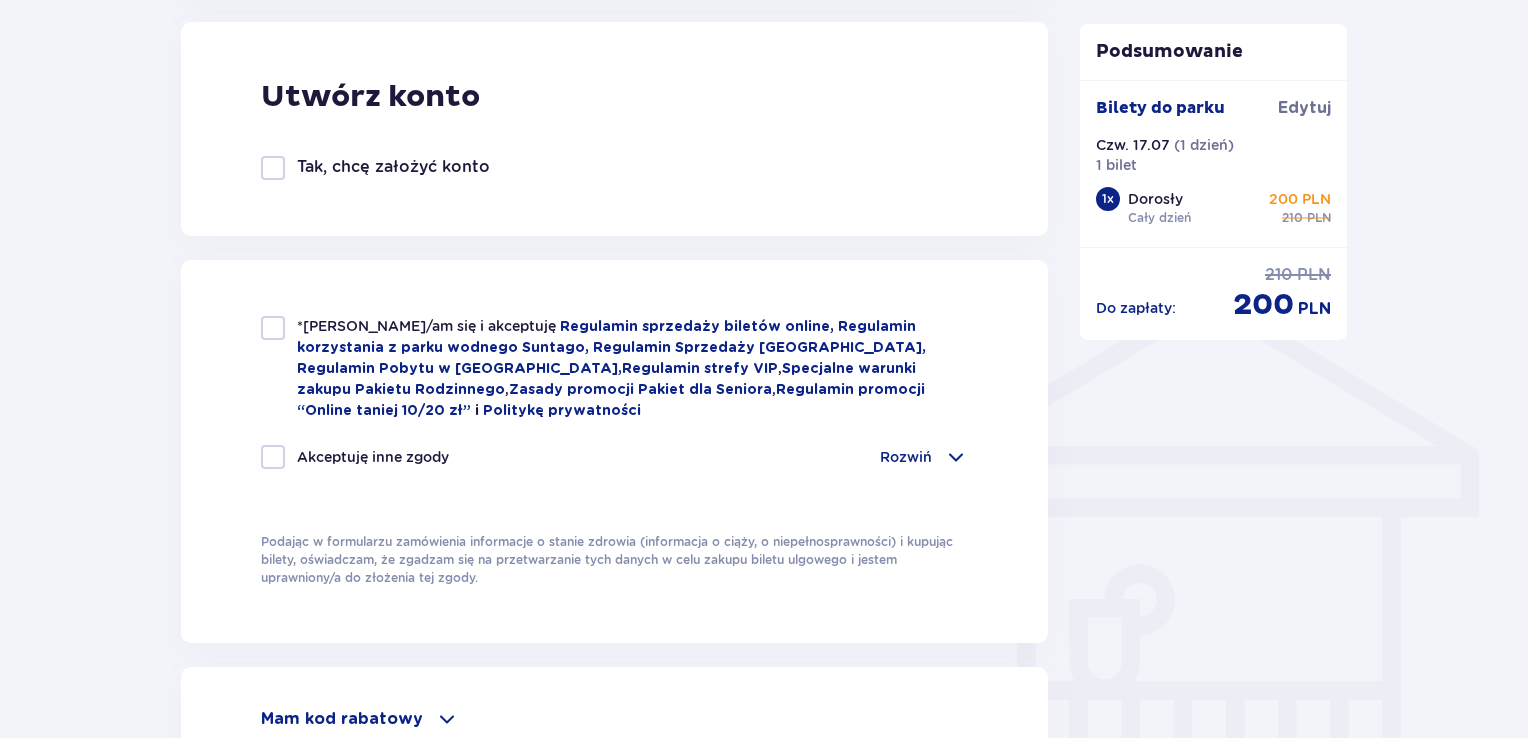 type on "Jeziora Wielkie" 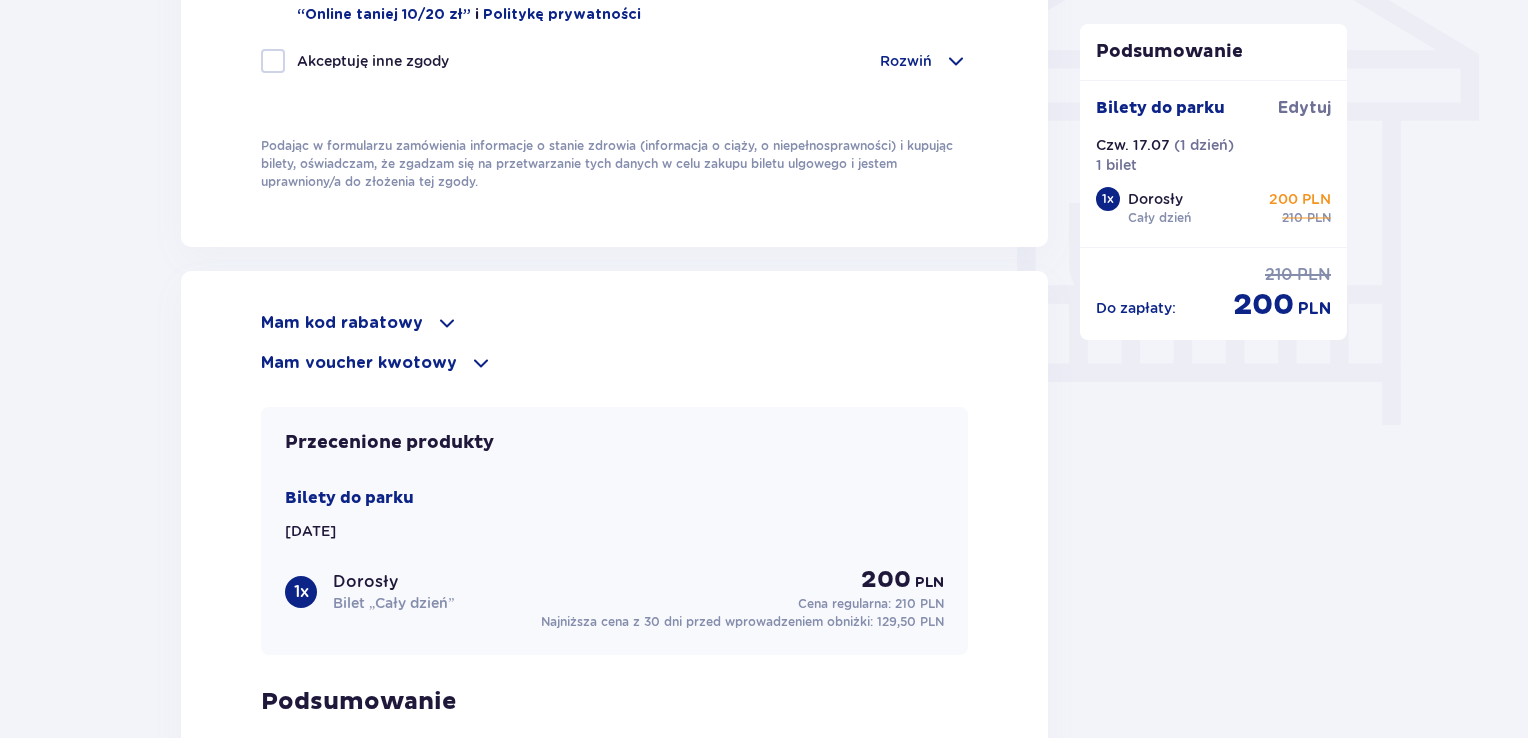scroll, scrollTop: 2119, scrollLeft: 0, axis: vertical 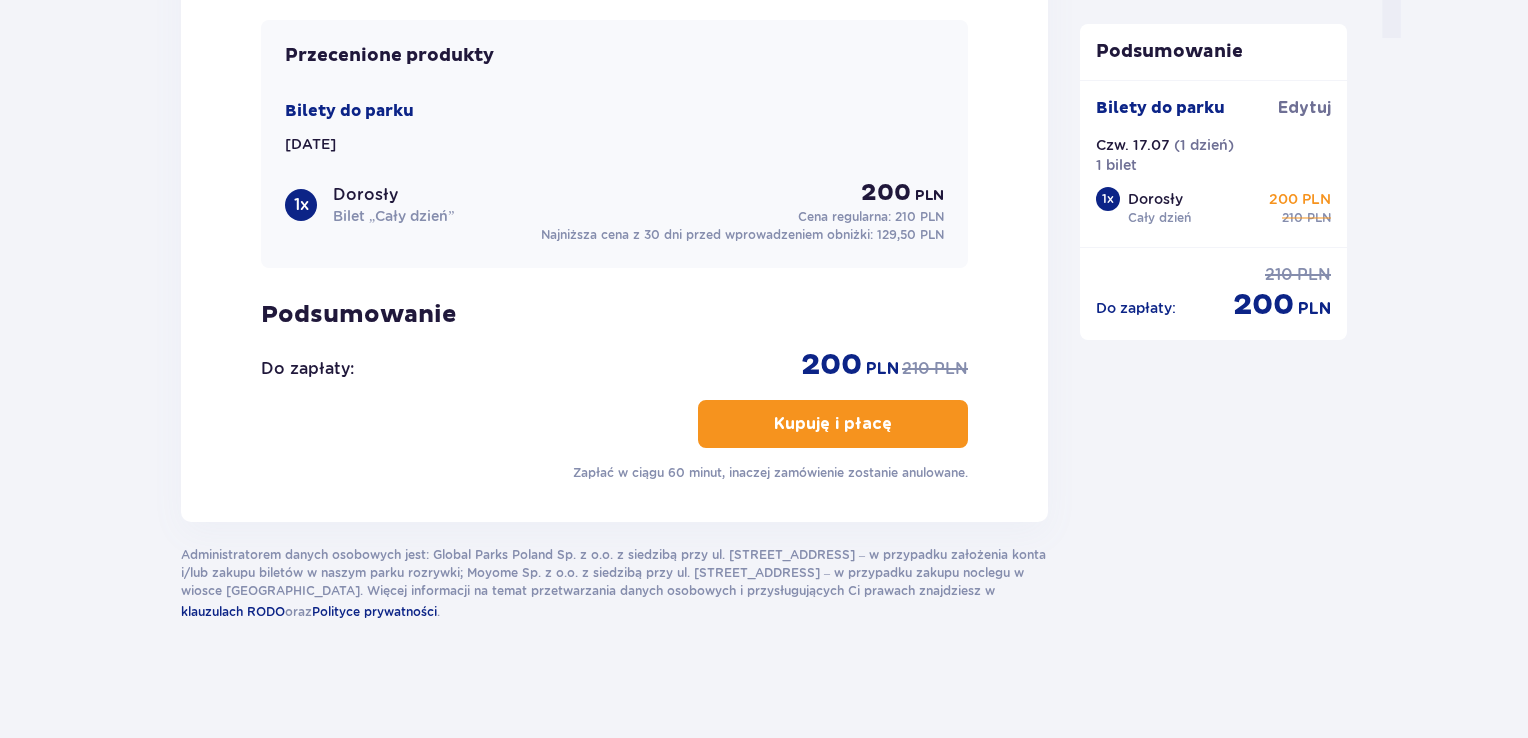 click on "Kupuję i płacę" at bounding box center [833, 424] 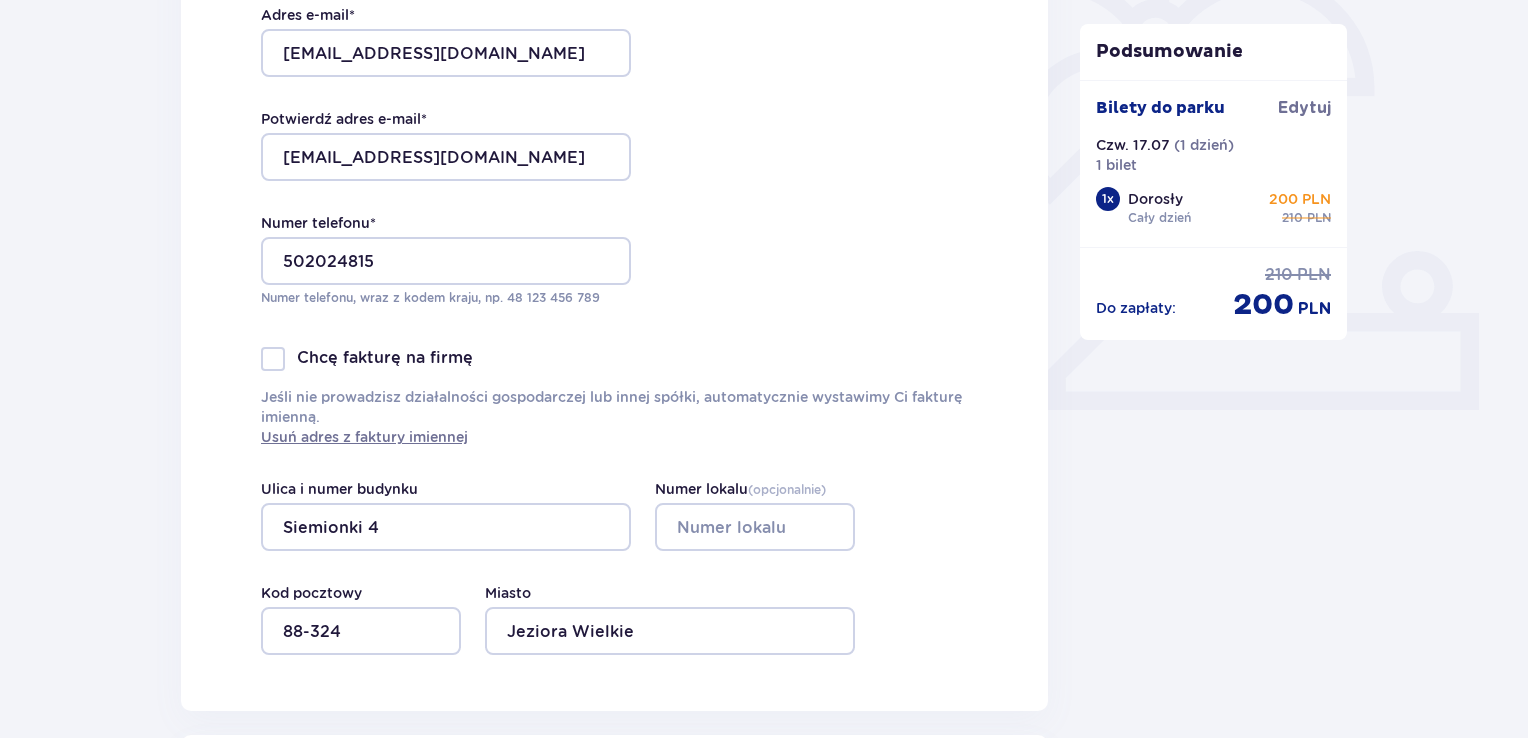 scroll, scrollTop: 632, scrollLeft: 0, axis: vertical 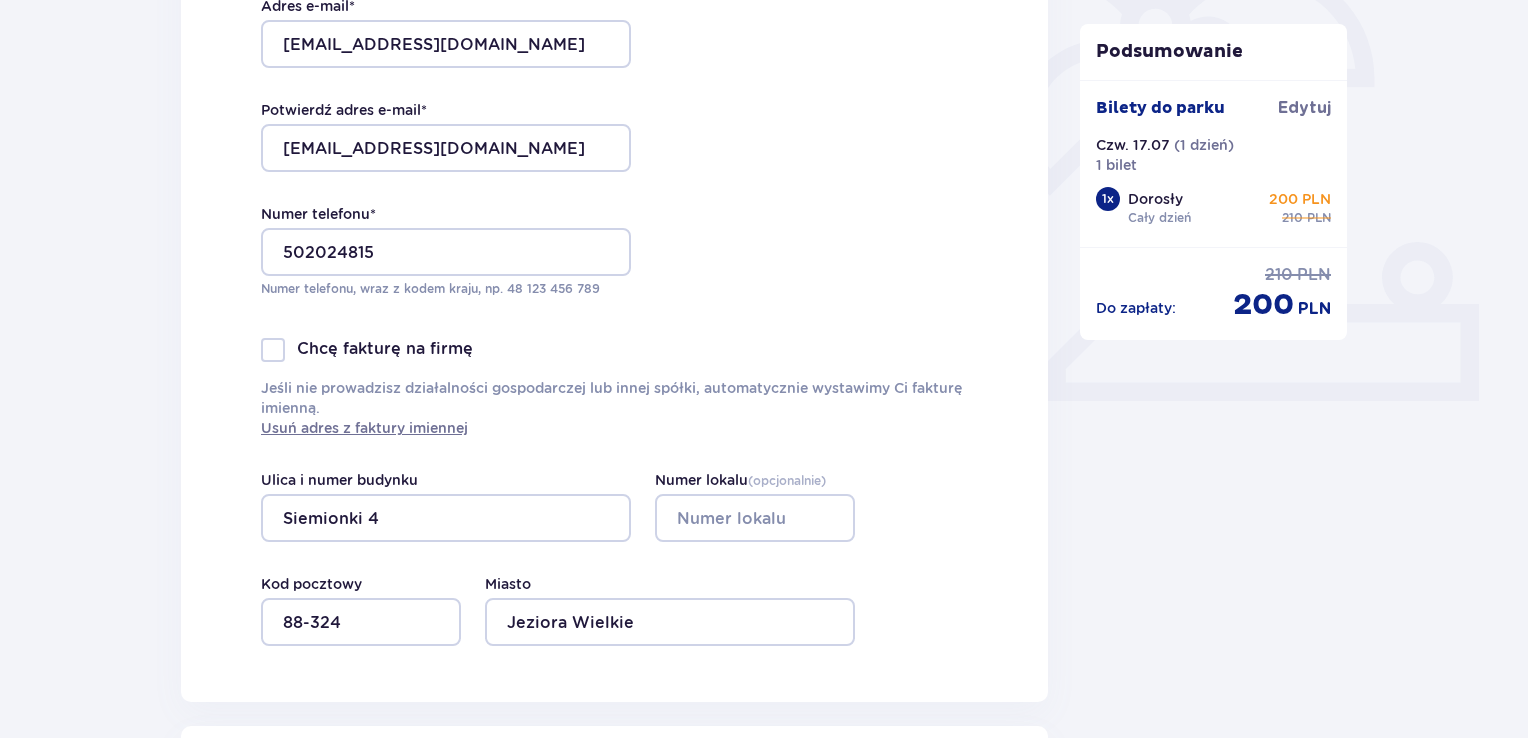 click on "Zamówienie i płatność Dane kontaktowe Imię * Sławomir Nazwisko * Wojtasik Adres e-mail * filipkis@wp.pl Potwierdź adres e-mail * filipkis@wp.pl Numer telefonu * 502024815 Numer telefonu, wraz z kodem kraju, np. 48 ​123 ​456 ​789 Chcę fakturę na firmę Jeśli nie prowadzisz działalności gospodarczej lub innej spółki, automatycznie wystawimy Ci fakturę imienną. Usuń adres z faktury imiennej Ulica i numer budynku Siemionki 4 Numer lokalu  ( opcjonalnie ) Miasto Jeziora Wielkie Kod pocztowy 88-324 Utwórz konto Tak, chcę założyć konto *Zapoznałem/am się i akceptuję   Regulamin sprzedaży biletów online,   Regulamin korzystania z parku wodnego Suntago,   Regulamin Sprzedaży Suntago Village,   Regulamin Pobytu w Suntago Village ,  Regulamin strefy VIP ,  Specjalne warunki zakupu Pakietu Rodzinnego ,  Zasady promocji Pakiet dla Seniora ,  Regulamin promocji “Online taniej 10/20 zł”   i   Politykę prywatności Akceptuję inne zgody Rozwiń Mam kod rabatowy Zastosuj Zastosuj 1 x" at bounding box center [764, 876] 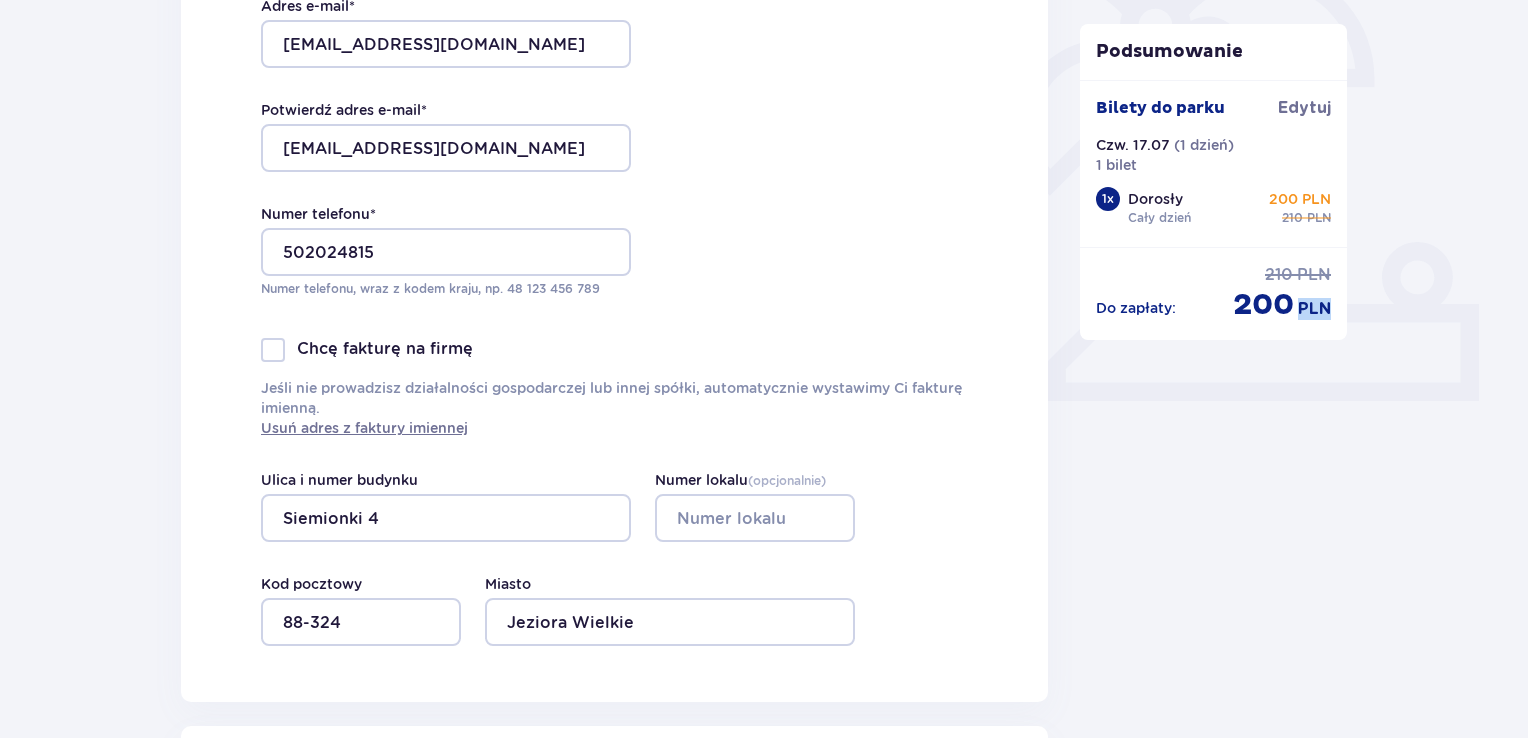 drag, startPoint x: 1527, startPoint y: 305, endPoint x: 1535, endPoint y: 253, distance: 52.611786 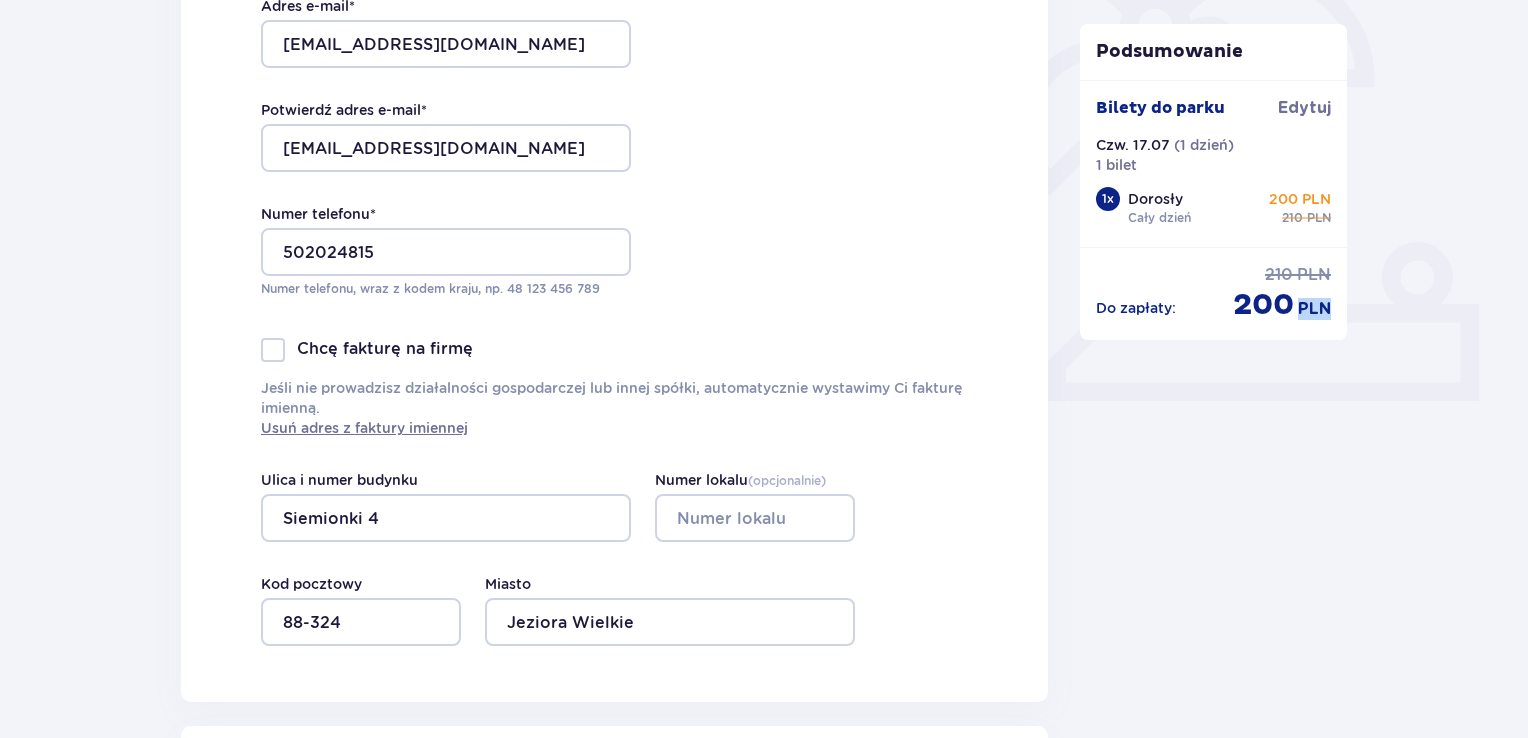 click on "Bilety Udogodnienia i atrakcje Nocleg 4 Zamówienie i płatność Zamówienie i płatność Dane kontaktowe Imię * Sławomir Nazwisko * Wojtasik Adres e-mail * filipkis@wp.pl Potwierdź adres e-mail * filipkis@wp.pl Numer telefonu * 502024815 Numer telefonu, wraz z kodem kraju, np. 48 ​123 ​456 ​789 Chcę fakturę na firmę Jeśli nie prowadzisz działalności gospodarczej lub innej spółki, automatycznie wystawimy Ci fakturę imienną. Usuń adres z faktury imiennej Ulica i numer budynku Siemionki 4 Numer lokalu  ( opcjonalnie ) Miasto Jeziora Wielkie Kod pocztowy 88-324 Utwórz konto Tak, chcę założyć konto *Zapoznałem/am się i akceptuję   Regulamin sprzedaży biletów online,   Regulamin korzystania z parku wodnego Suntago,   Regulamin Sprzedaży Suntago Village,   Regulamin Pobytu w Suntago Village ,  Regulamin strefy VIP ,  Specjalne warunki zakupu Pakietu Rodzinnego ,  Zasady promocji Pakiet dla Seniora ,  Regulamin promocji “Online taniej 10/20 zł”   i   Politykę prywatności 1 x" at bounding box center [764, -263] 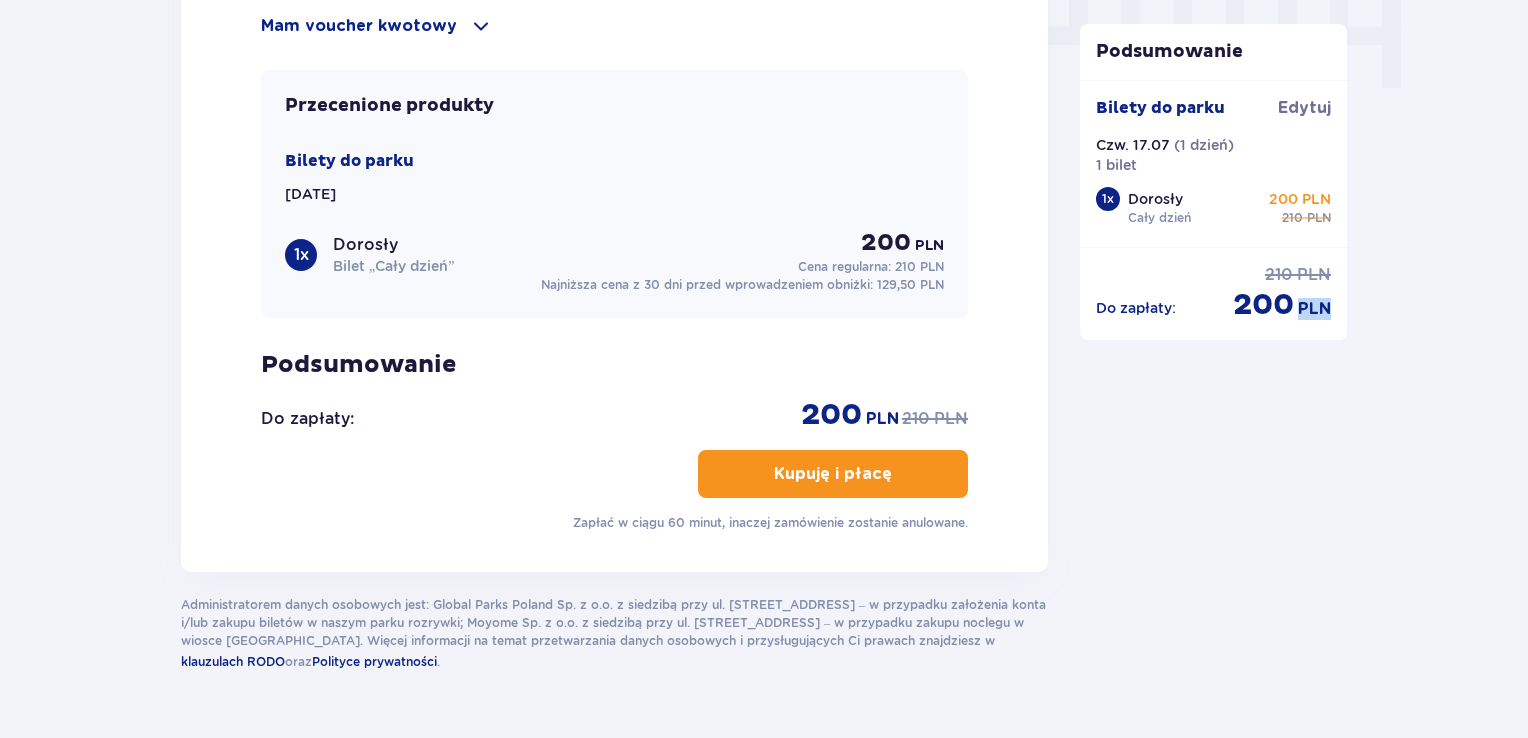 scroll, scrollTop: 2119, scrollLeft: 0, axis: vertical 